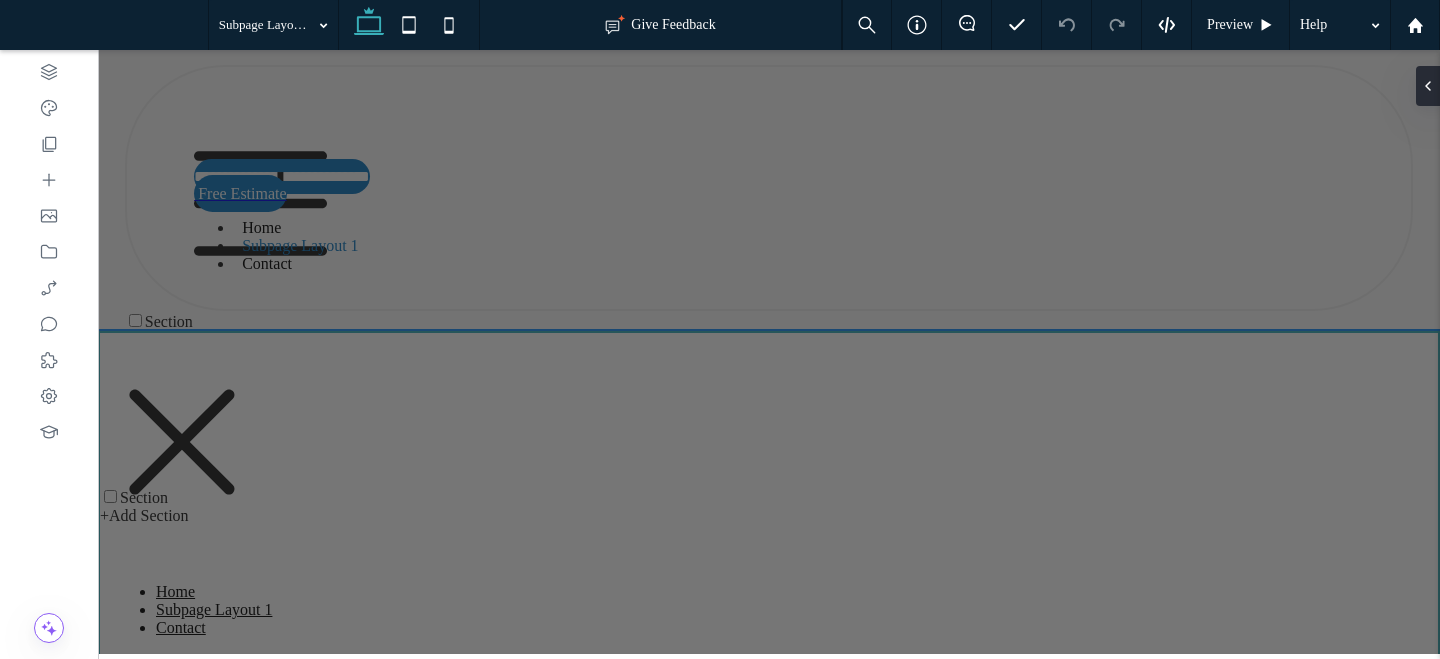 scroll, scrollTop: 0, scrollLeft: 0, axis: both 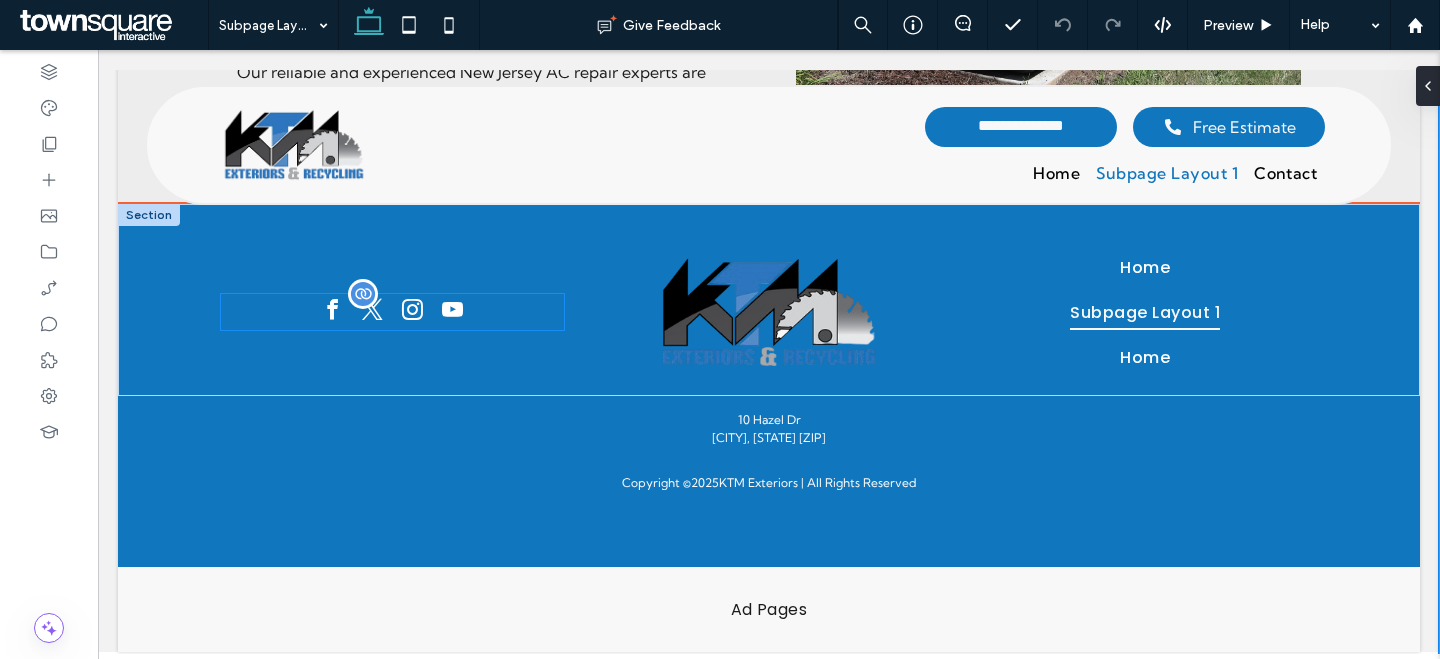 click at bounding box center [412, 309] 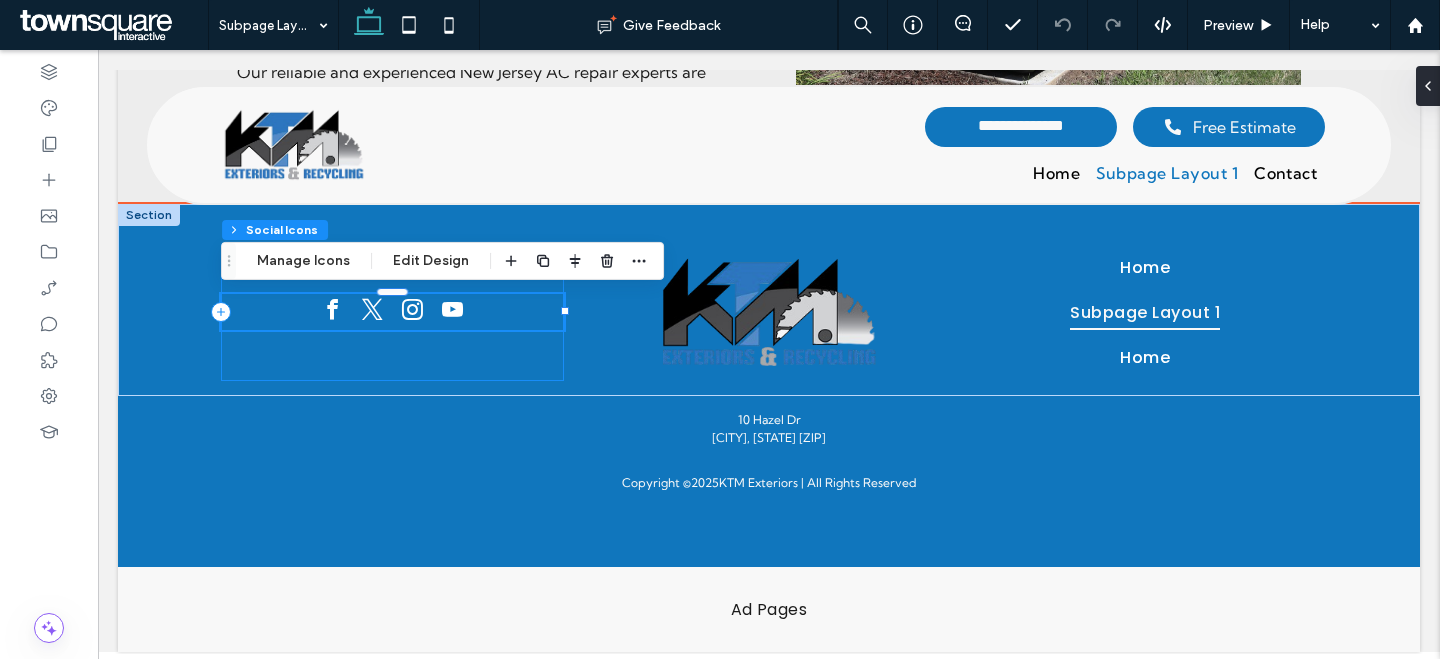 click at bounding box center (392, 312) 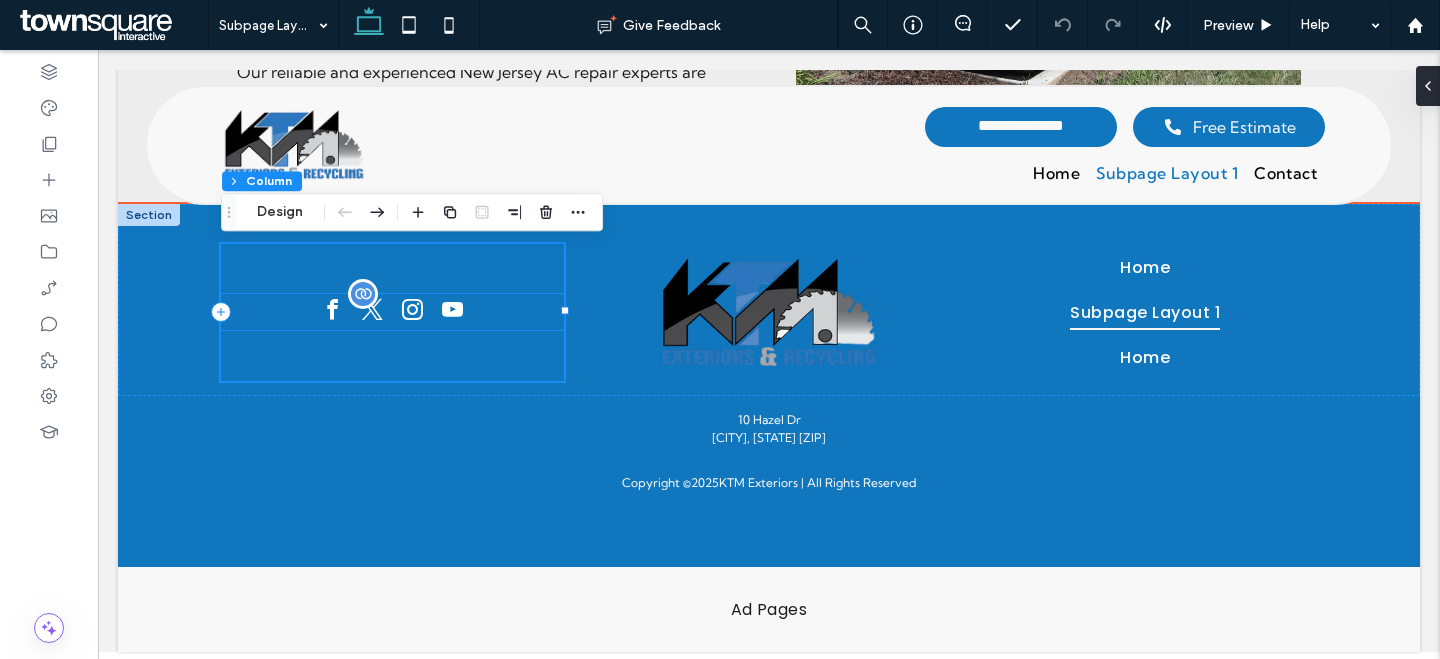 click at bounding box center [452, 309] 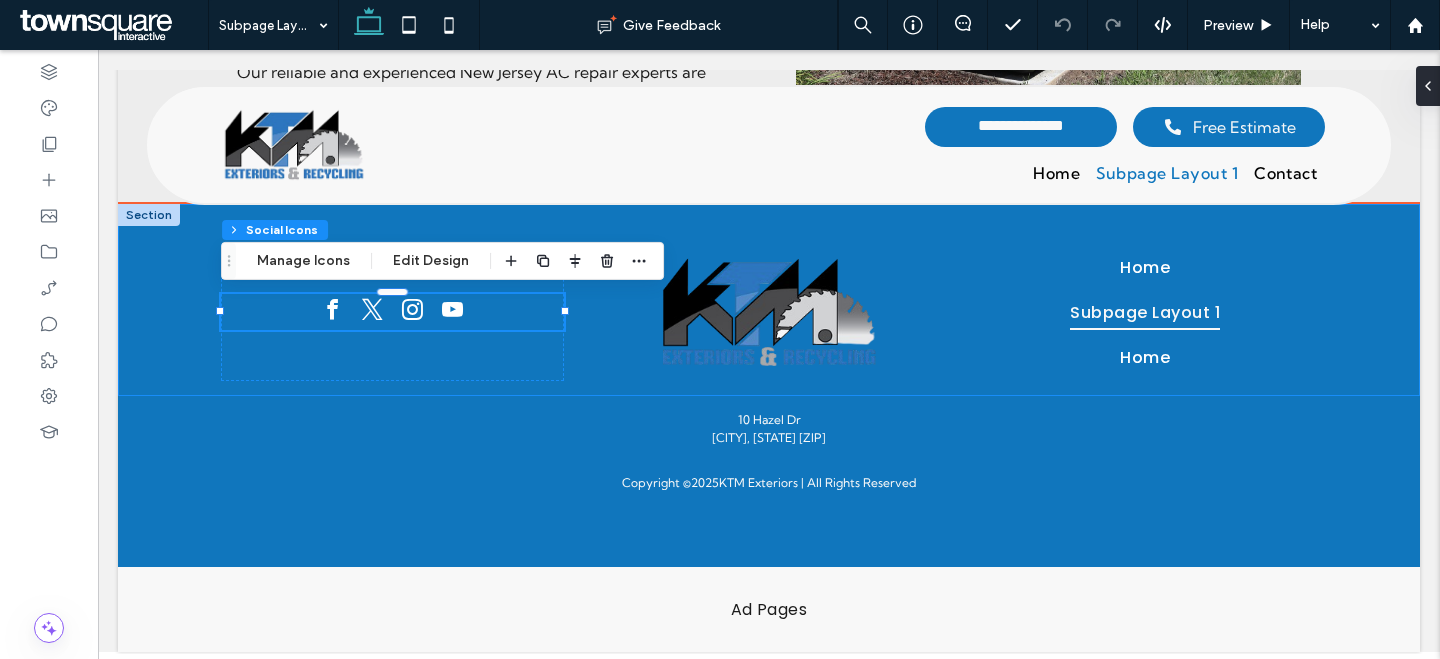 click on "Home
Subpage Layout 1
Home" at bounding box center [769, 299] 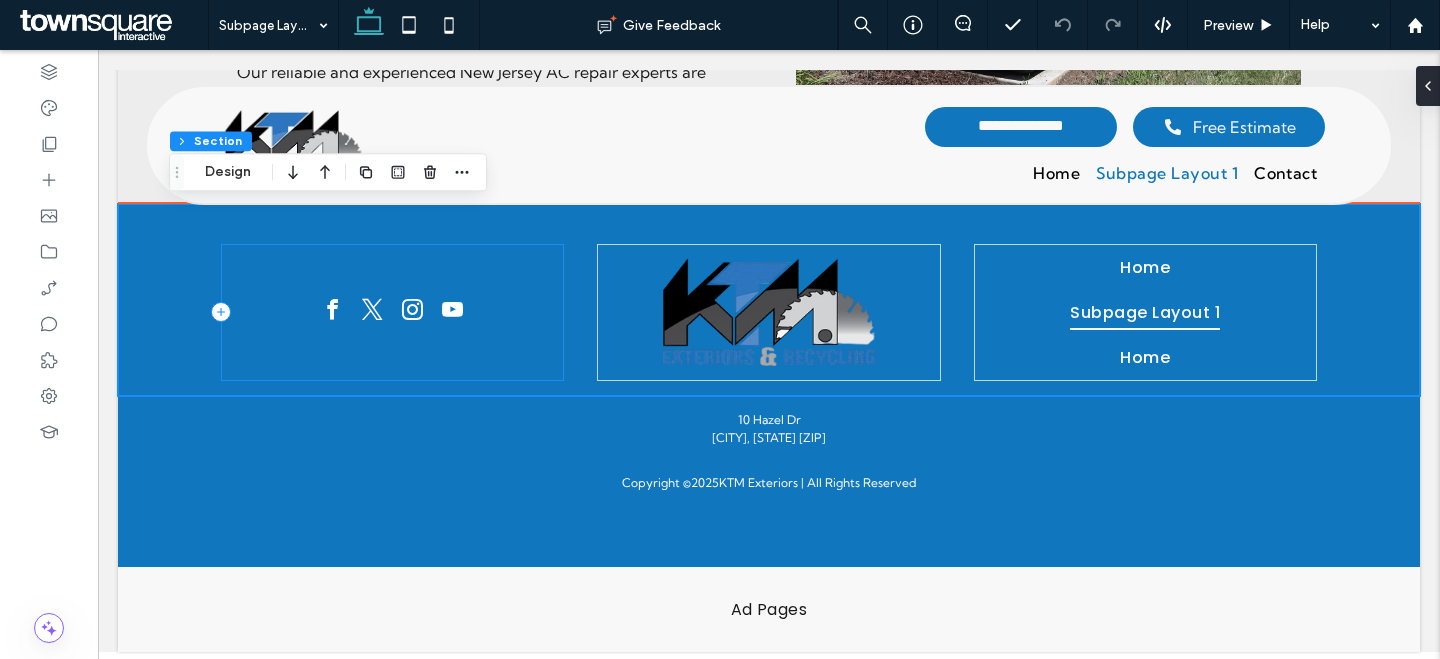 click at bounding box center [392, 312] 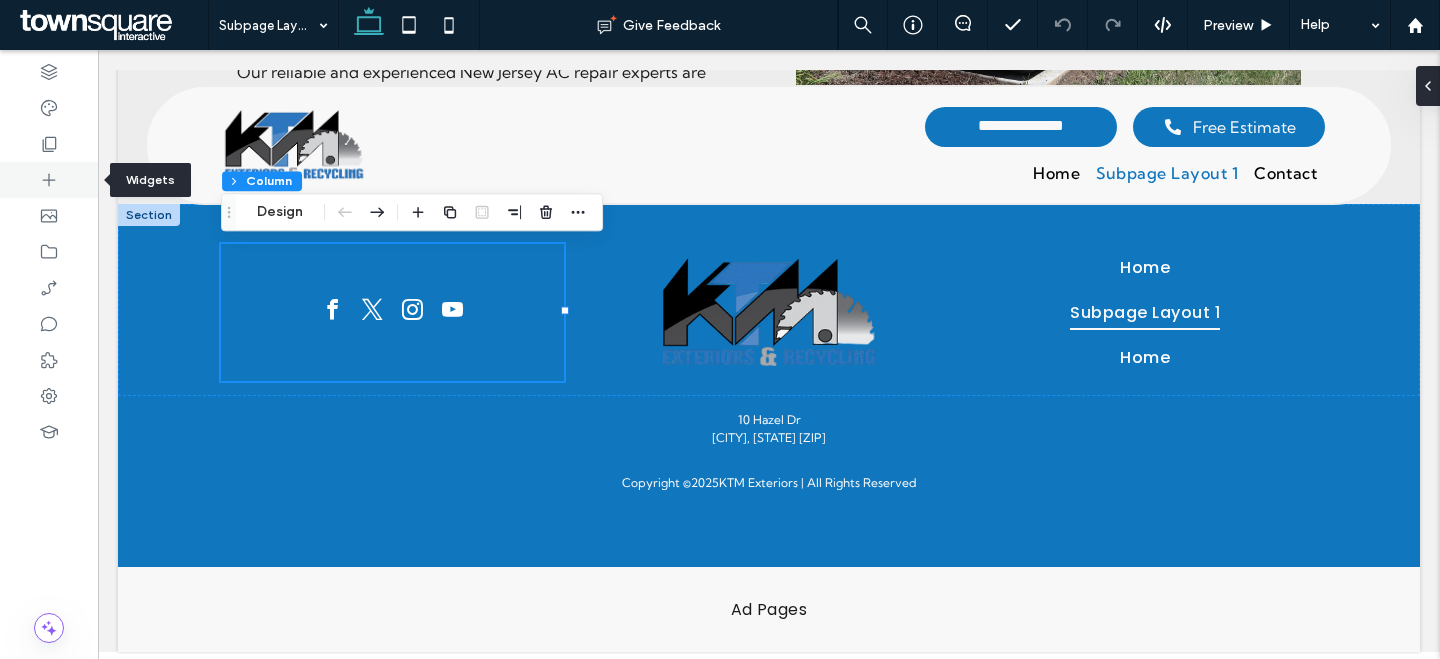 click at bounding box center [49, 180] 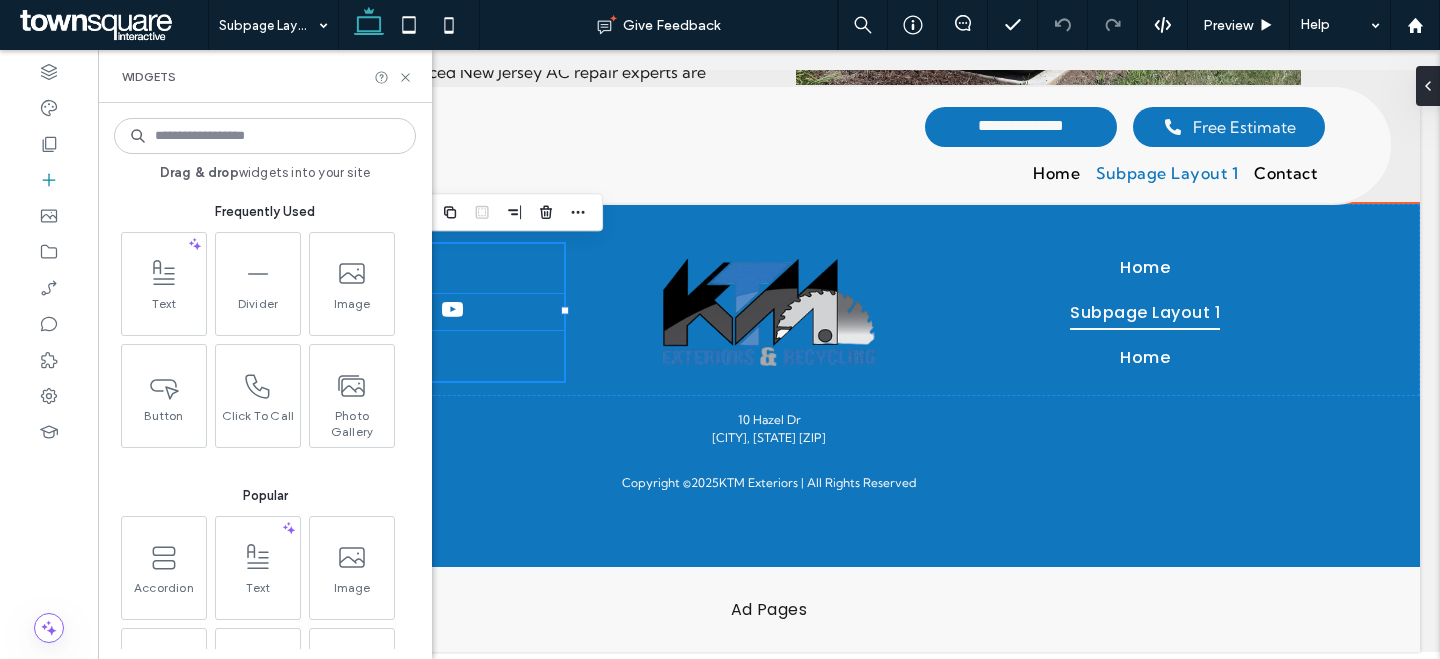 click at bounding box center [392, 312] 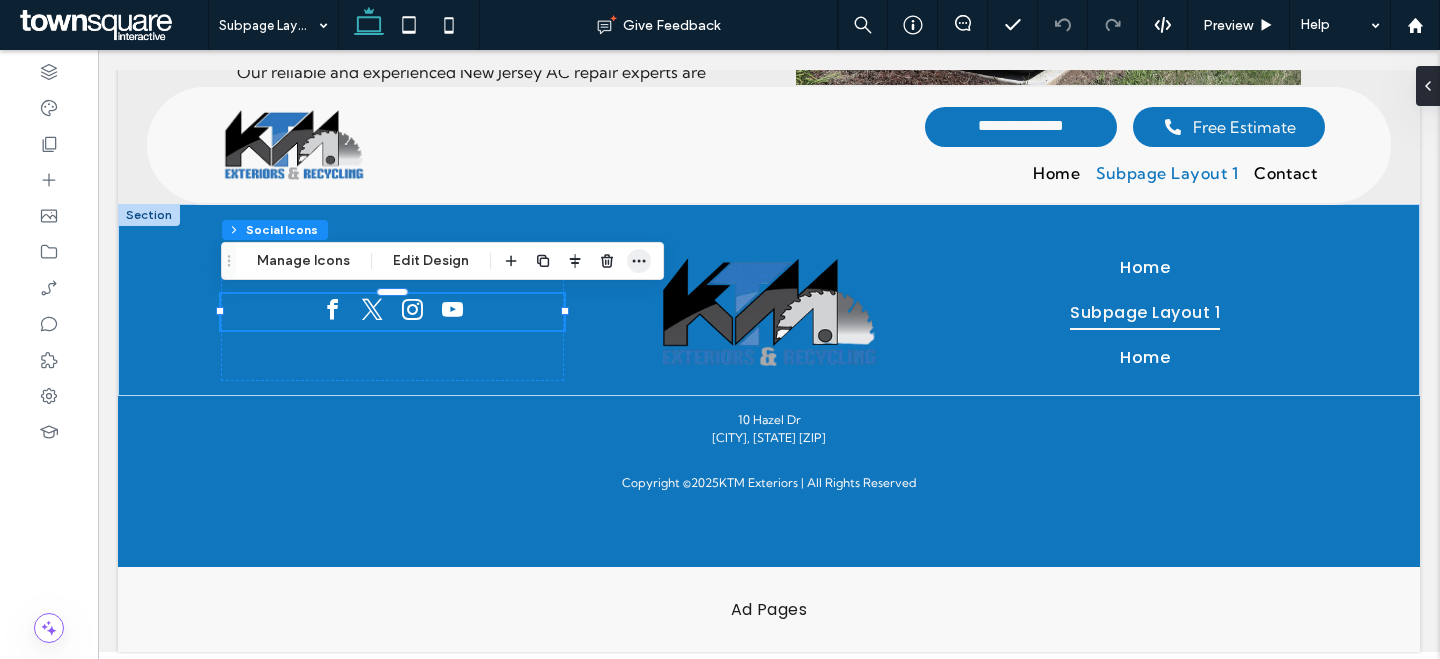 click at bounding box center (639, 261) 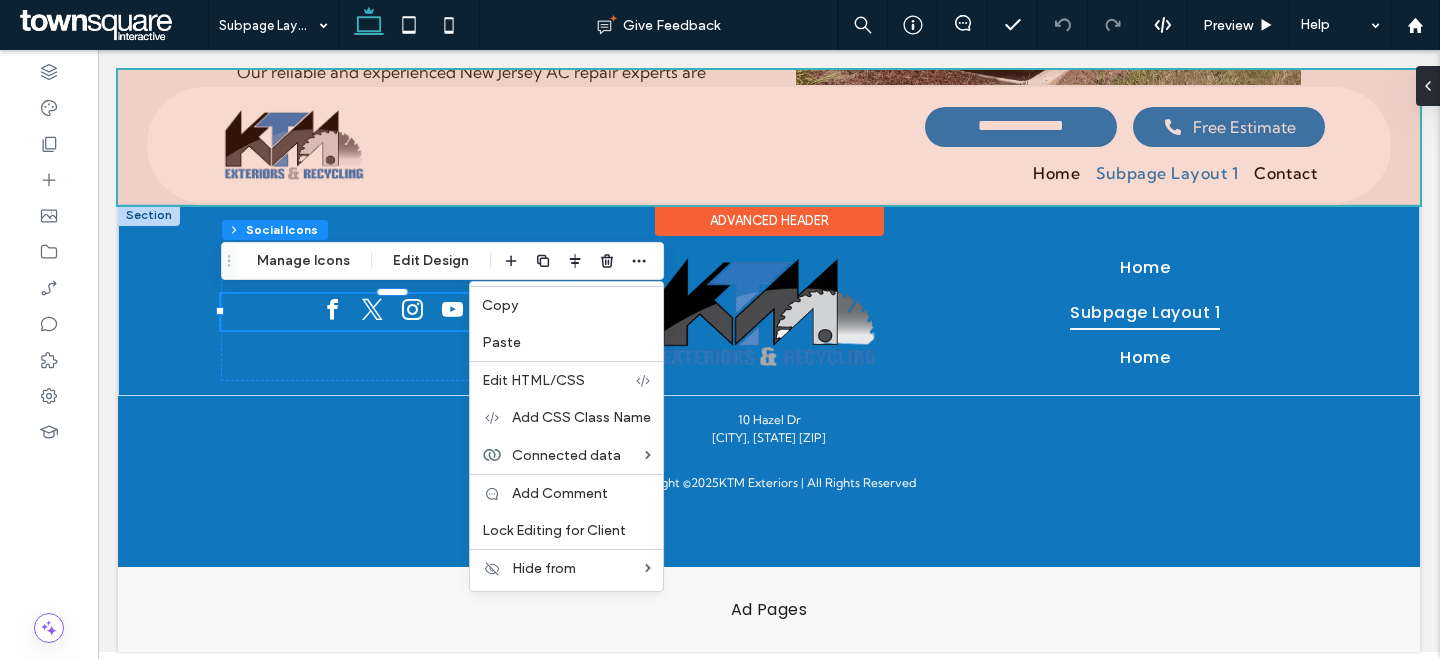 click at bounding box center [769, 137] 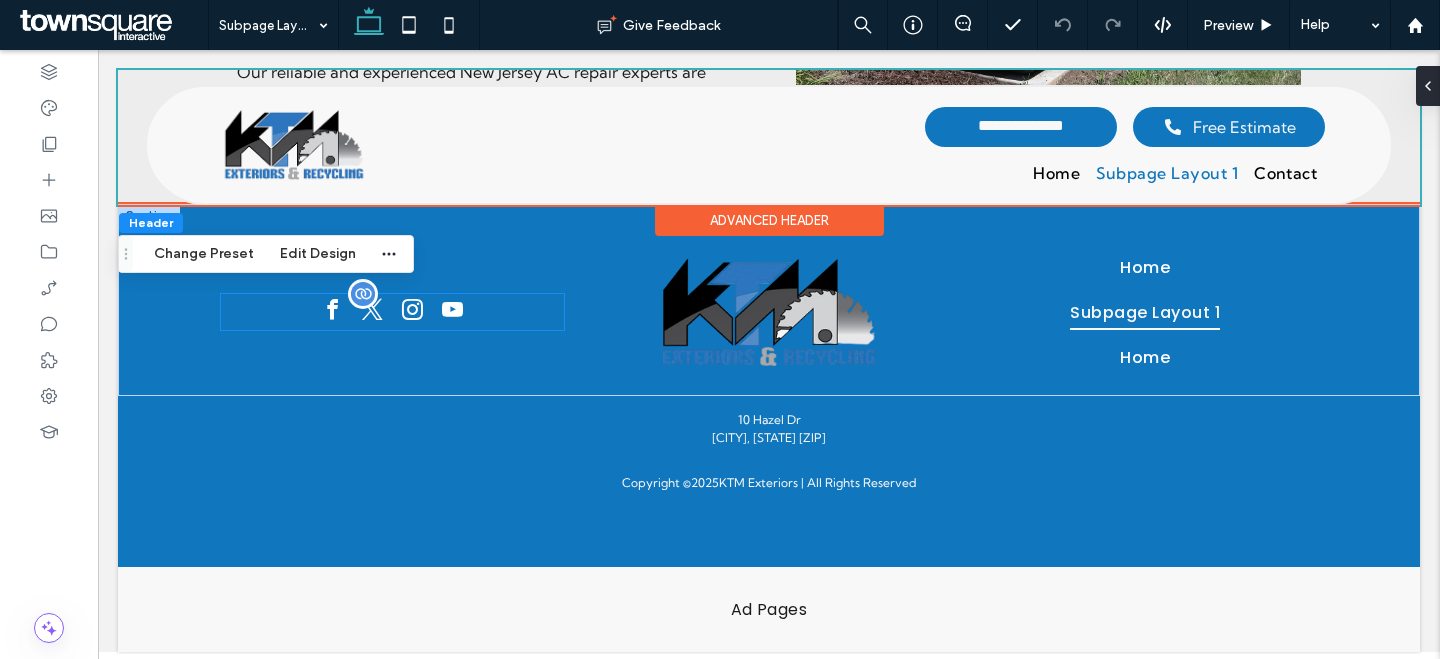 click at bounding box center (452, 309) 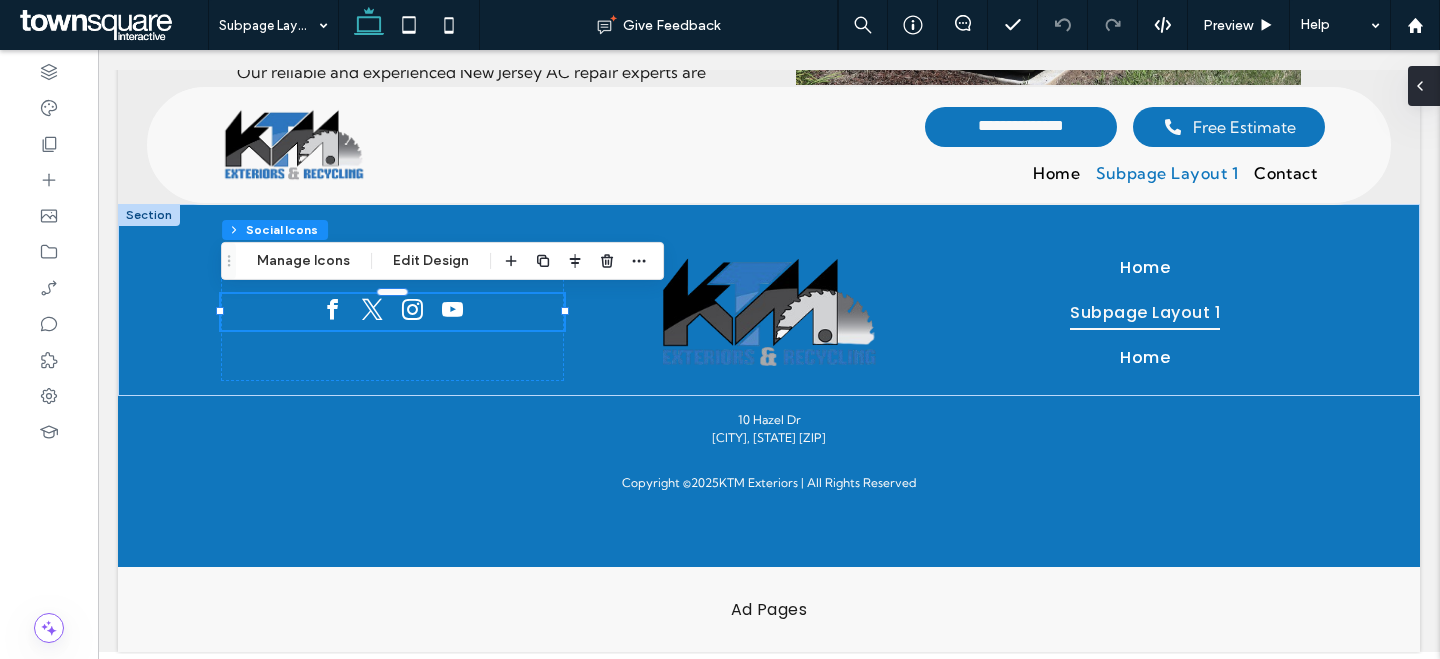 click at bounding box center [1420, 86] 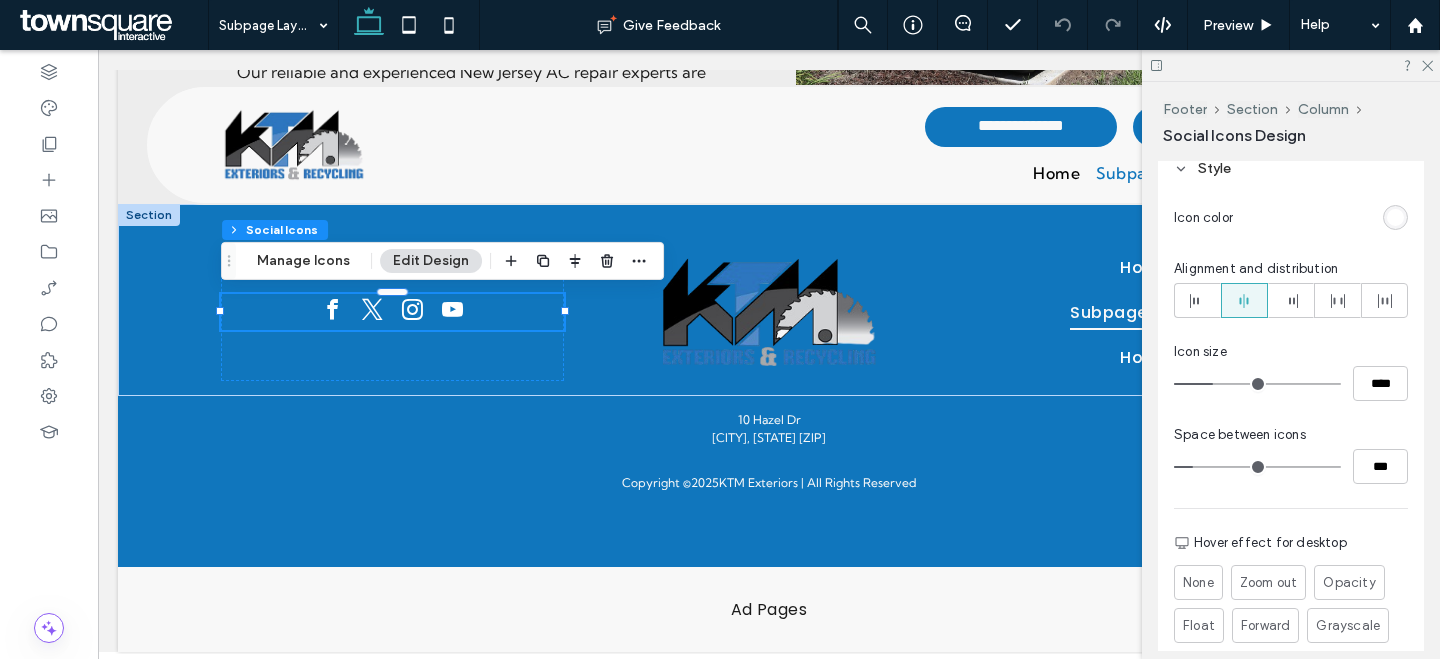 scroll, scrollTop: 164, scrollLeft: 0, axis: vertical 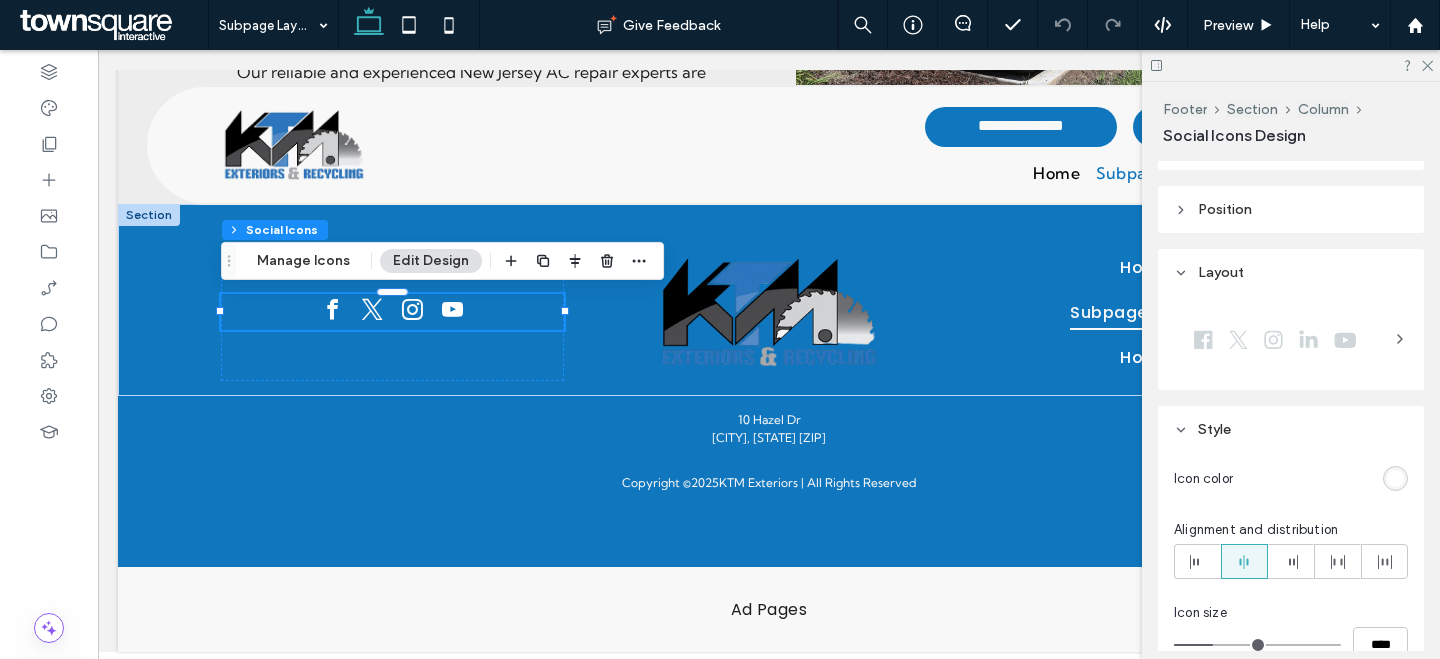 click at bounding box center [1291, 339] 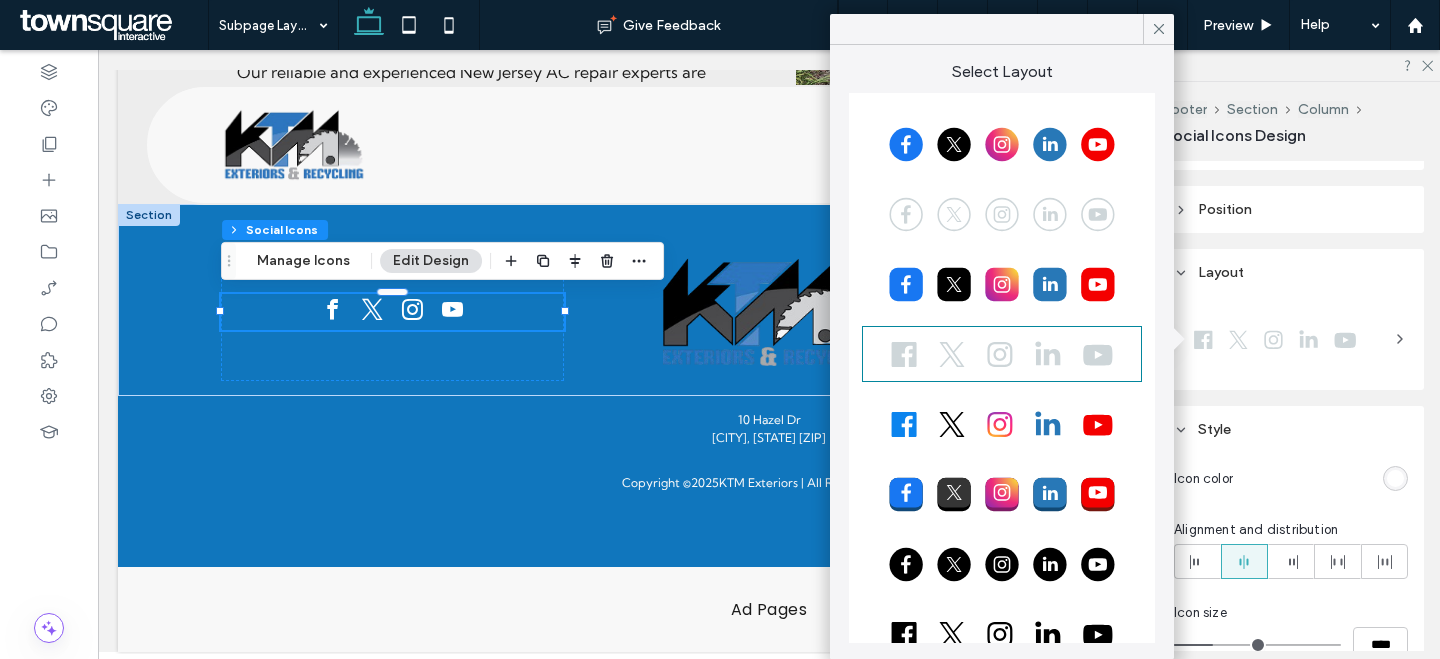click at bounding box center (1002, 564) 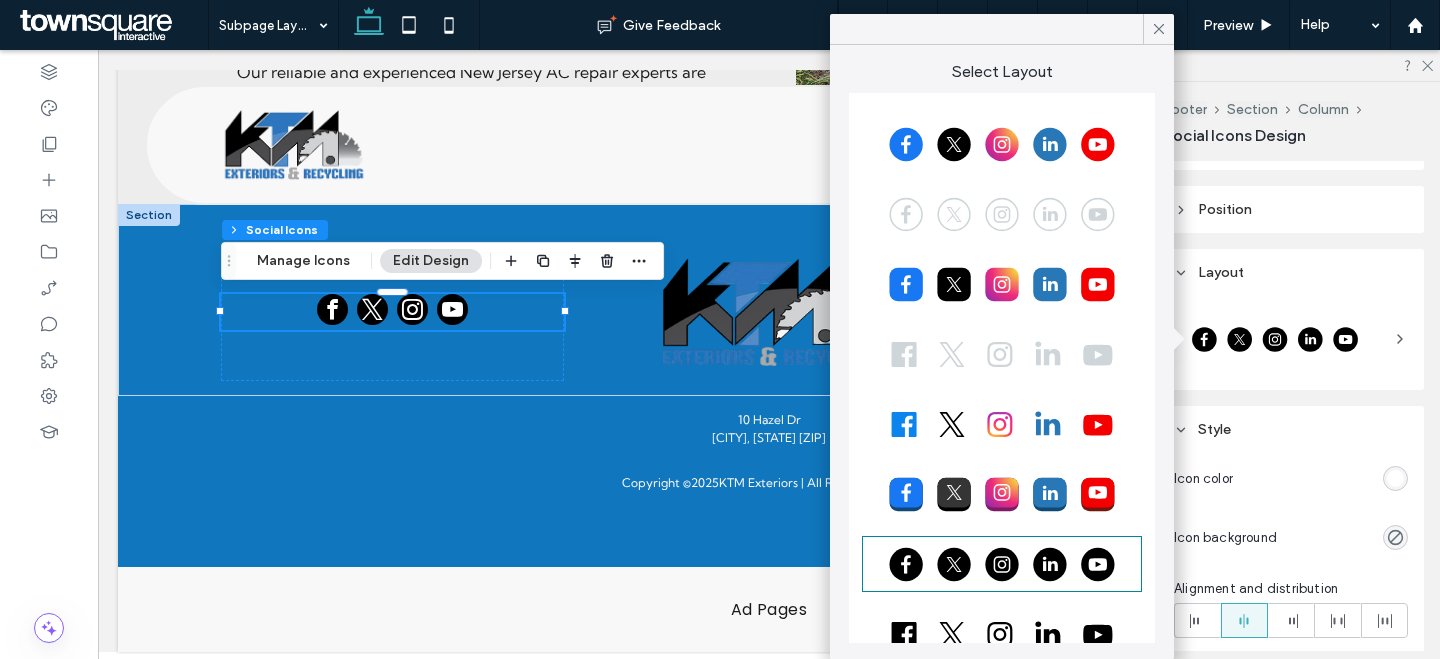click at bounding box center (1395, 537) 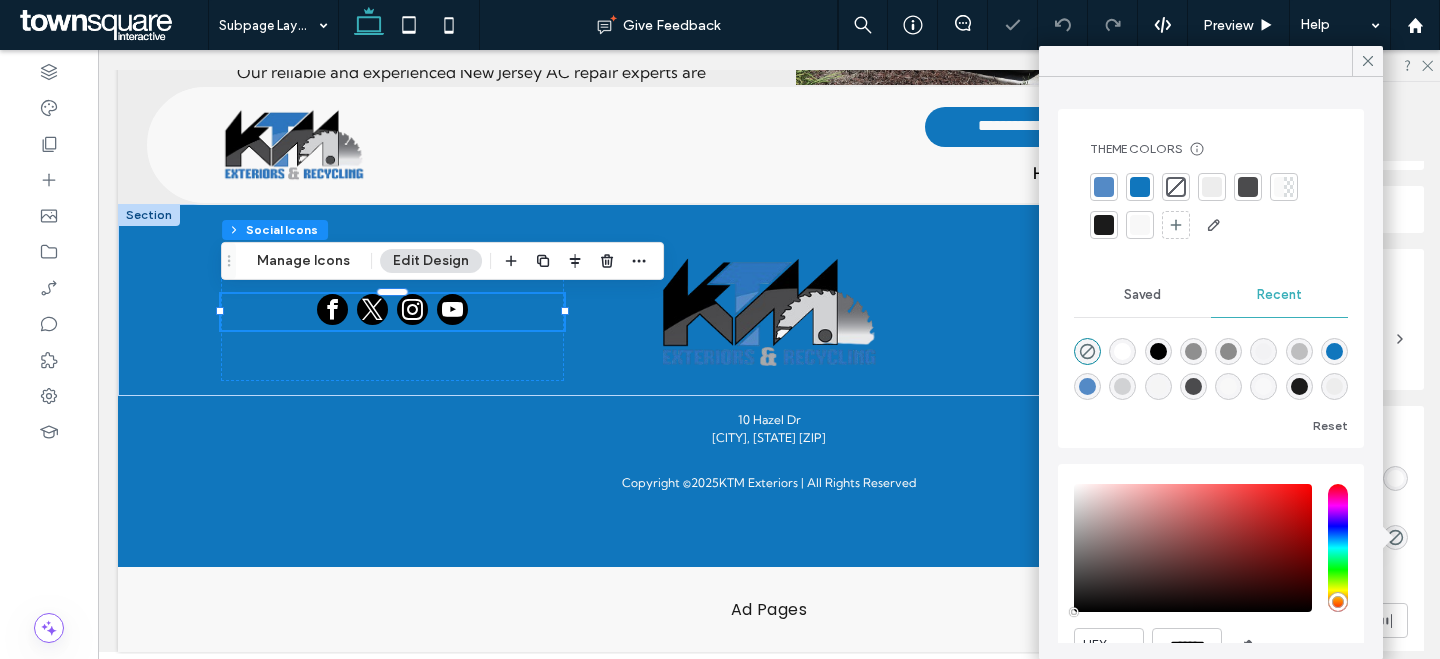 click at bounding box center [1104, 187] 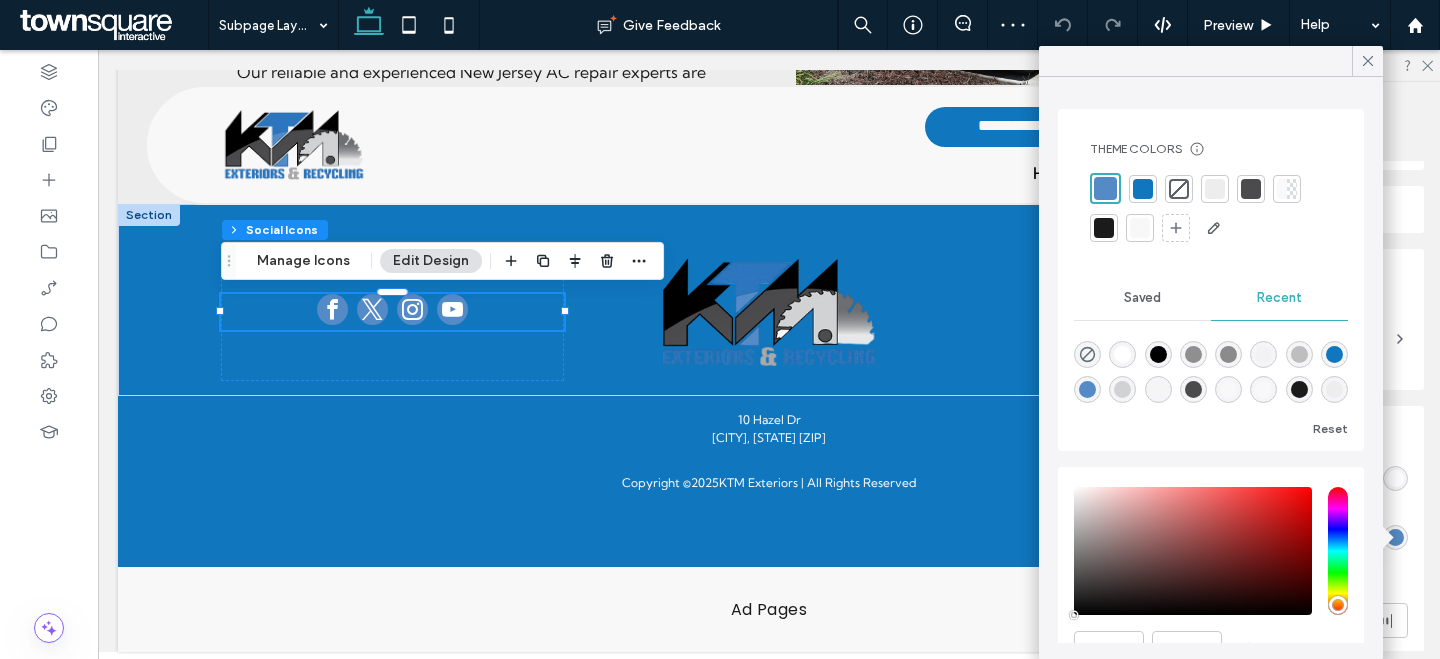 click at bounding box center [1140, 228] 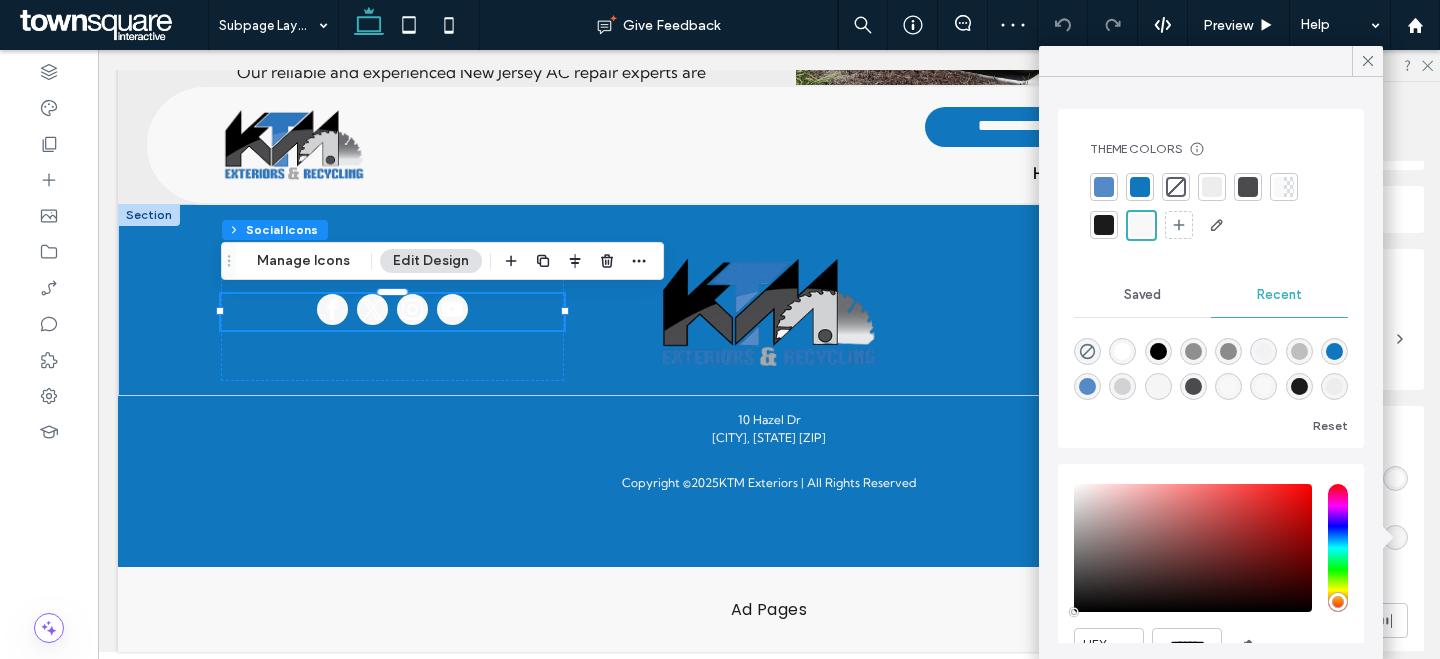 click at bounding box center [1395, 478] 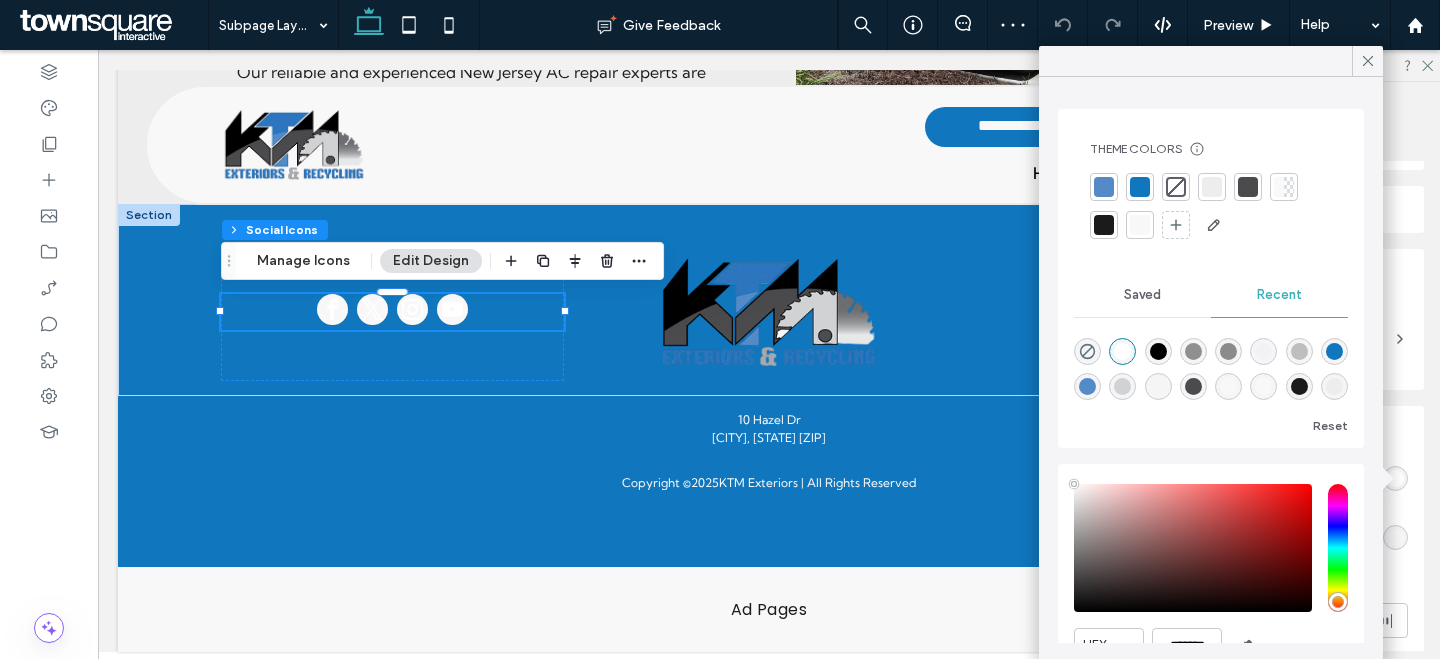 click at bounding box center (1104, 225) 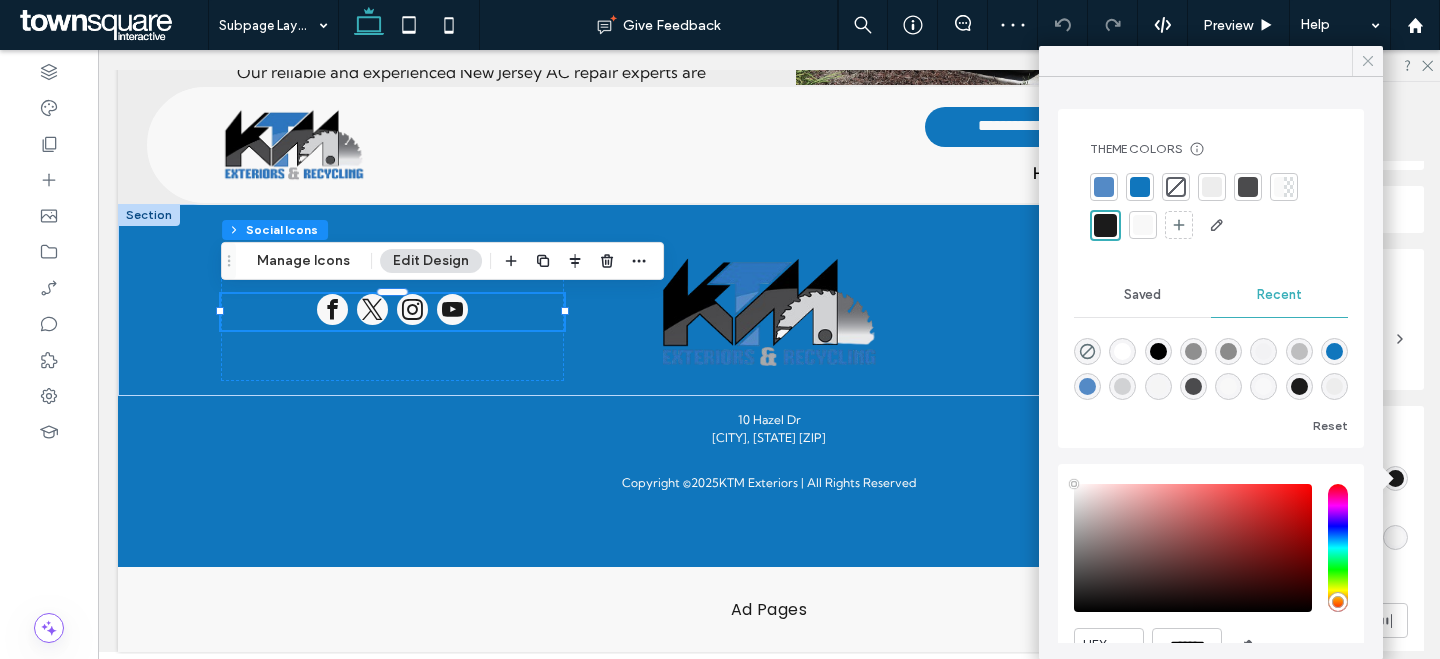 click at bounding box center (1368, 61) 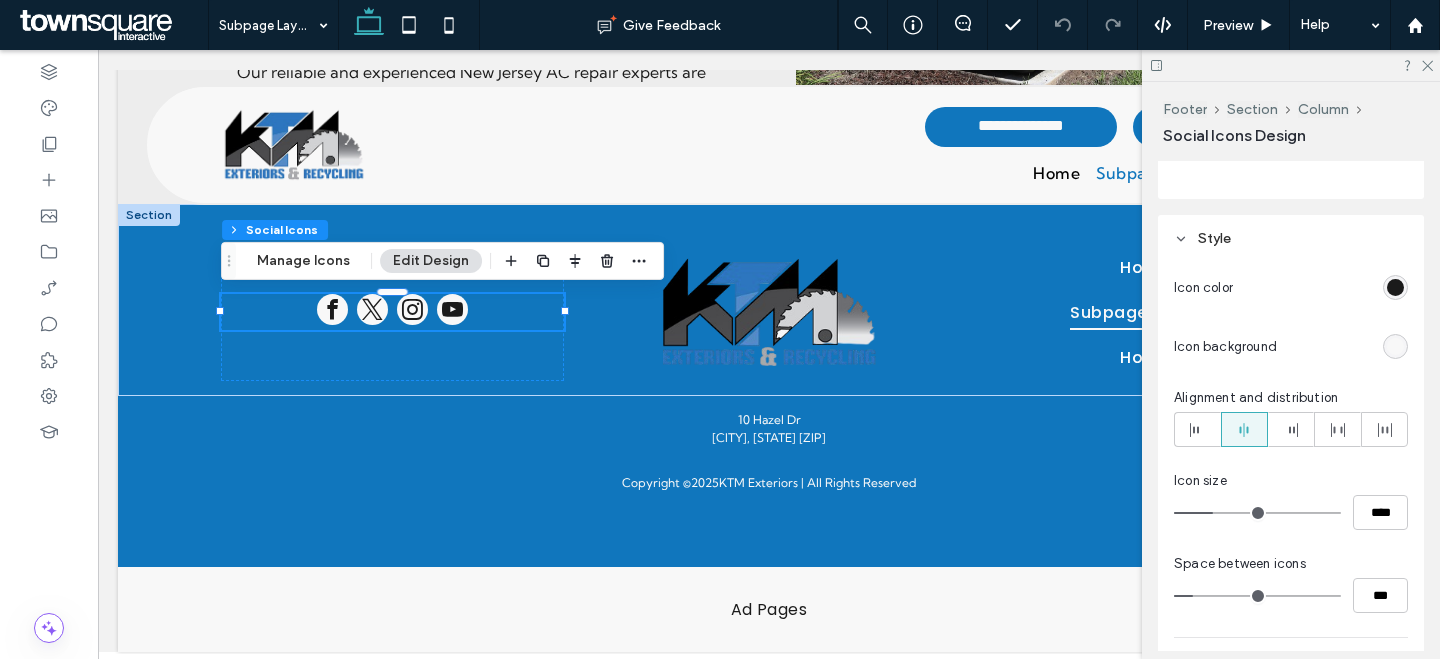 scroll, scrollTop: 510, scrollLeft: 0, axis: vertical 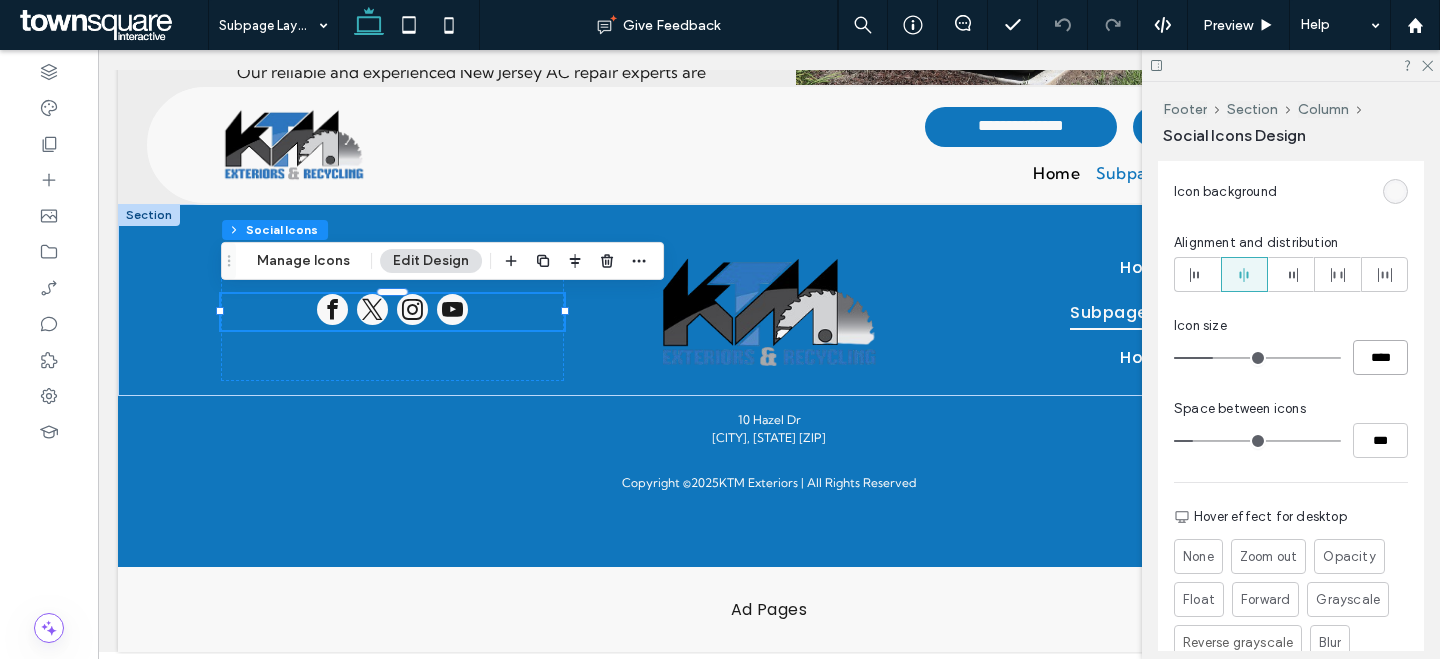 click on "****" at bounding box center (1380, 357) 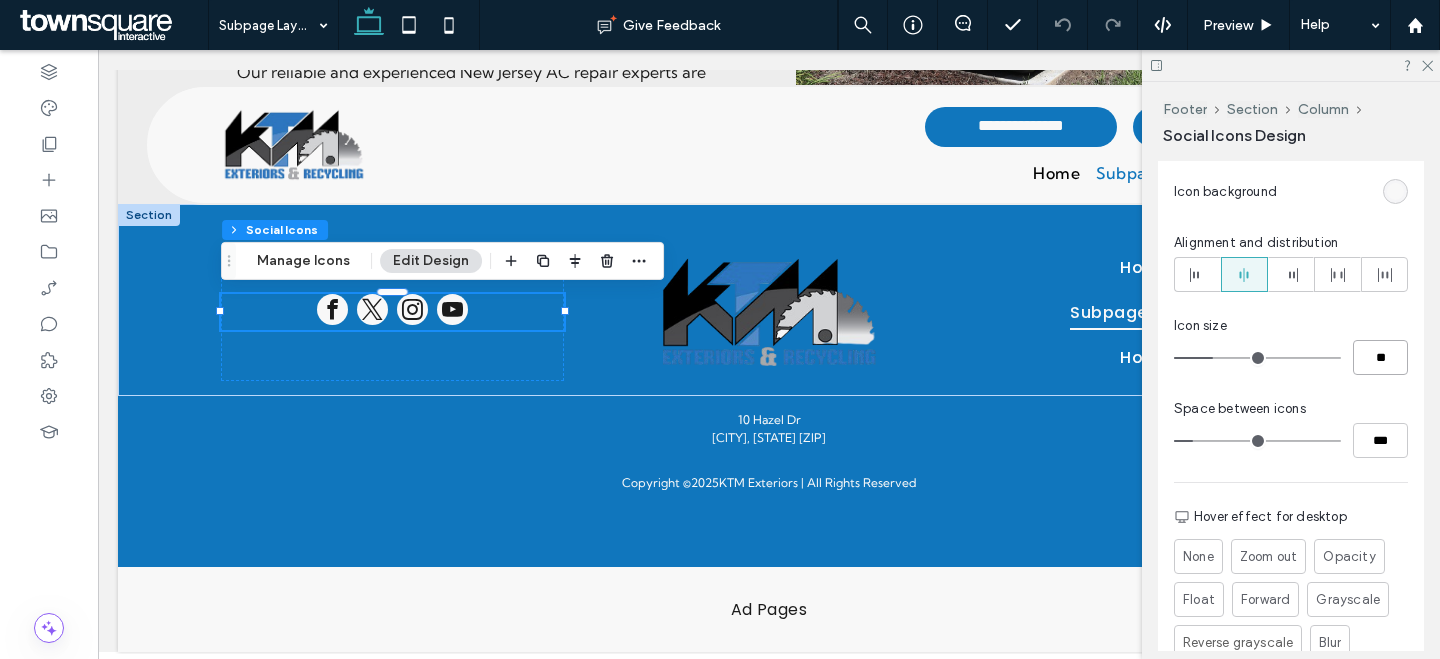 type on "**" 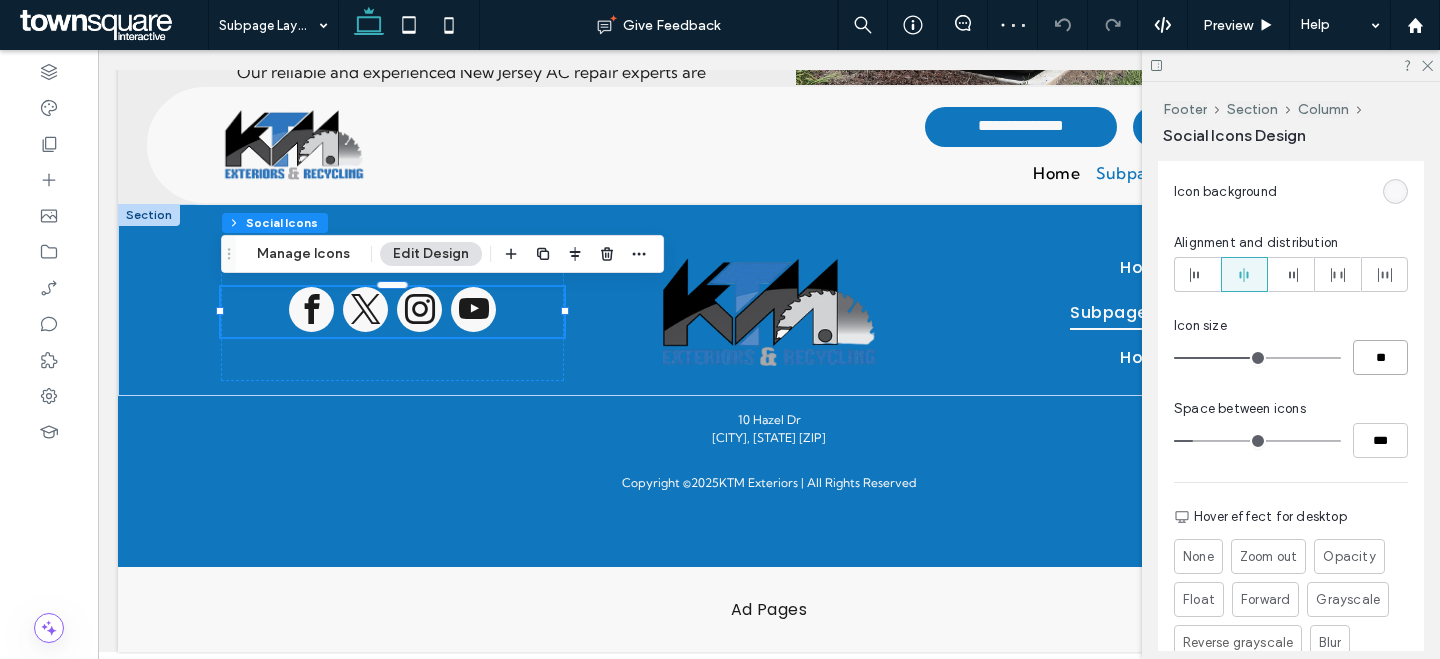 type on "*" 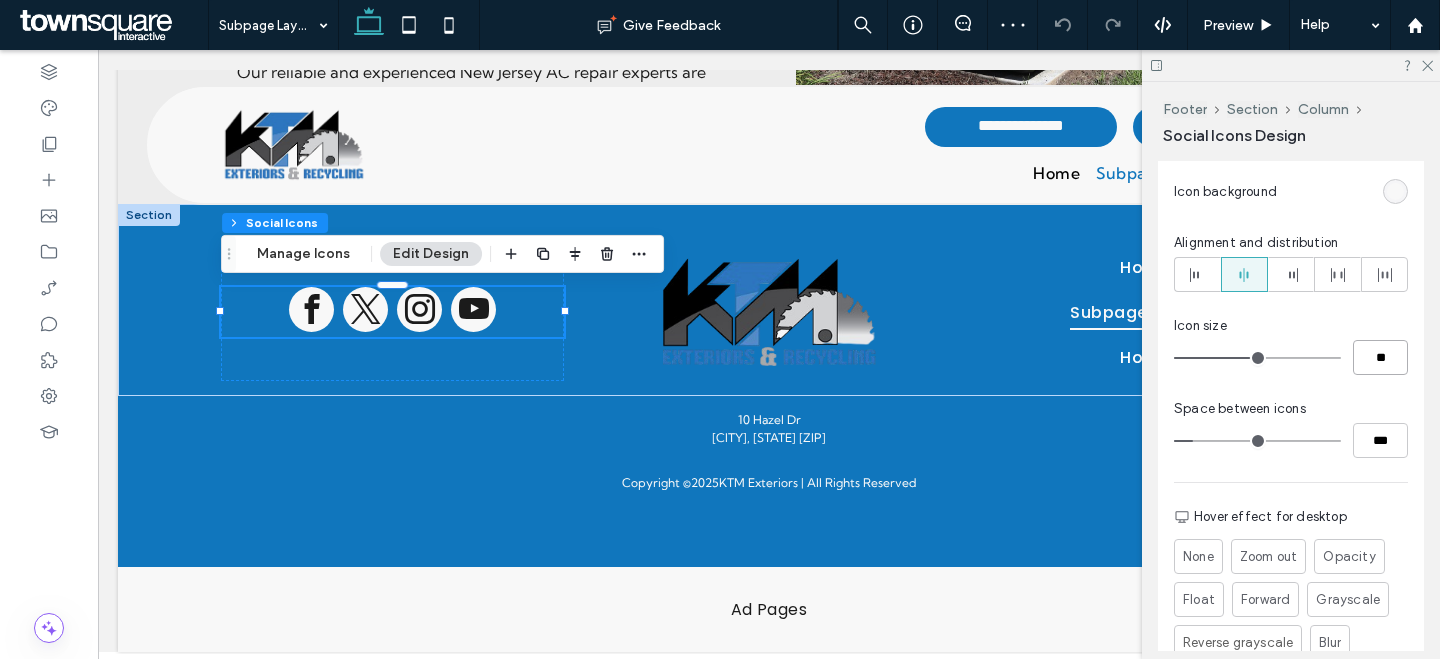 type on "**" 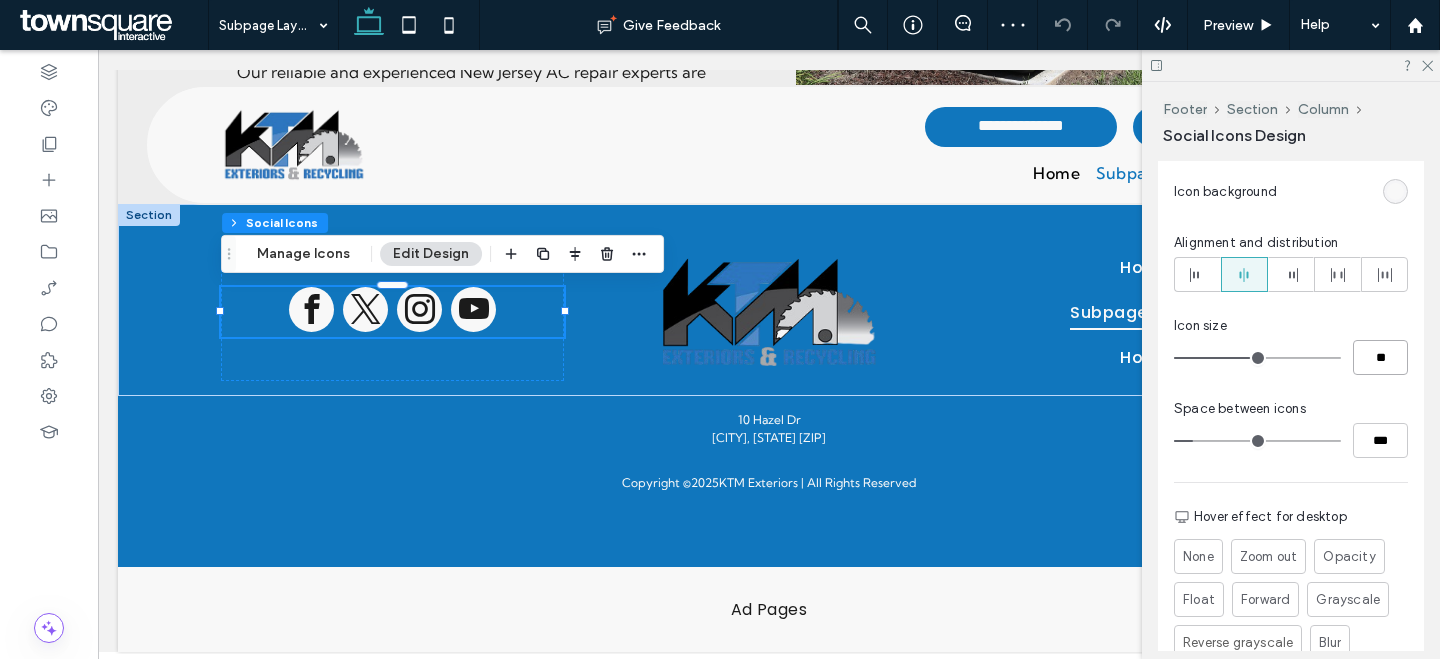 type on "**" 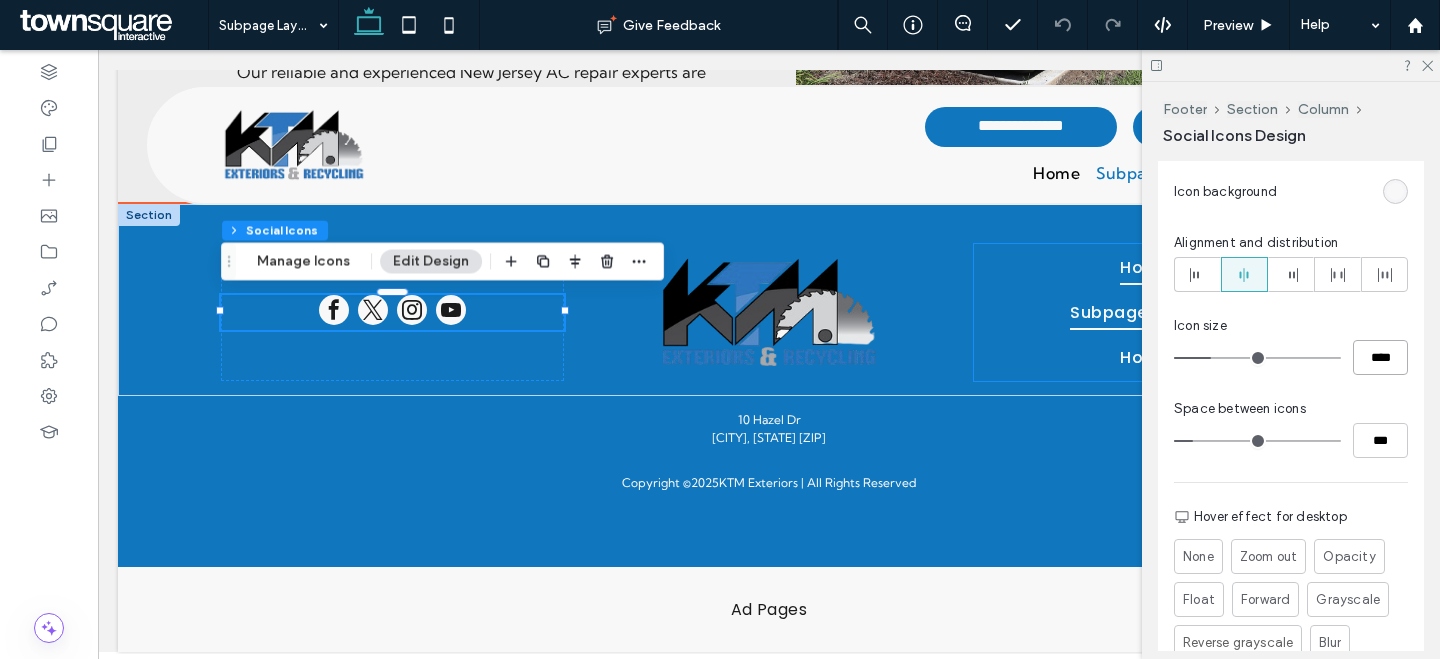 click on "Home" at bounding box center (1145, 266) 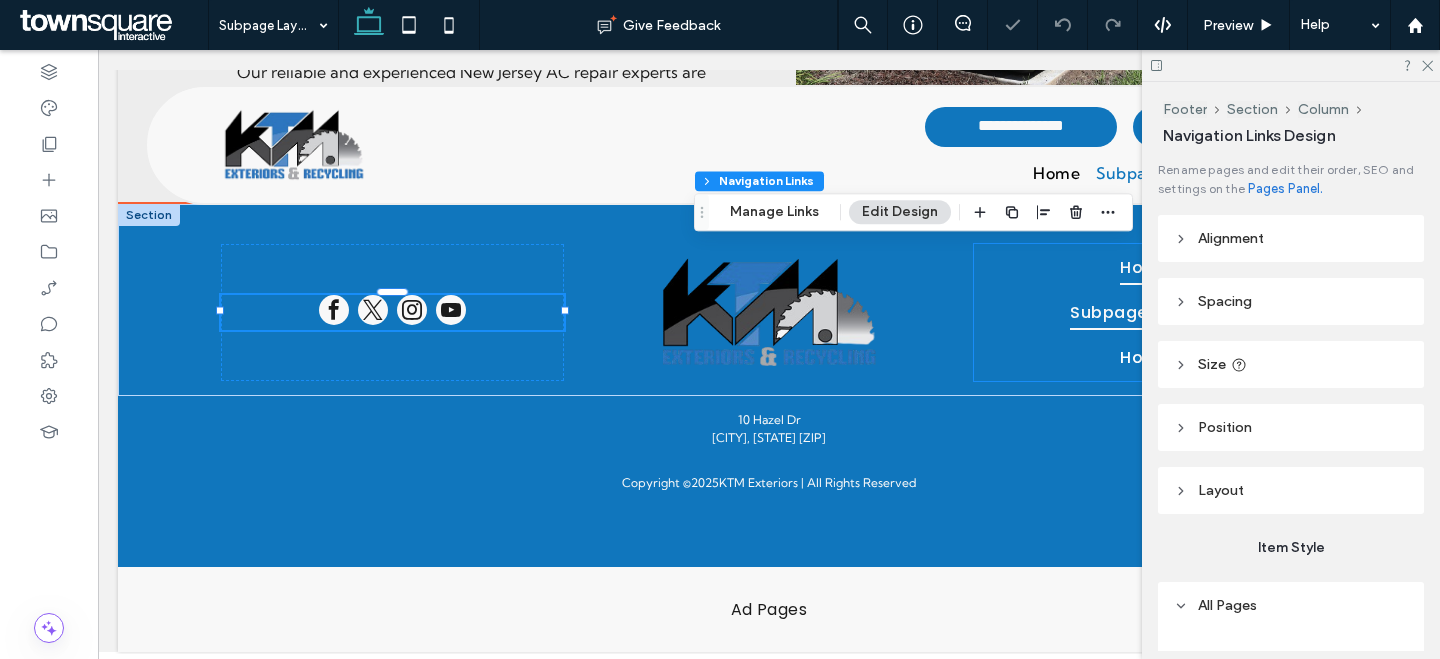 type on "*" 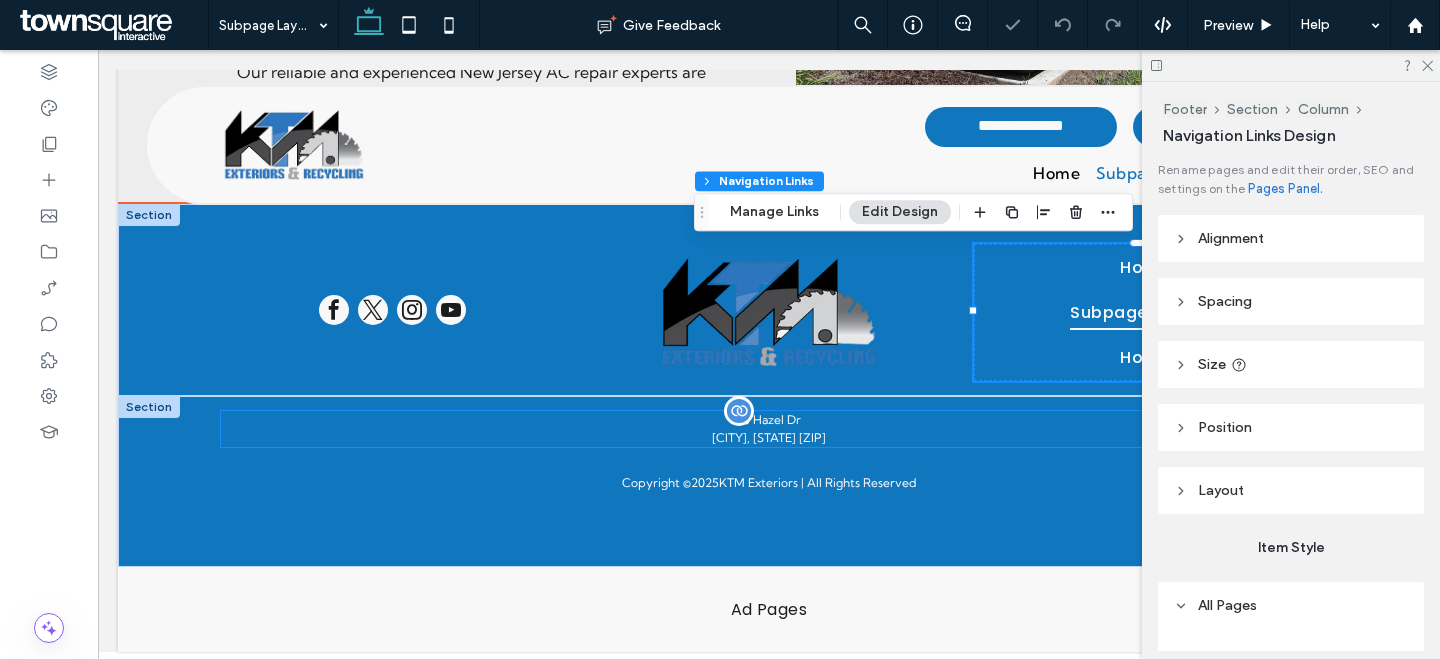 click on "[CITY], [STATE] [ZIP]" at bounding box center [769, 438] 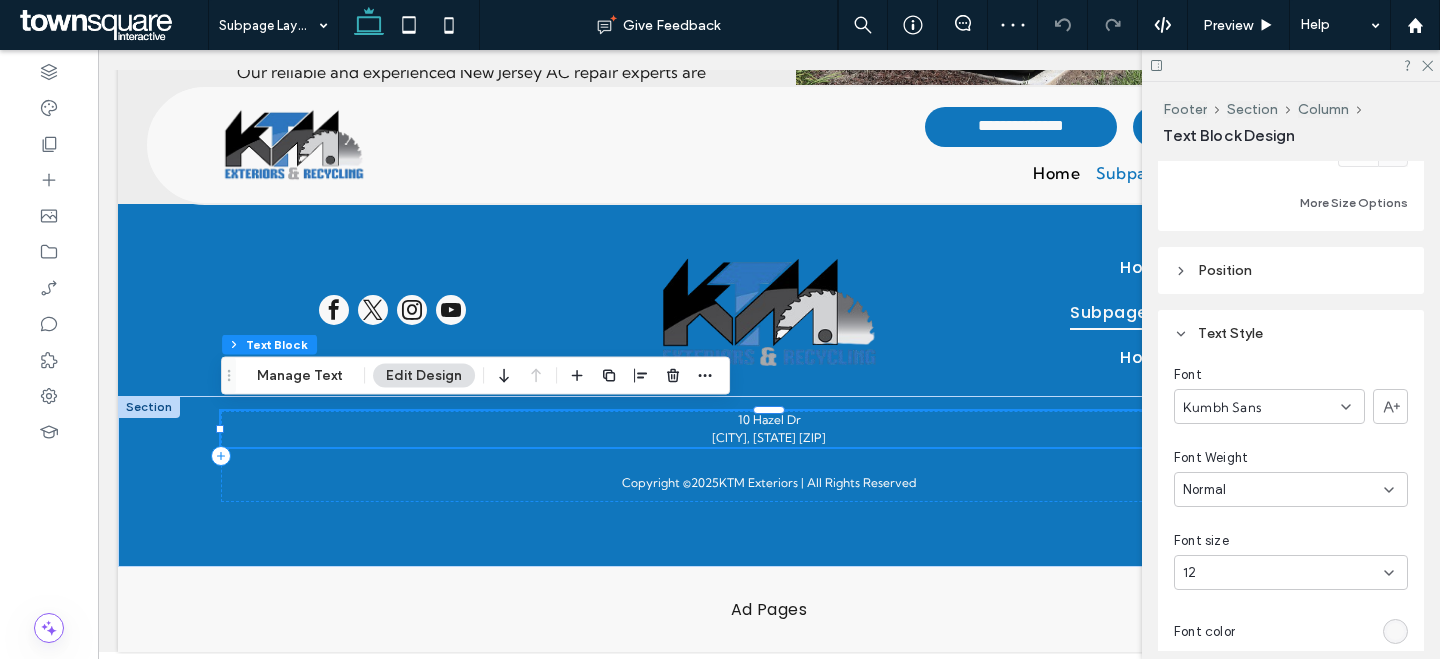 scroll, scrollTop: 824, scrollLeft: 0, axis: vertical 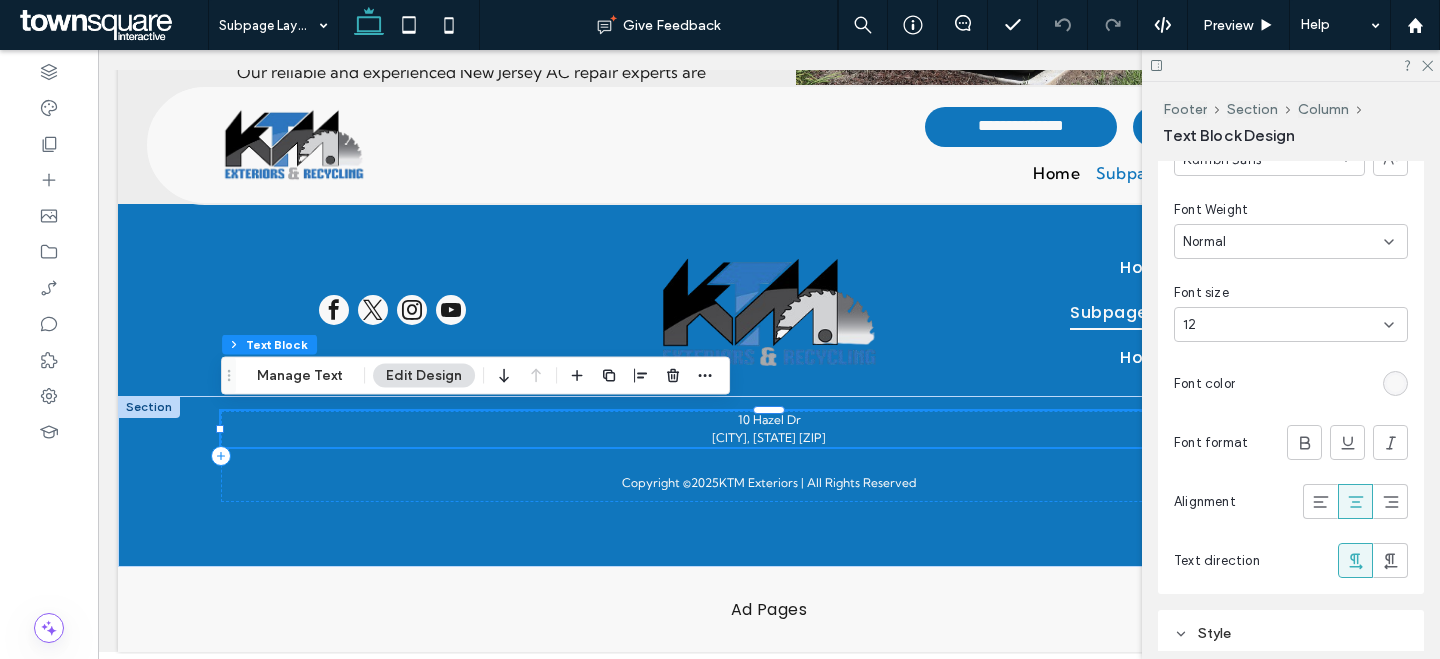click on "12" at bounding box center (1279, 325) 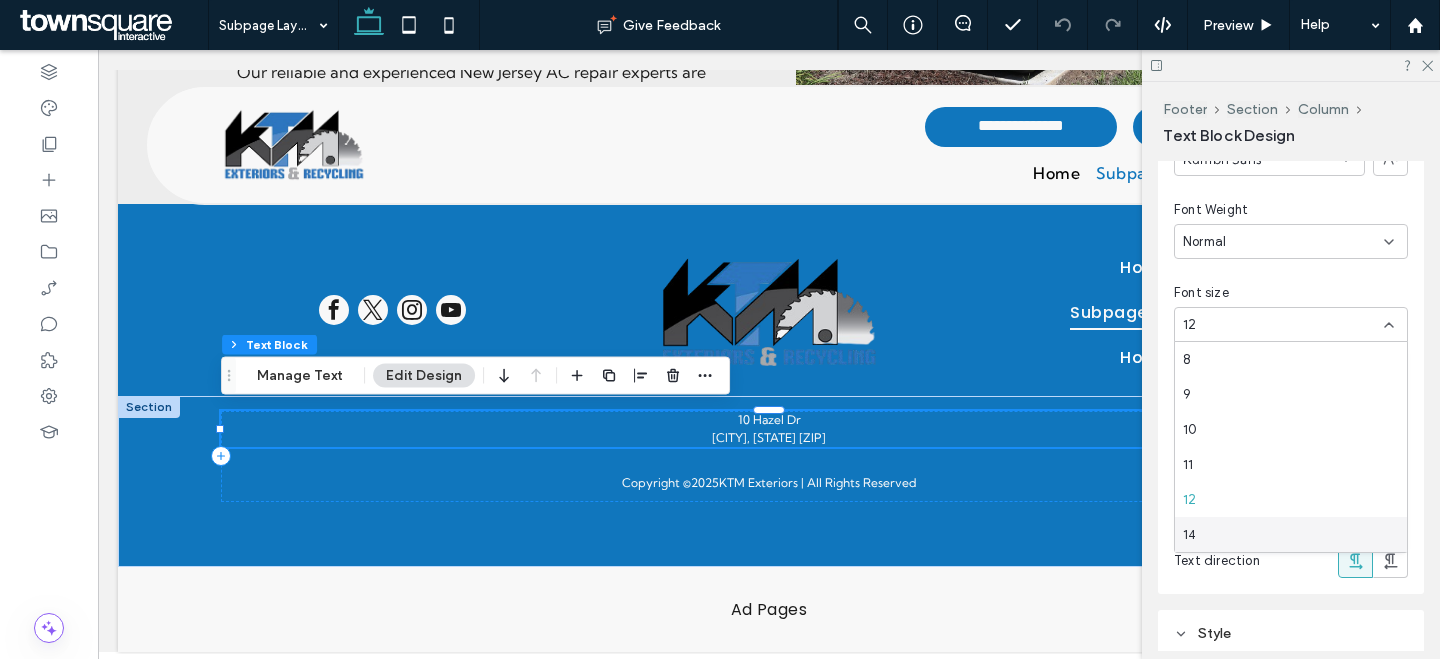 click on "14" at bounding box center [1291, 534] 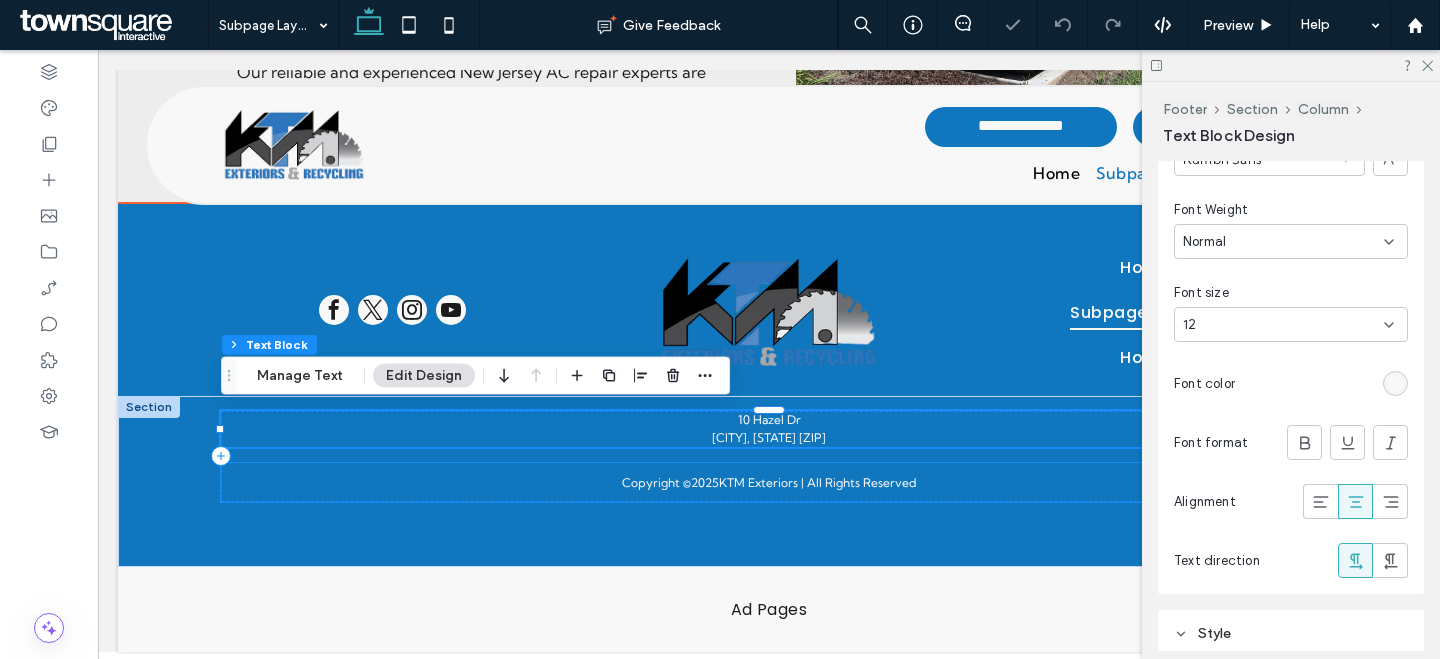 click on "Copyright ©  2025
KTM Exteriors | All Rights Reserved" at bounding box center (769, 494) 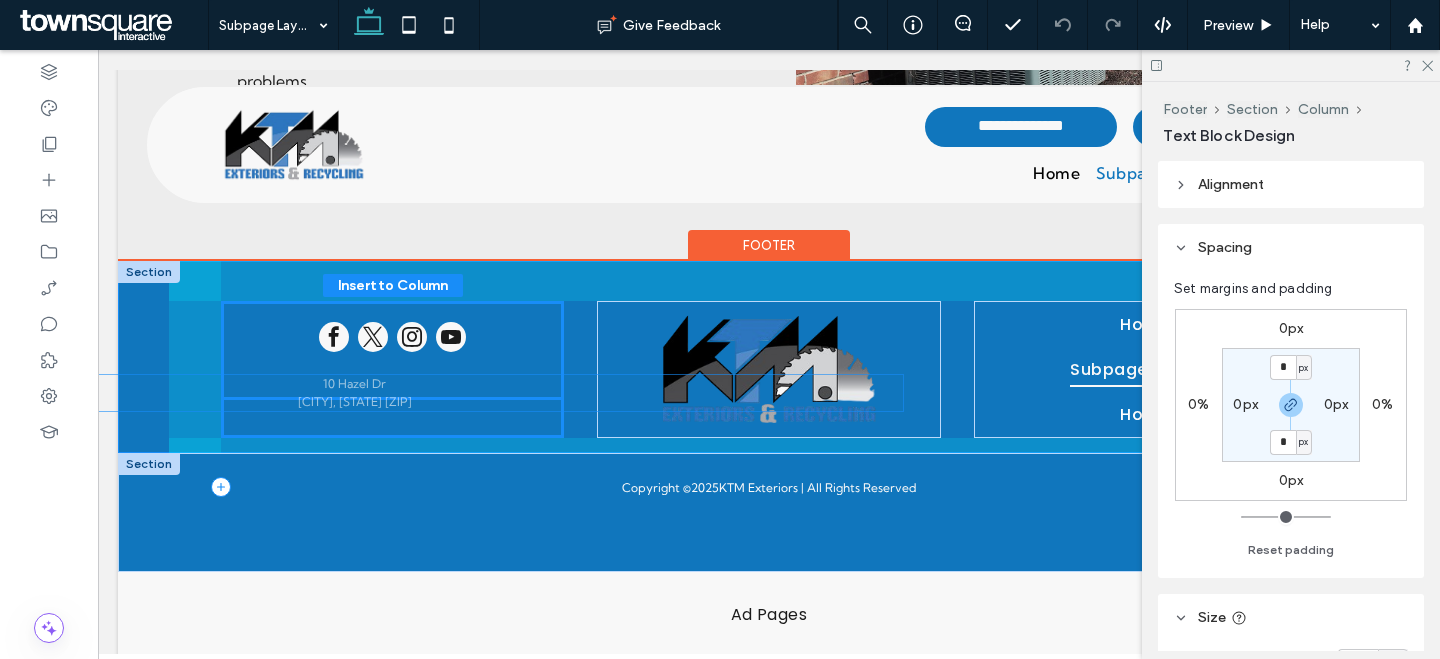 drag, startPoint x: 825, startPoint y: 429, endPoint x: 422, endPoint y: 398, distance: 404.19055 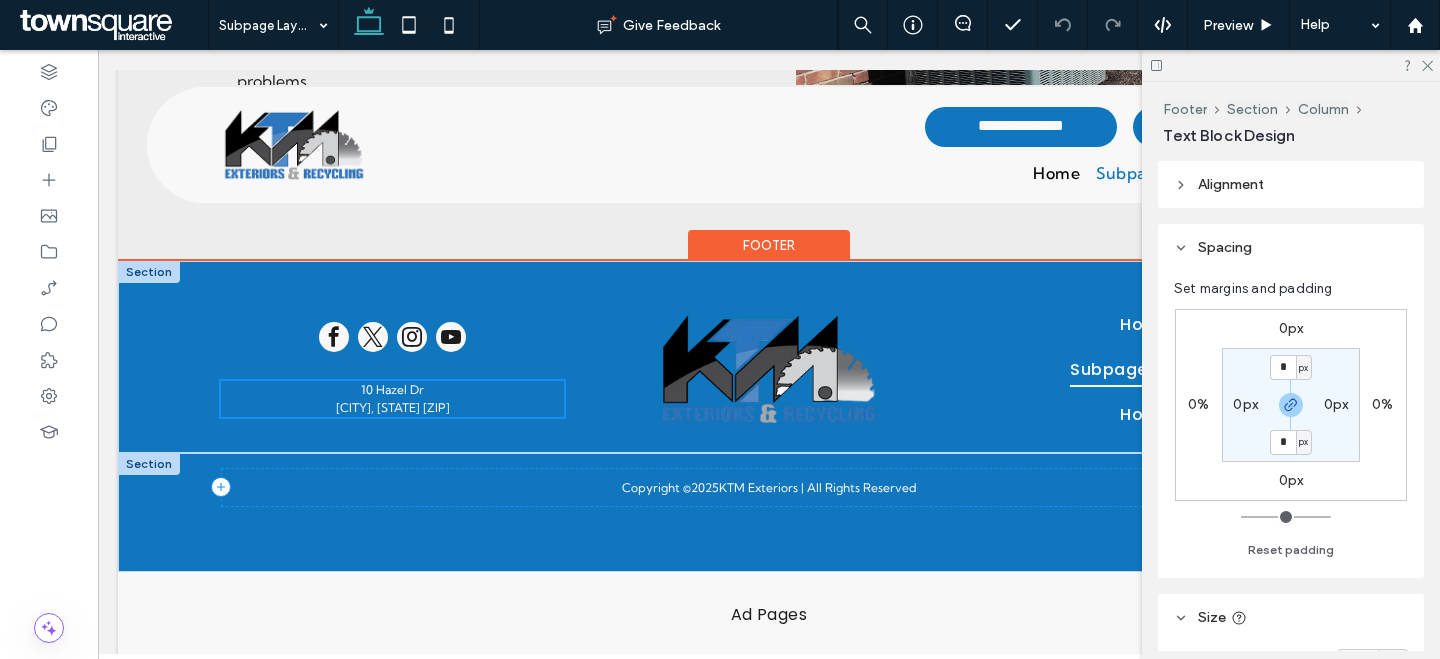 scroll, scrollTop: 2321, scrollLeft: 0, axis: vertical 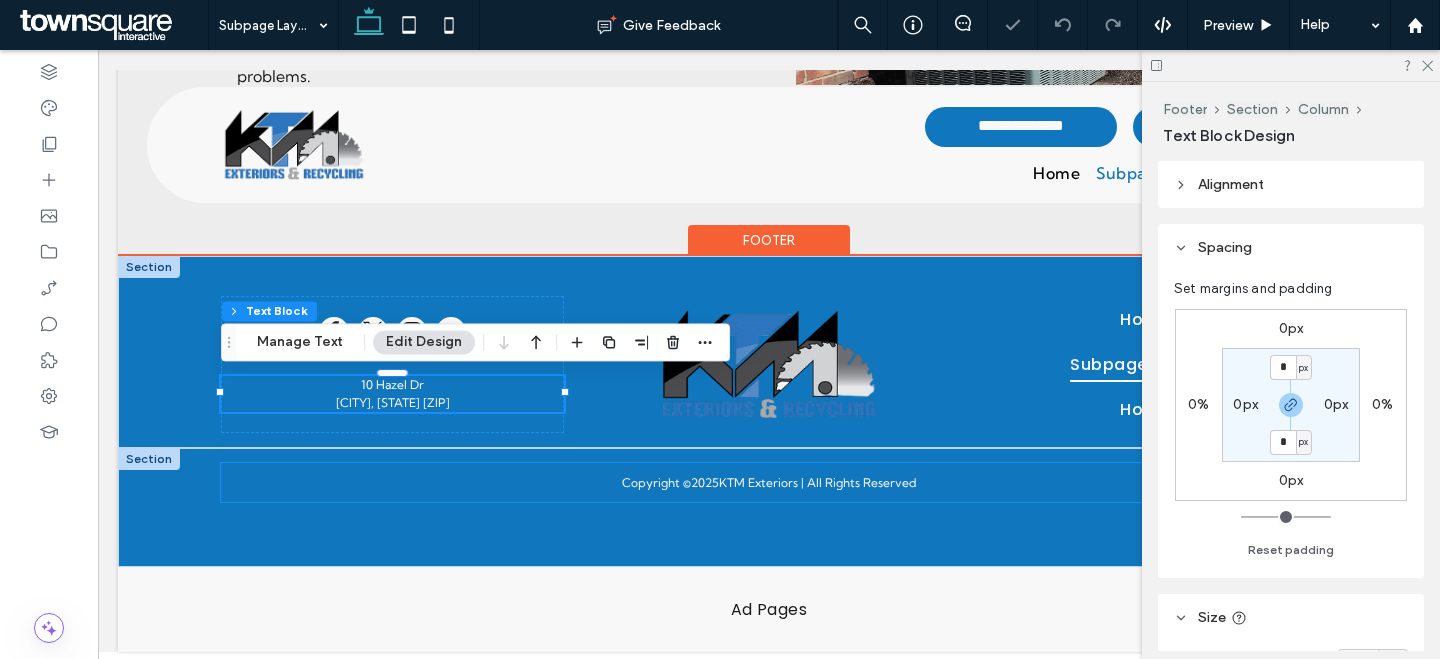 click on "Copyright ©  2025
KTM Exteriors | All Rights Reserved" at bounding box center (769, 482) 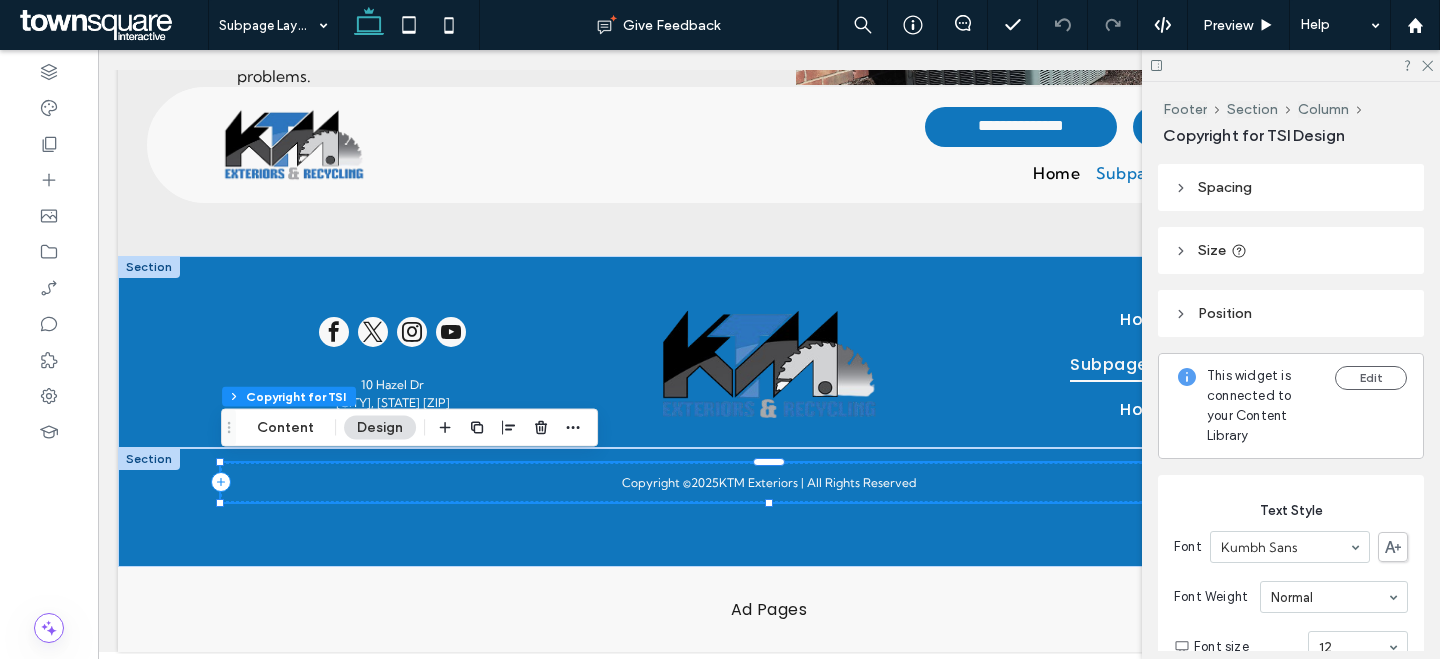 scroll, scrollTop: 155, scrollLeft: 0, axis: vertical 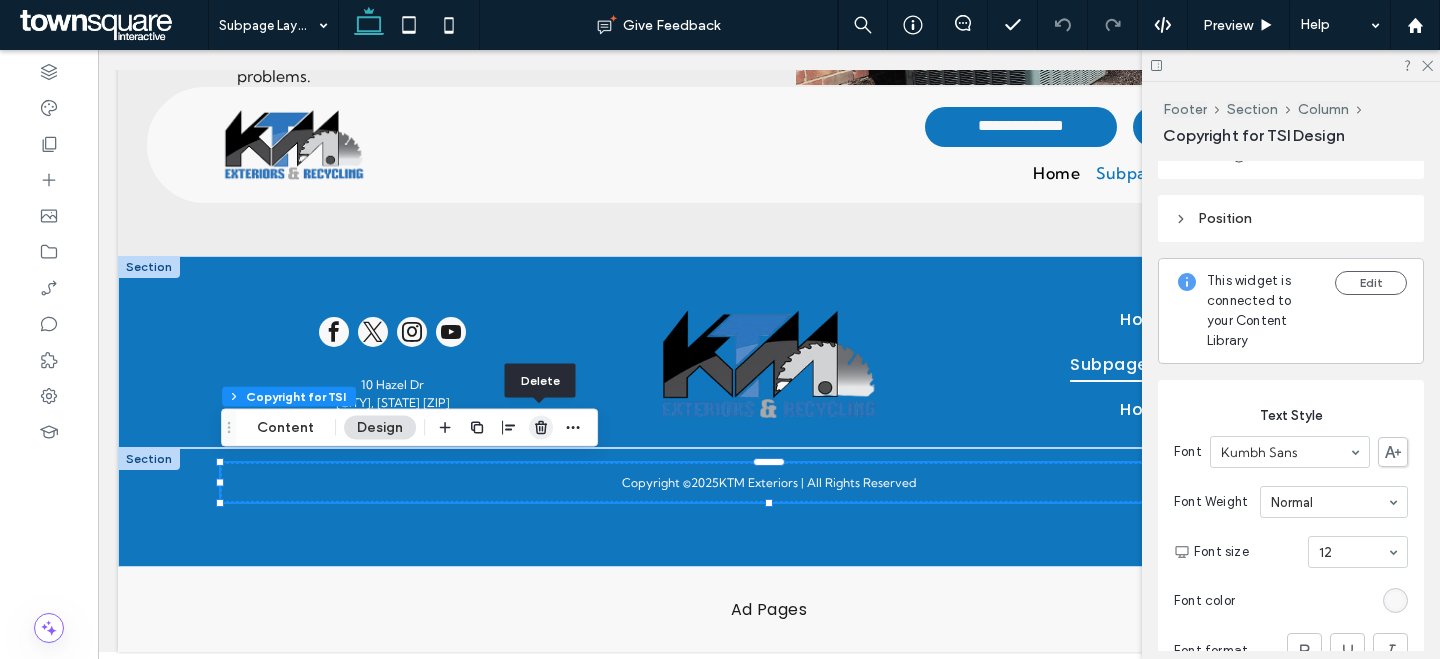 click at bounding box center [541, 428] 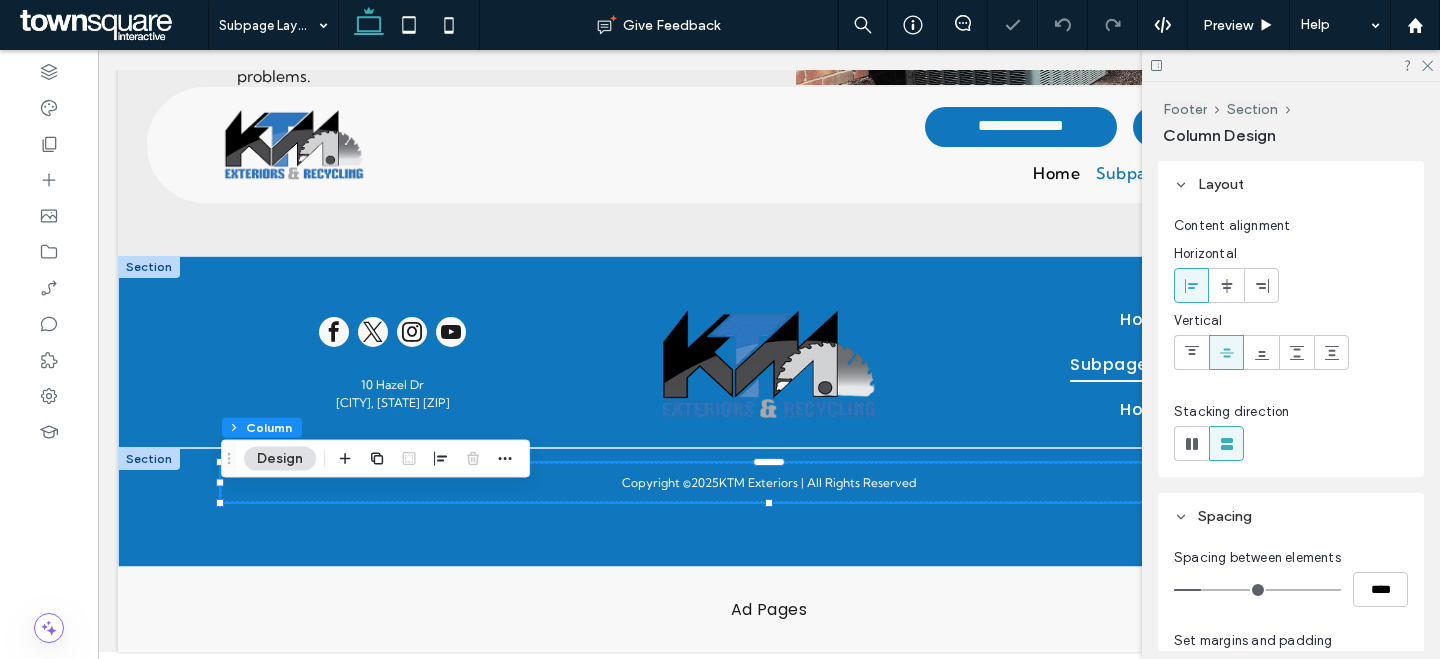scroll, scrollTop: 2290, scrollLeft: 0, axis: vertical 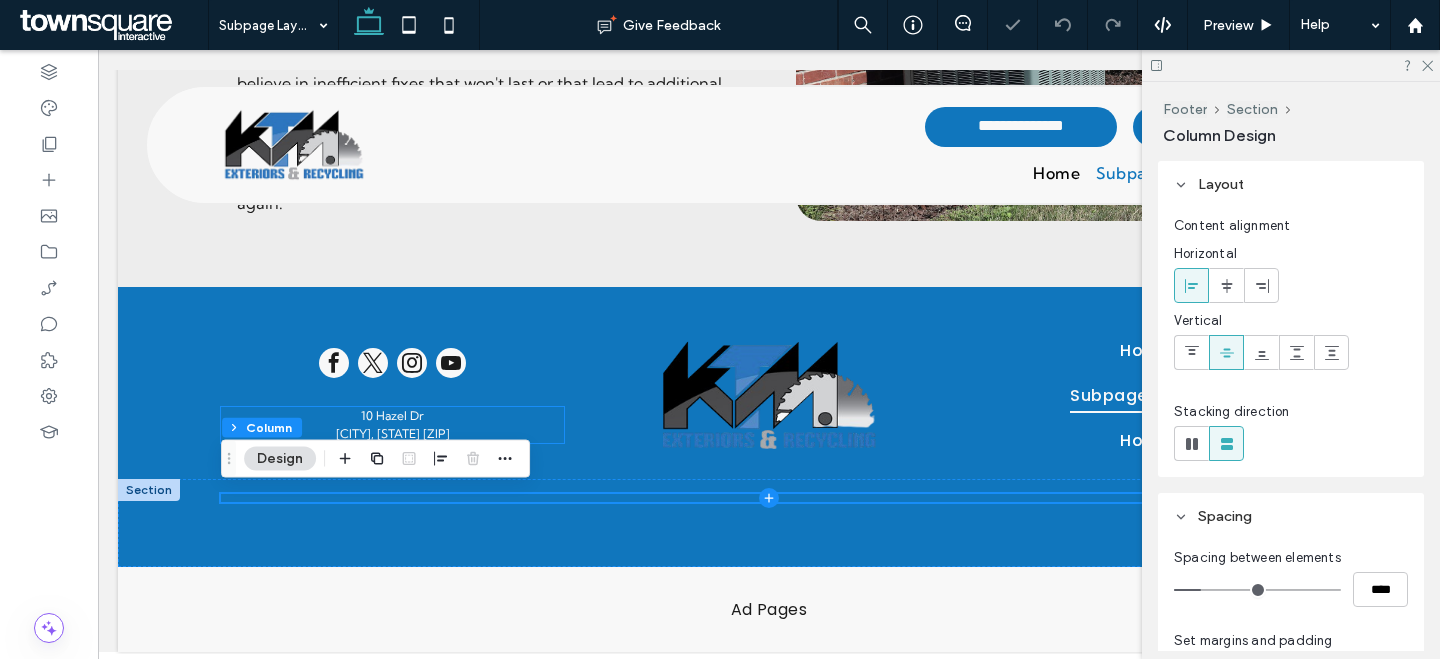 click on "10 Hazel Dr" at bounding box center (392, 416) 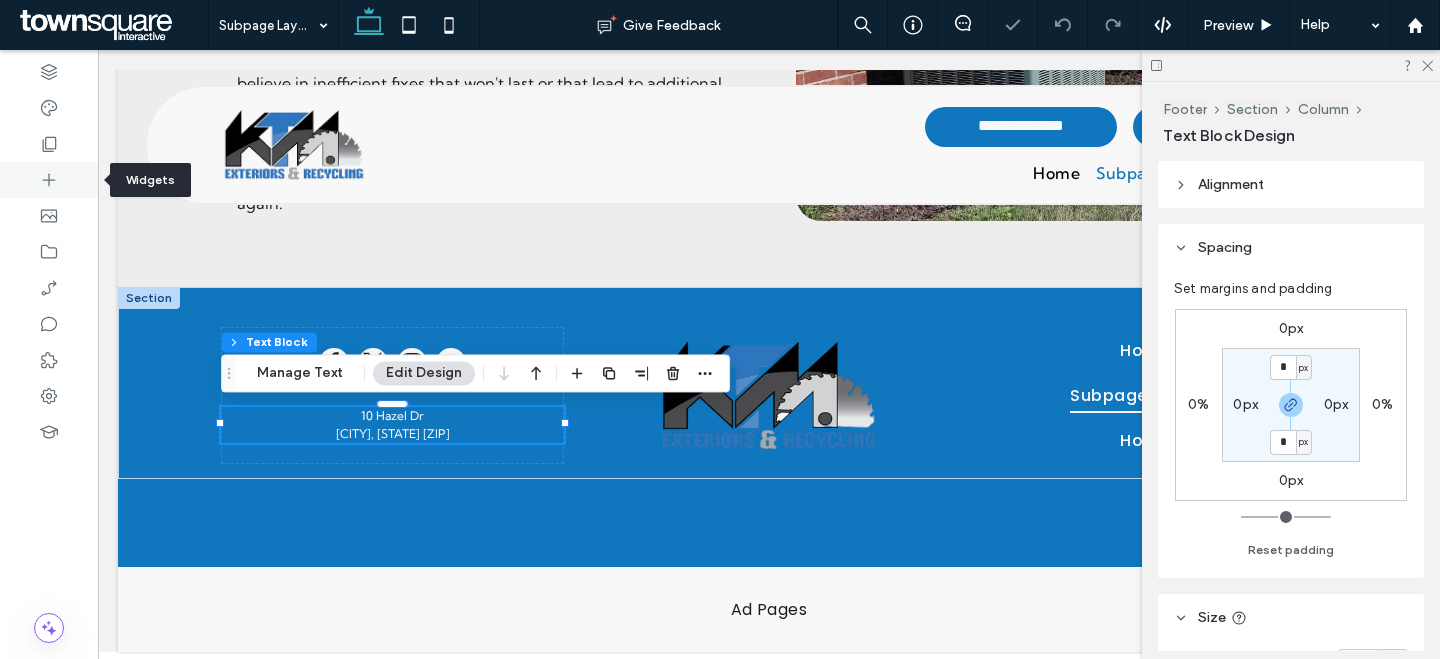 click 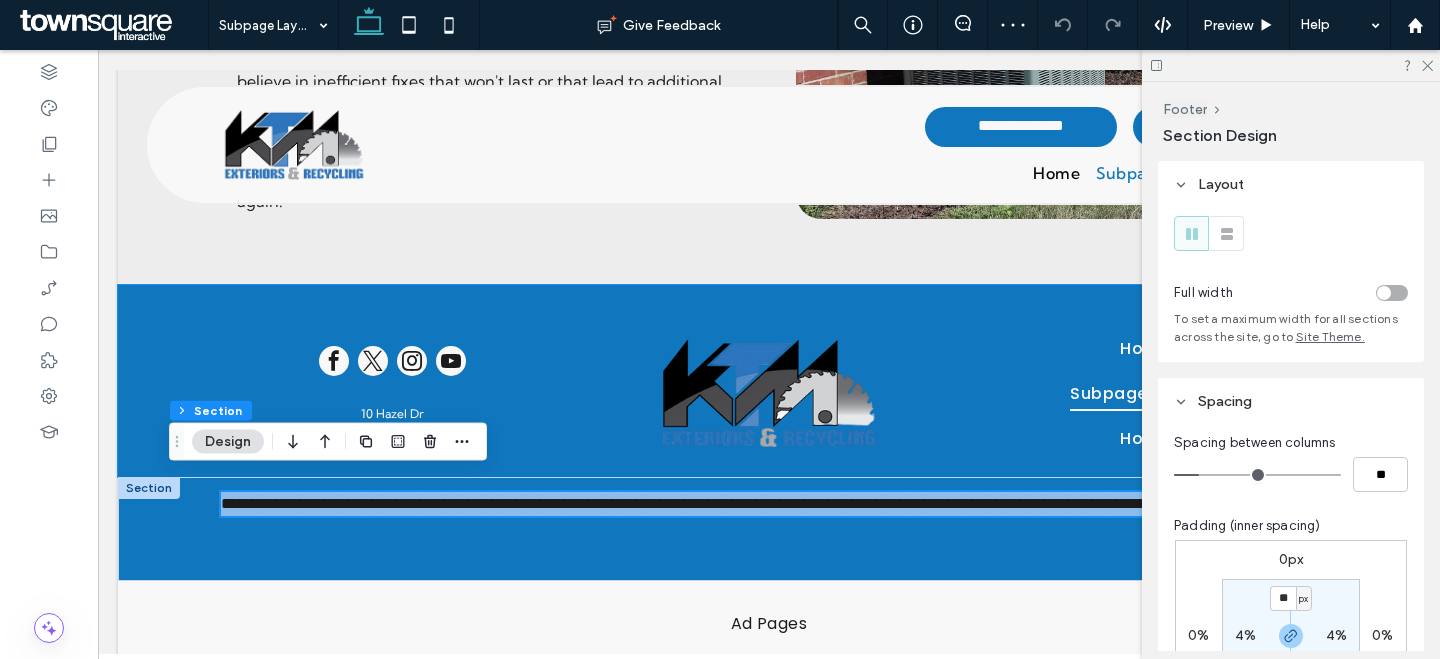 scroll, scrollTop: 2321, scrollLeft: 0, axis: vertical 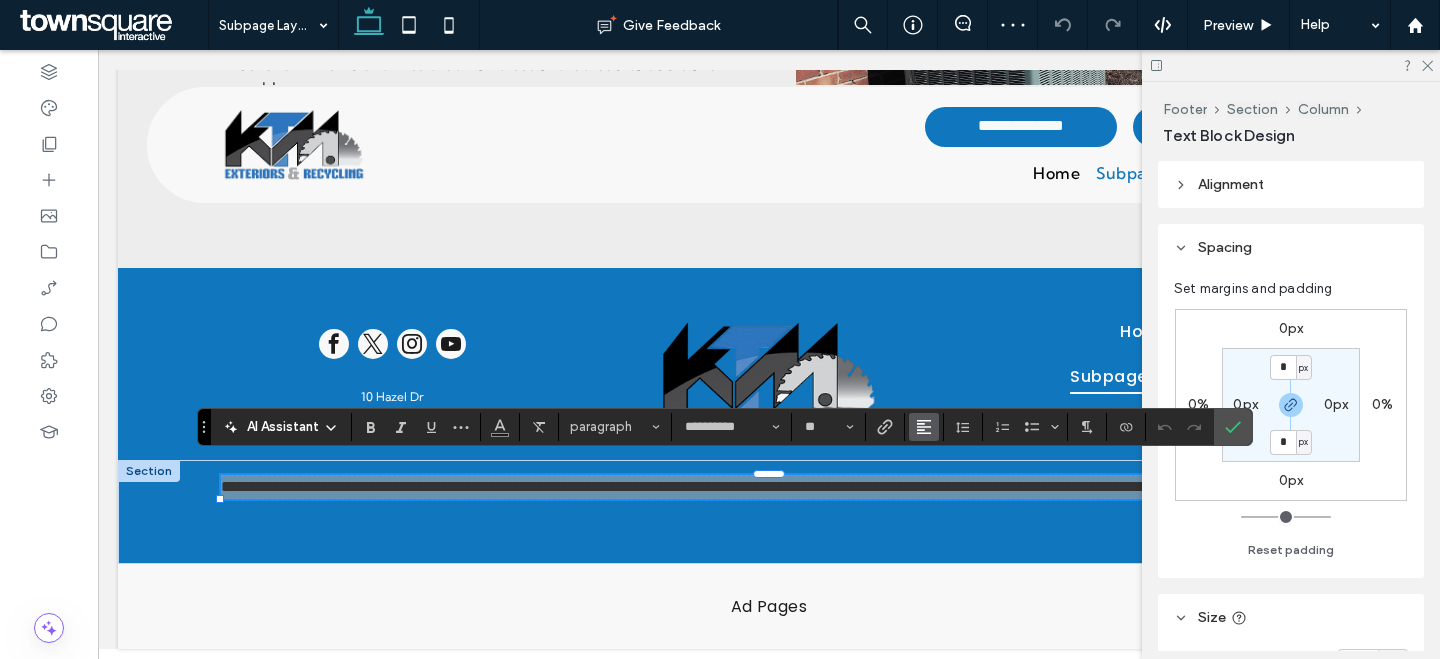 click 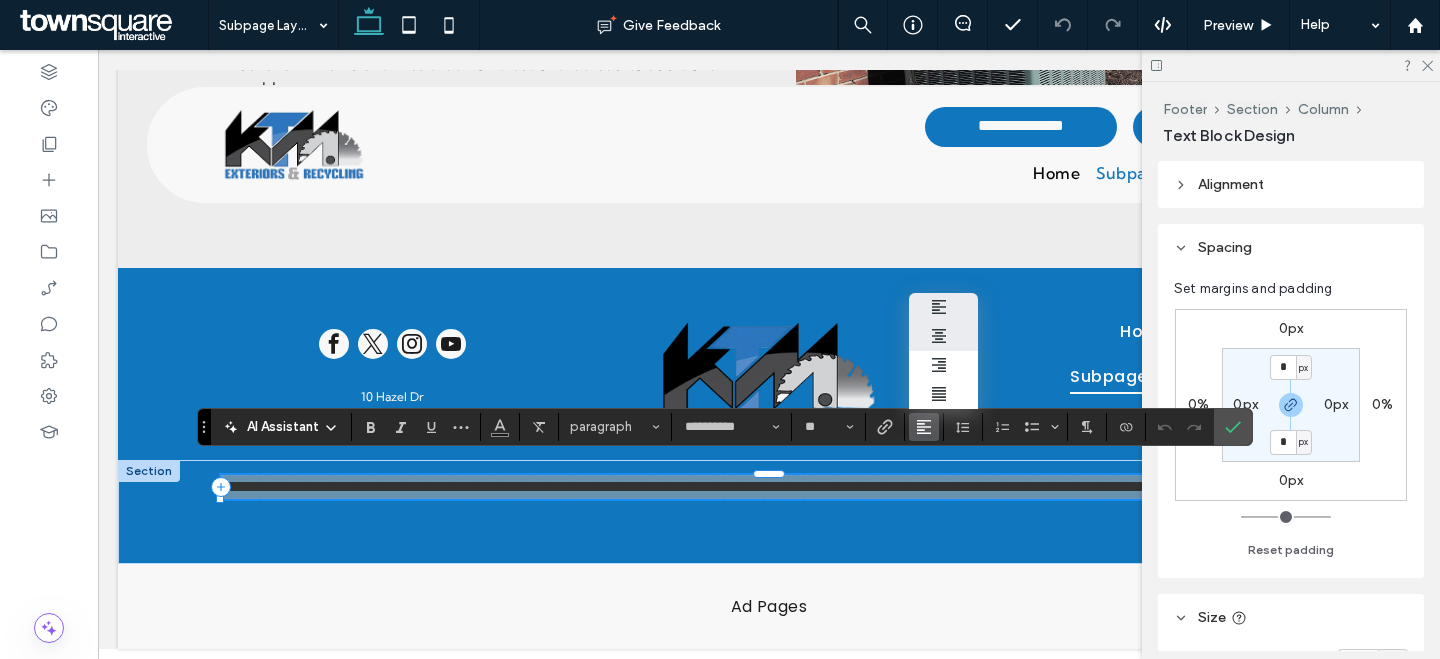 click 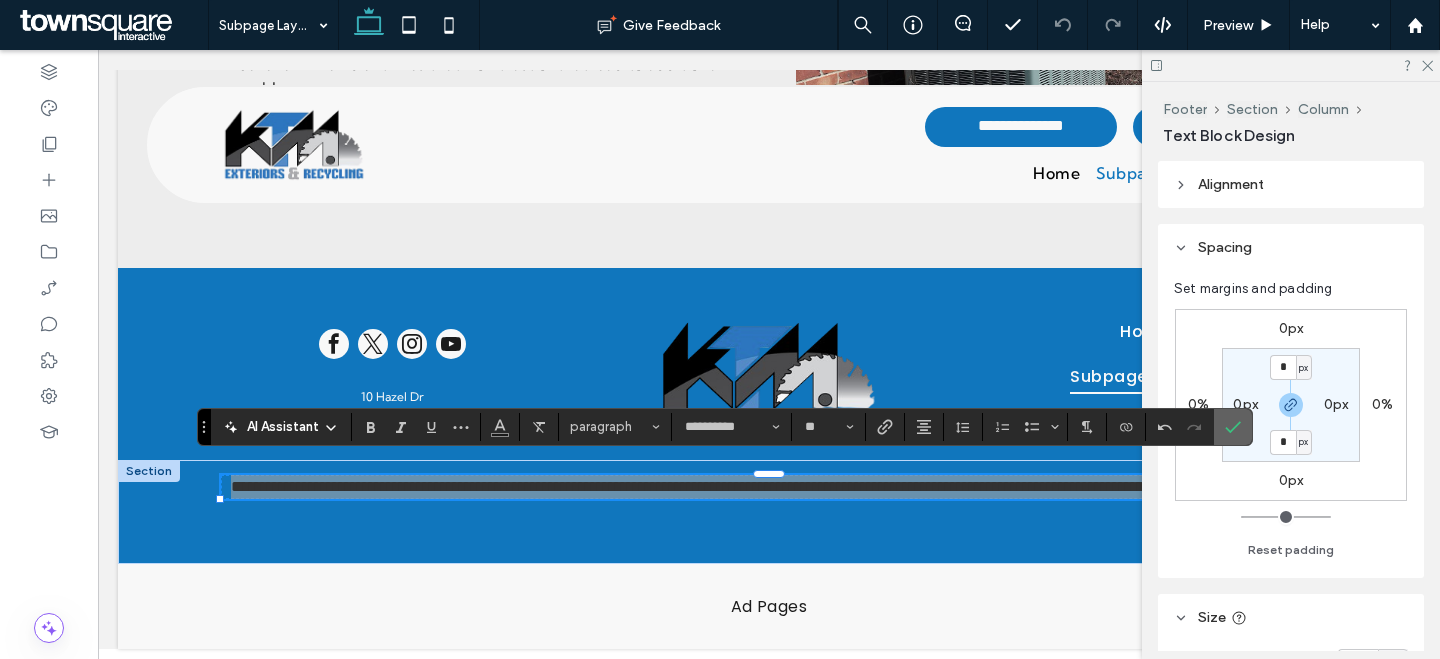 click 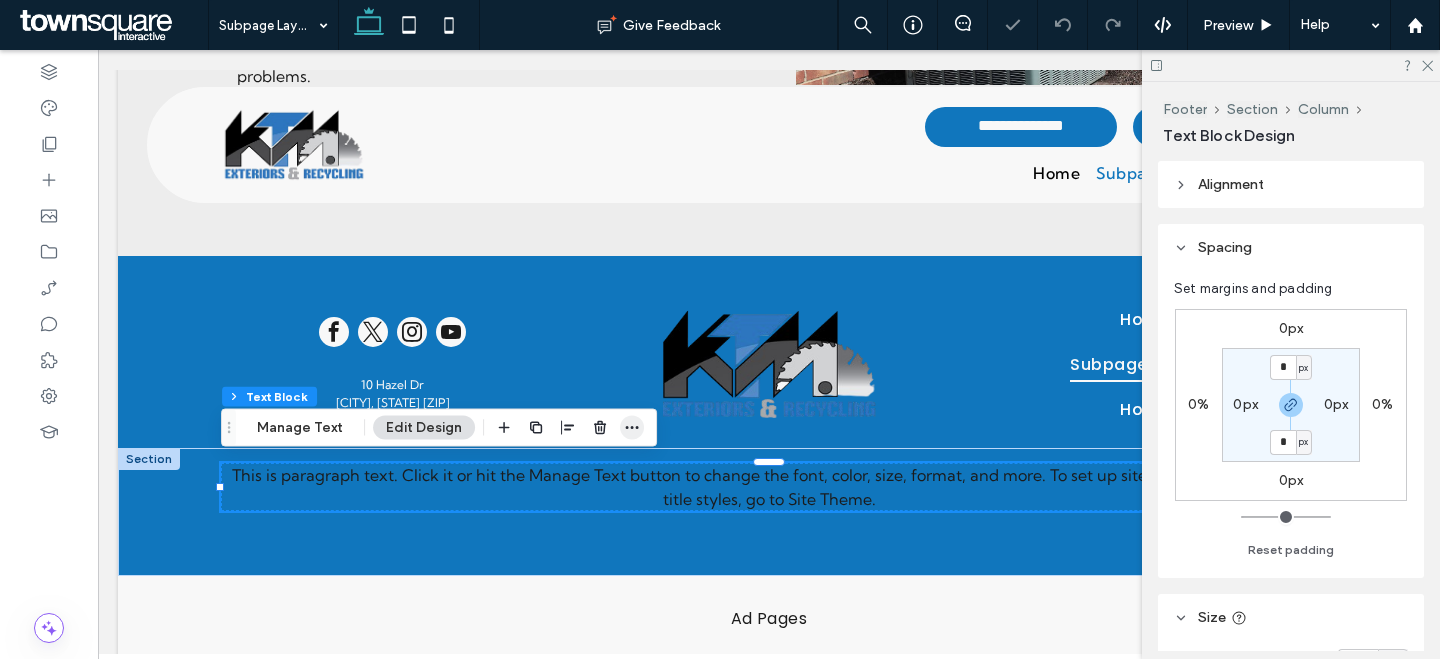 click 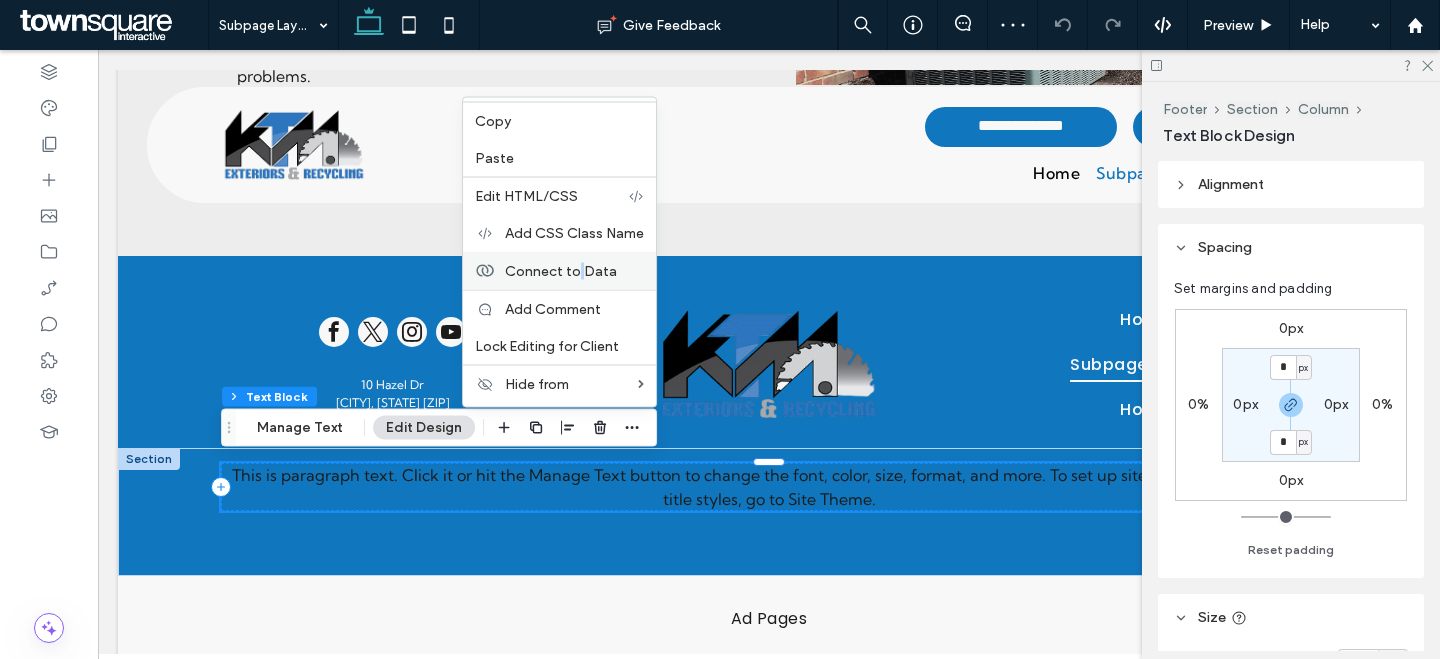 drag, startPoint x: 582, startPoint y: 271, endPoint x: 572, endPoint y: 278, distance: 12.206555 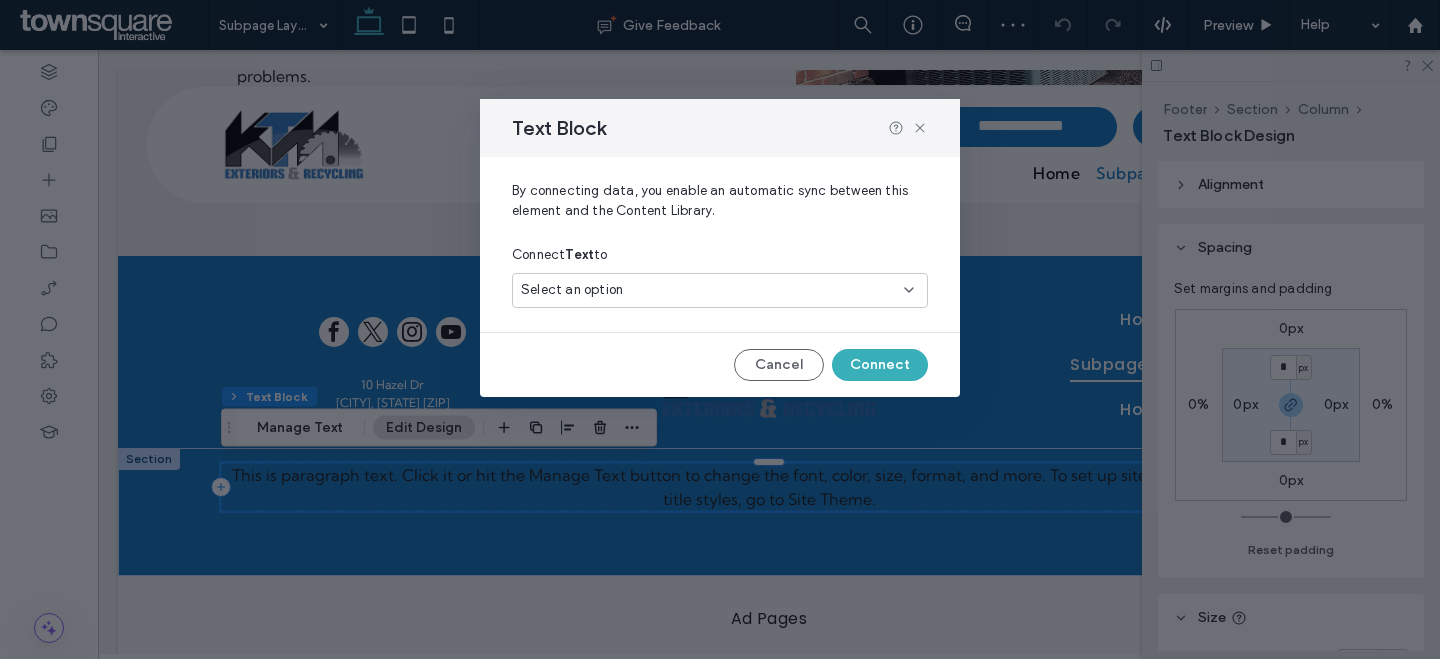 click on "Select an option" at bounding box center [708, 290] 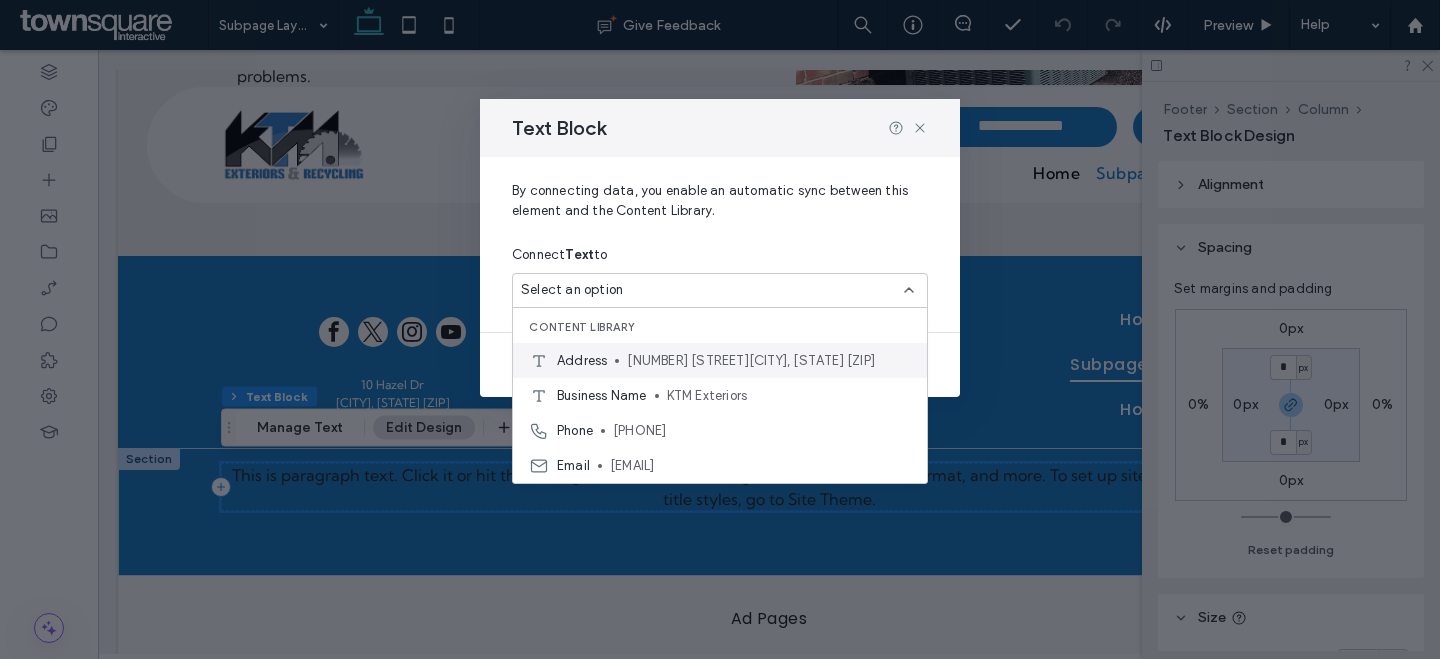 click on "[NUMBER] [STREET][CITY], [STATE] [ZIP]" at bounding box center [769, 361] 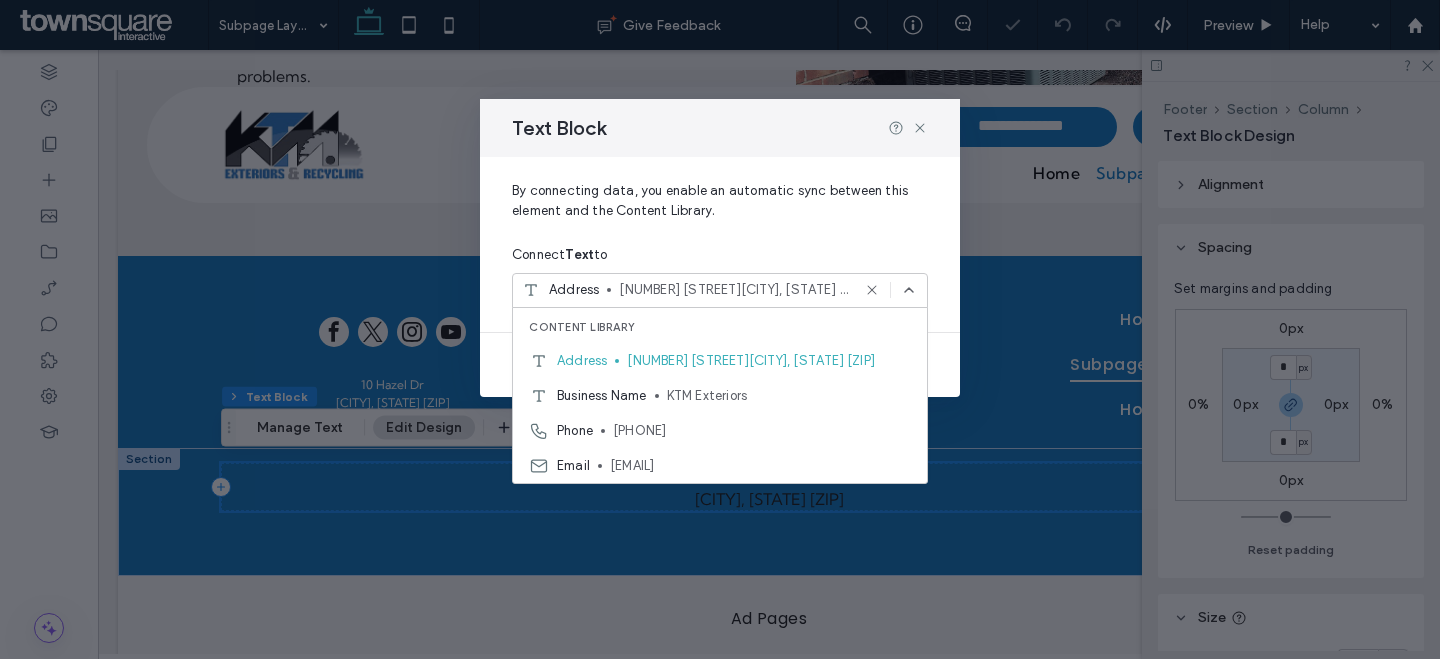 click on "Text Block" at bounding box center [720, 128] 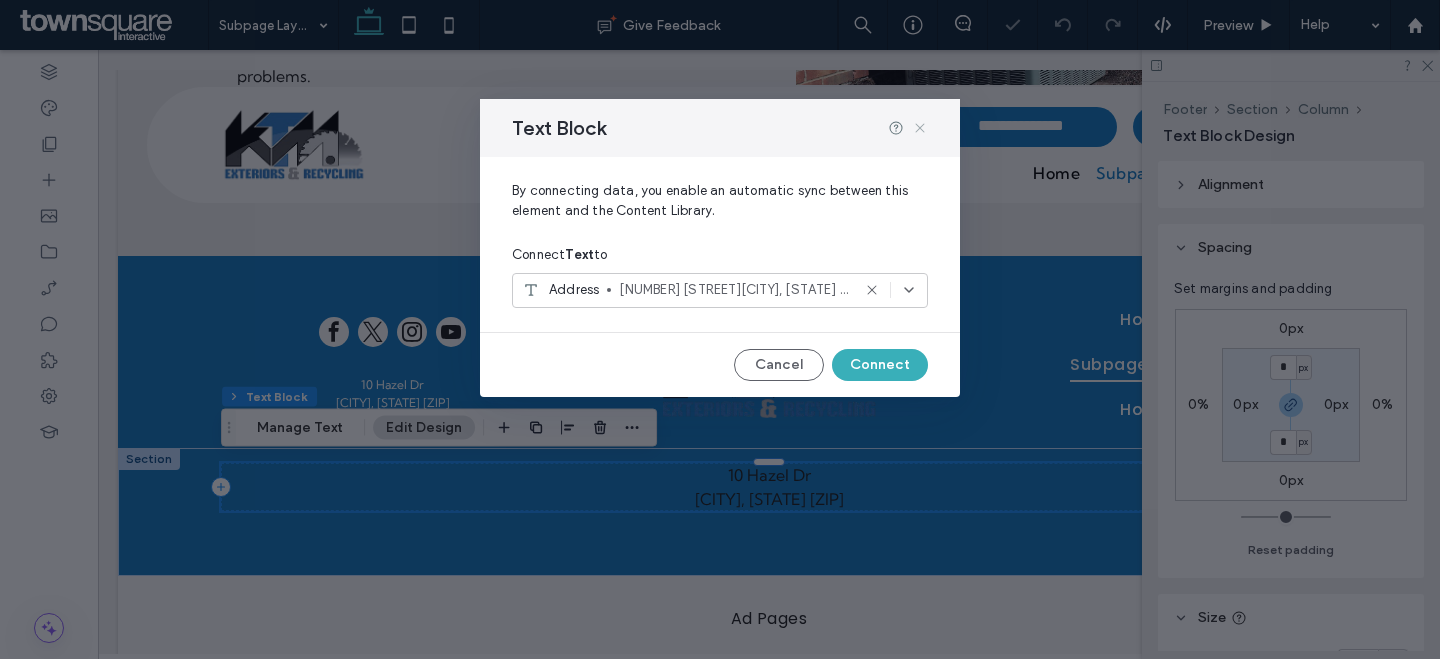 drag, startPoint x: 920, startPoint y: 124, endPoint x: 812, endPoint y: 167, distance: 116.24543 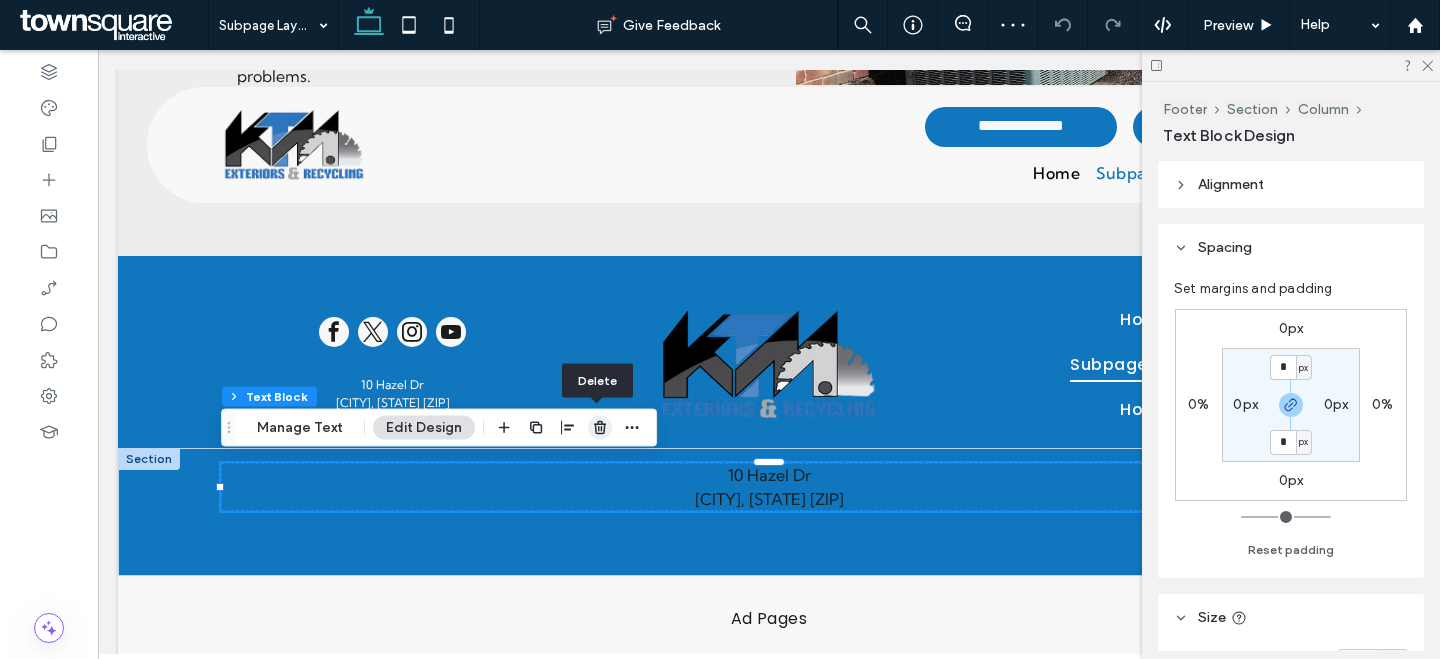 click 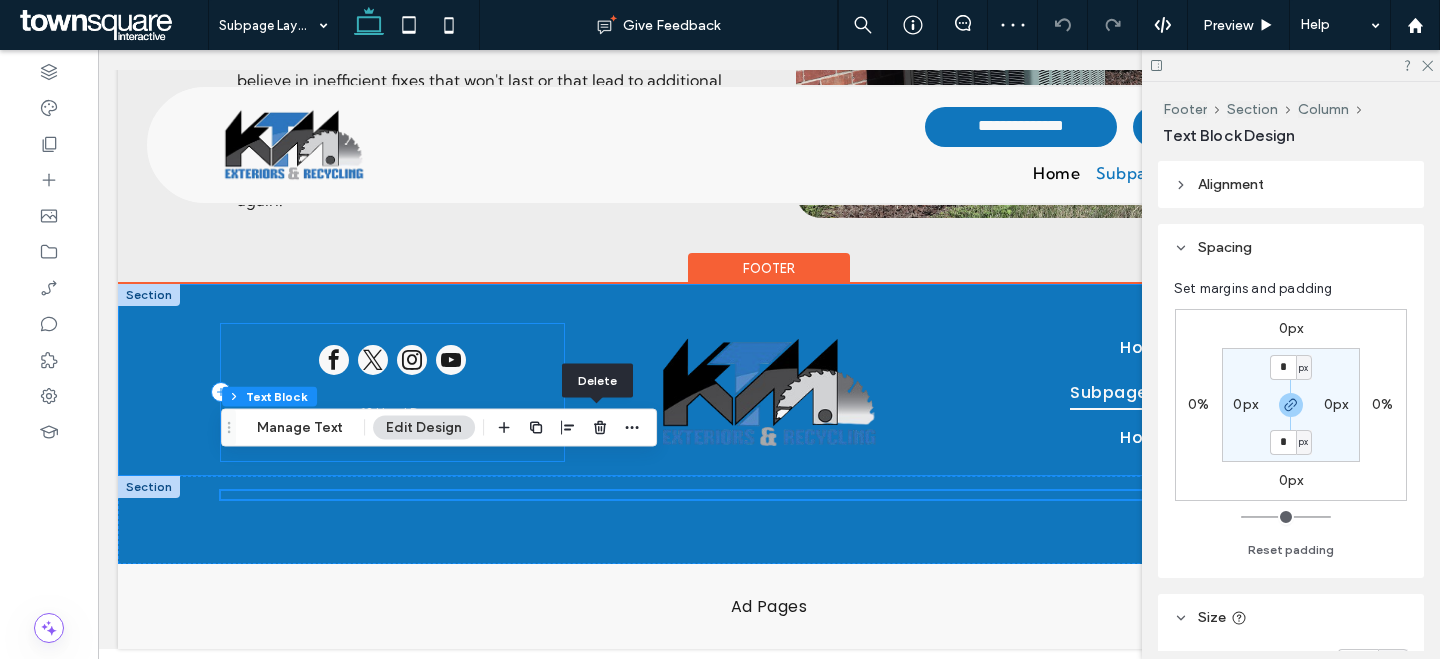 scroll, scrollTop: 2290, scrollLeft: 0, axis: vertical 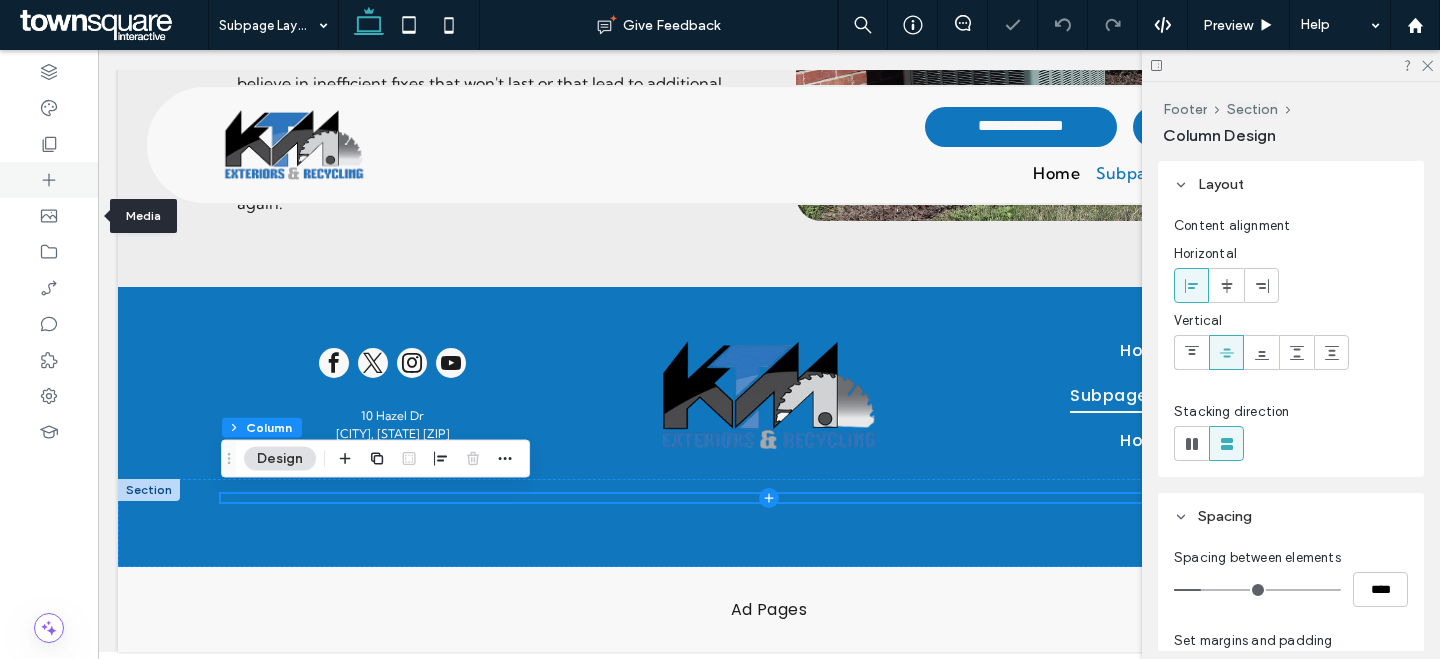 click 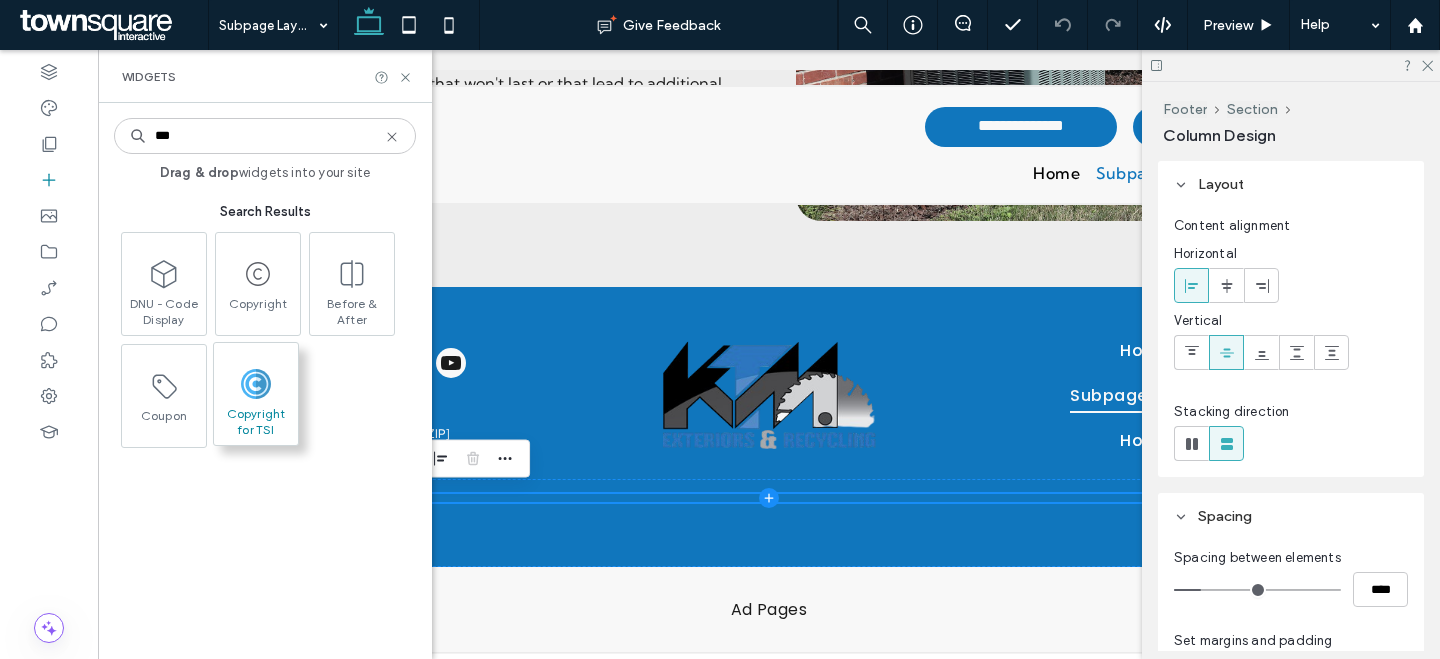 type on "***" 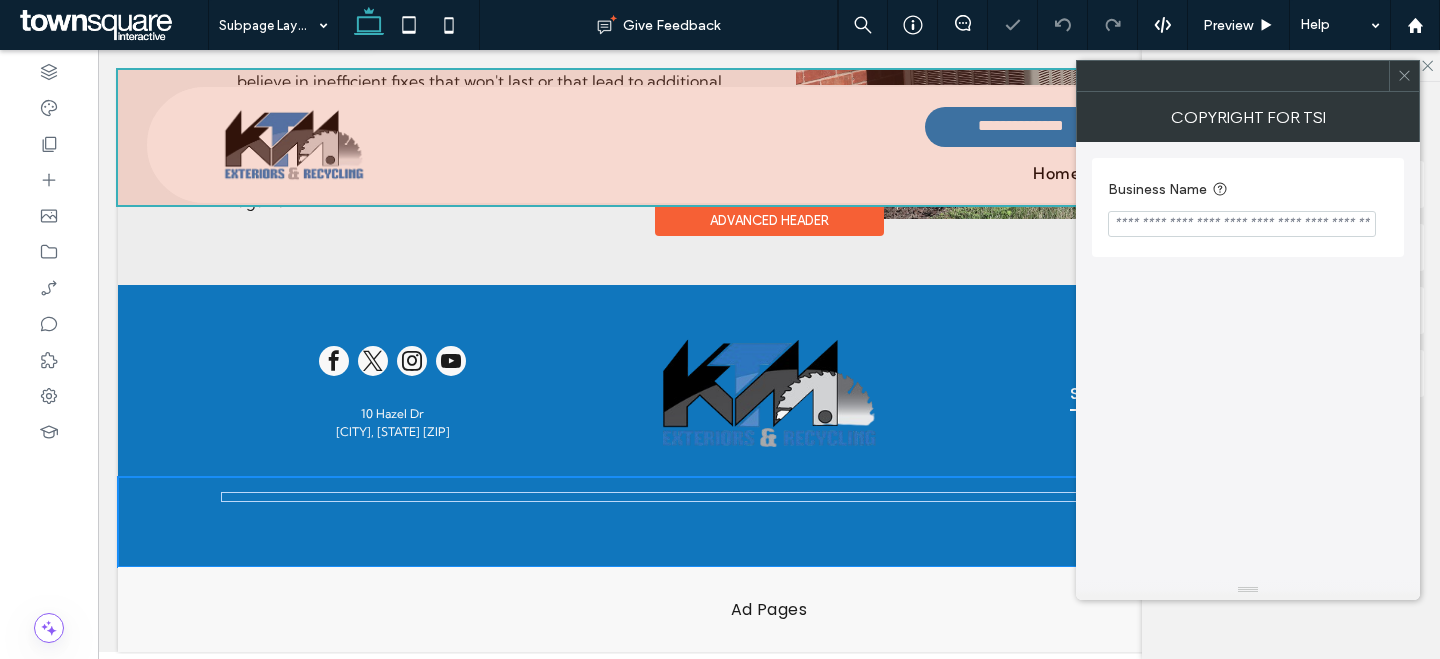 scroll, scrollTop: 2321, scrollLeft: 0, axis: vertical 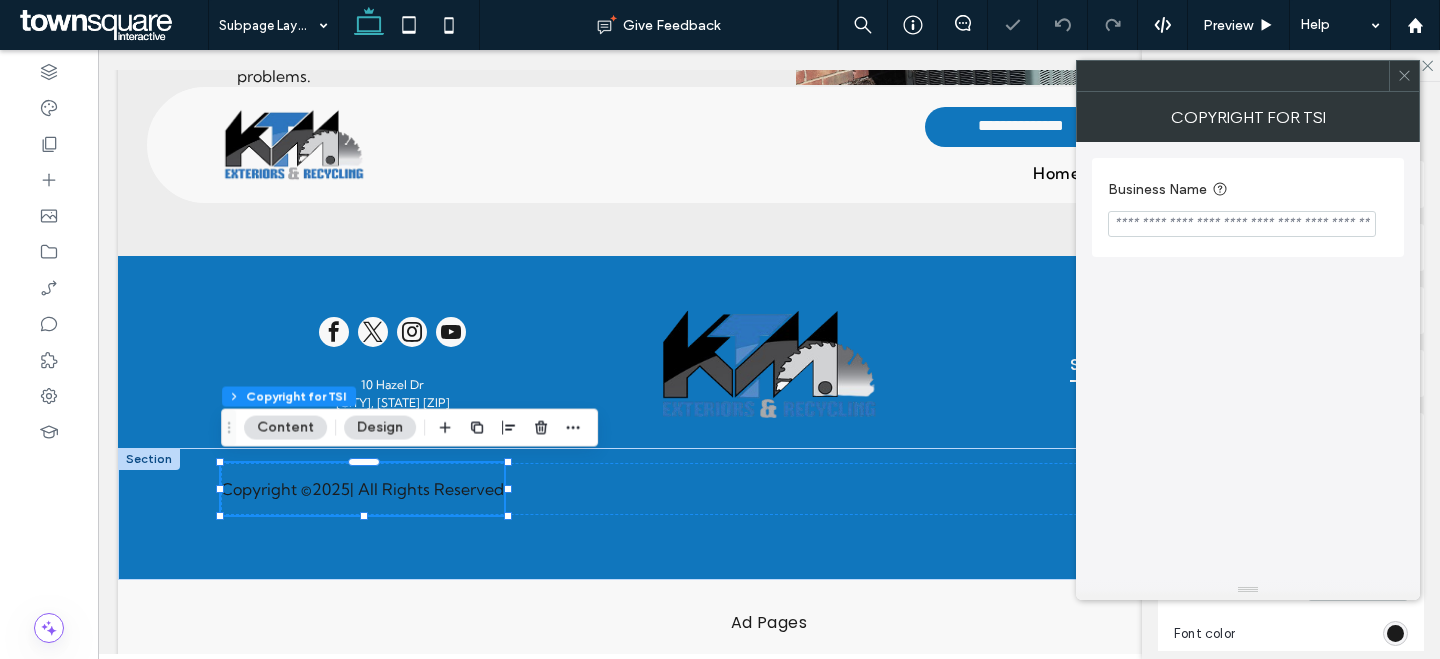 click 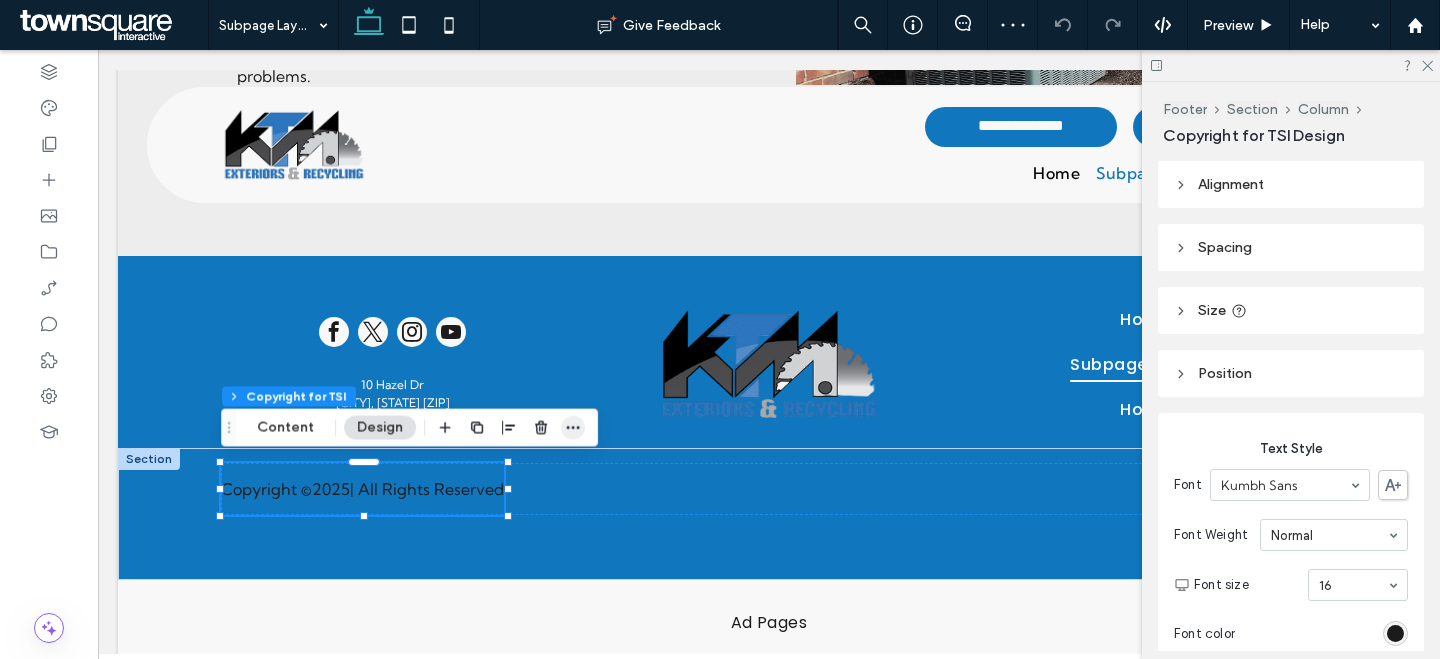 click 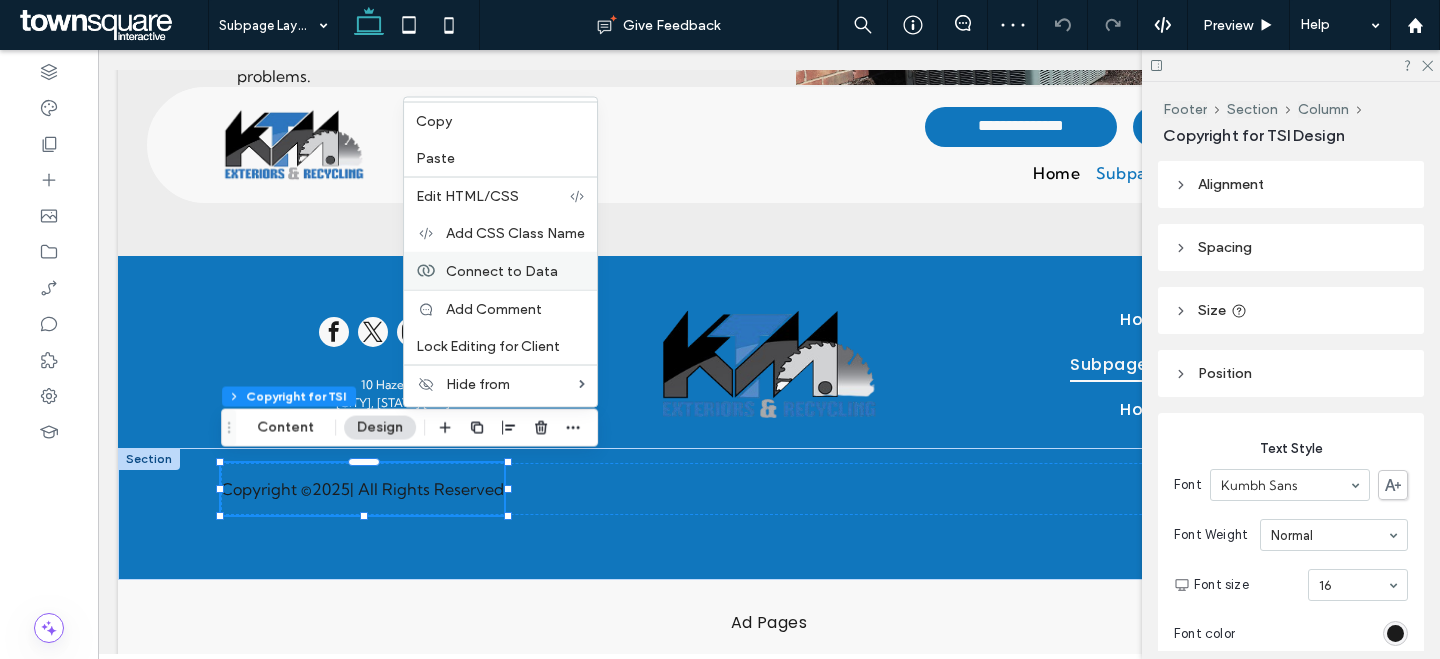 click on "Connect to Data" at bounding box center [502, 270] 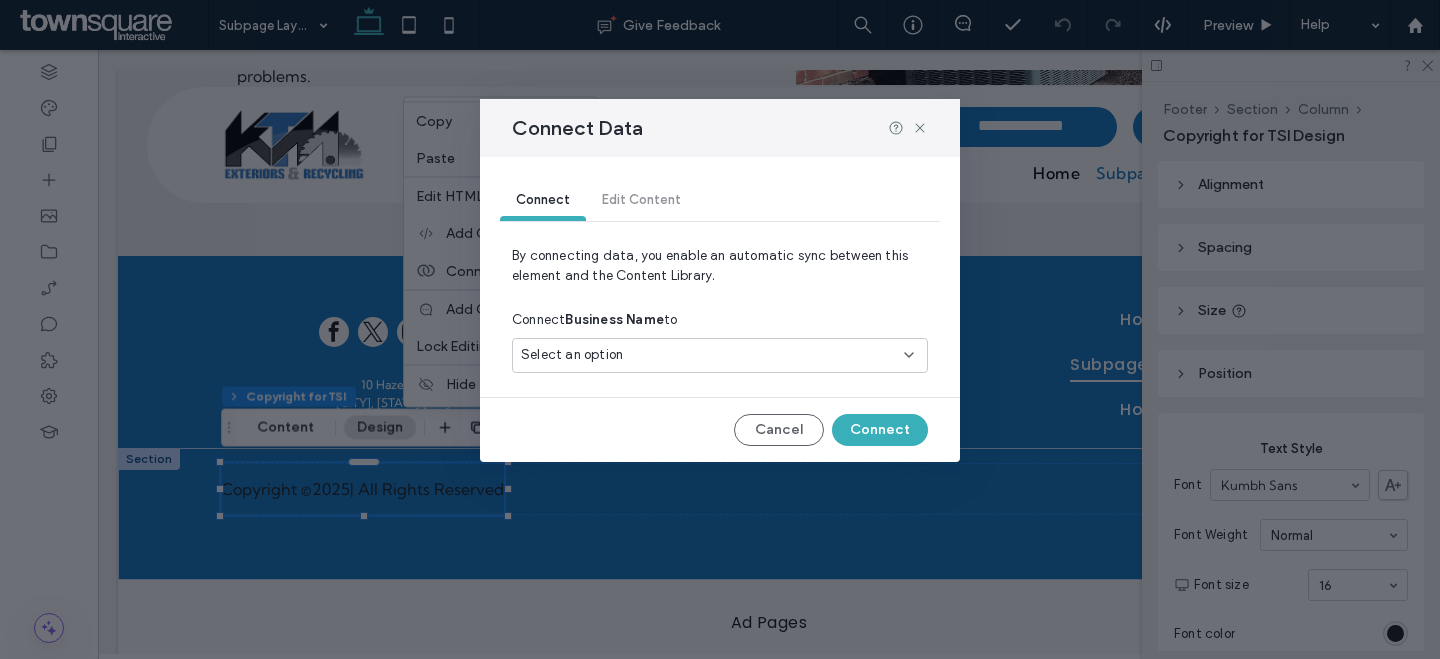 click on "Select an option" at bounding box center [720, 355] 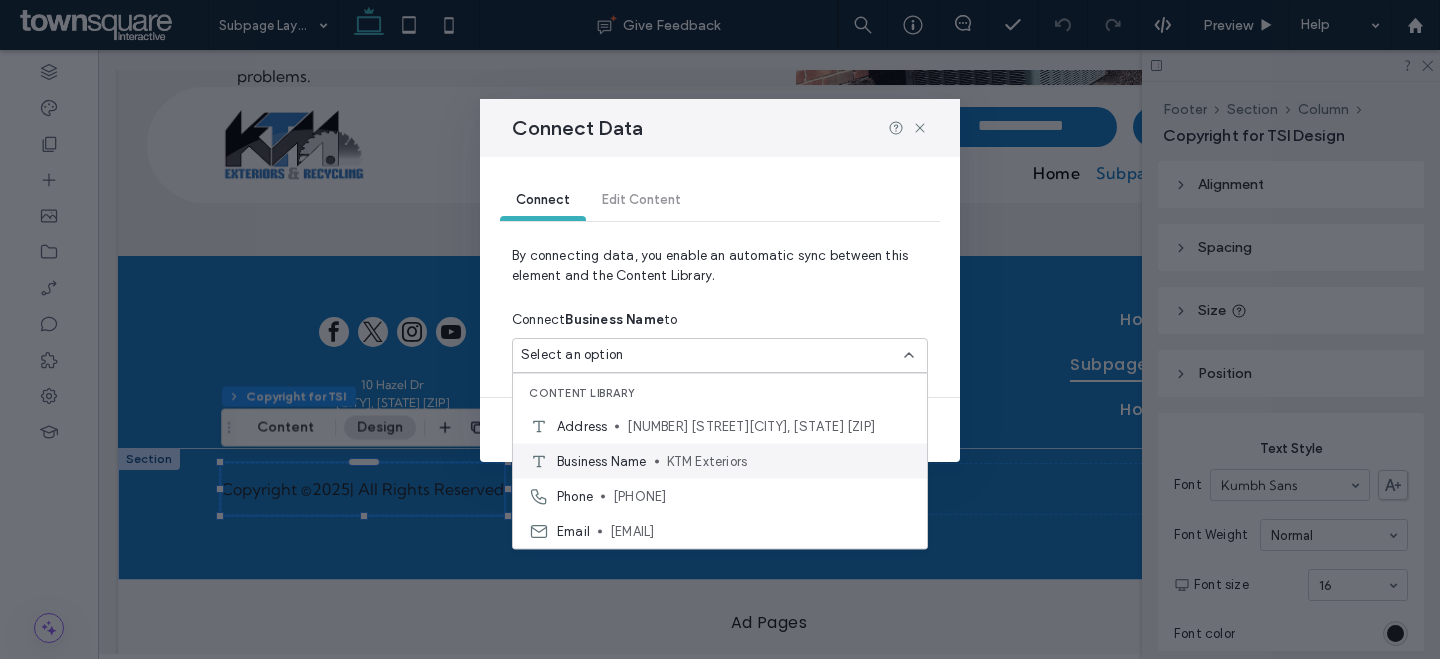 click on "KTM Exteriors" at bounding box center [789, 461] 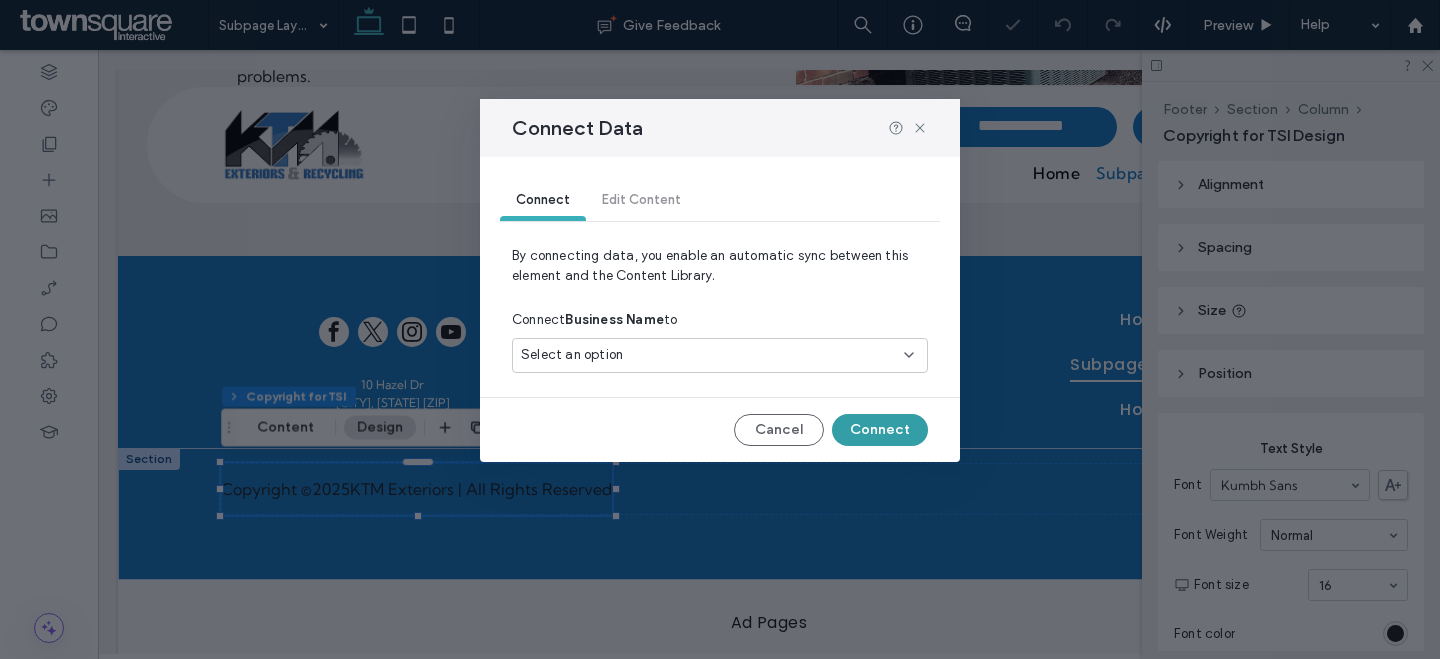 click on "Connect" at bounding box center (880, 430) 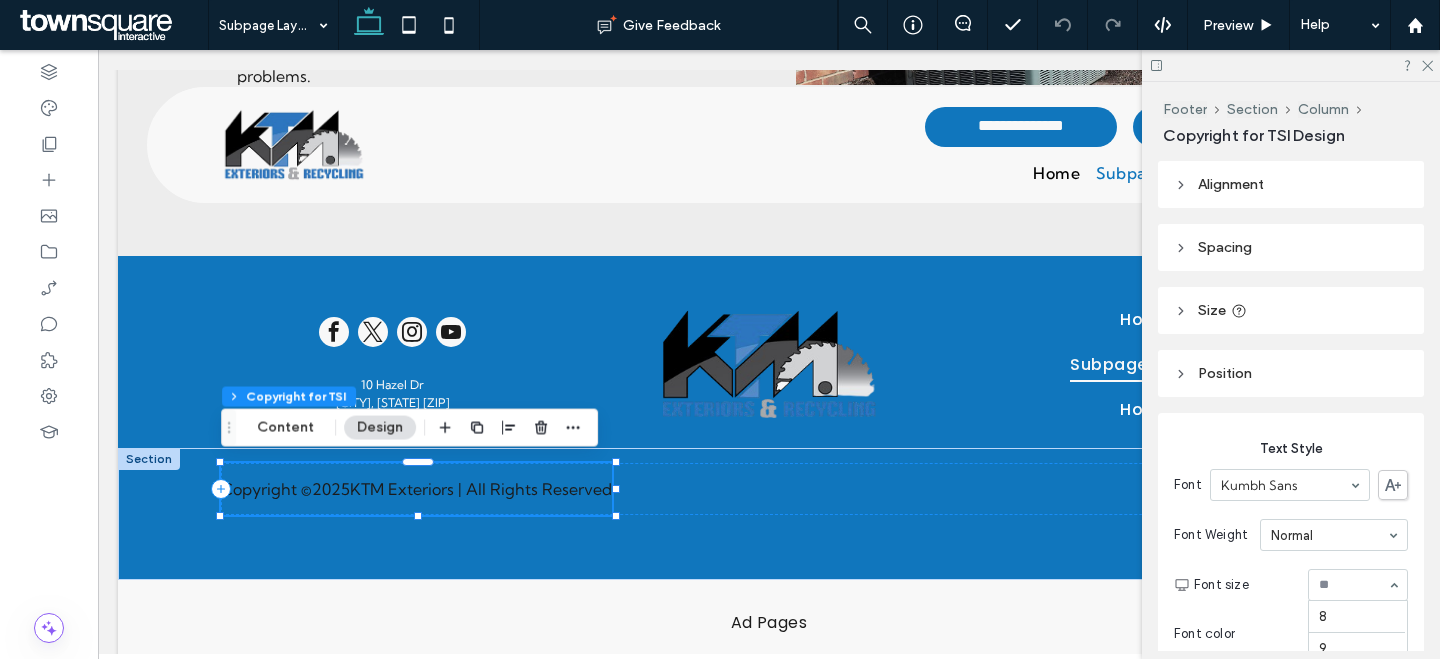 scroll, scrollTop: 198, scrollLeft: 0, axis: vertical 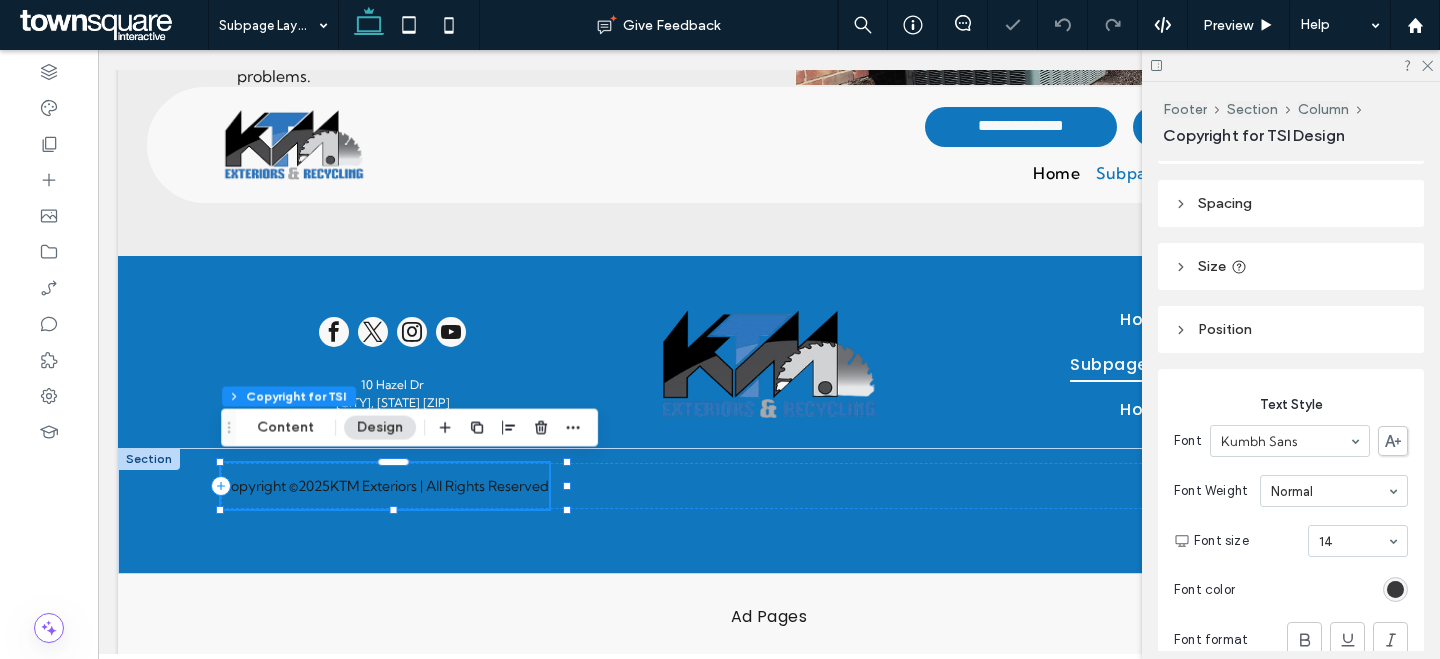 click at bounding box center [1395, 589] 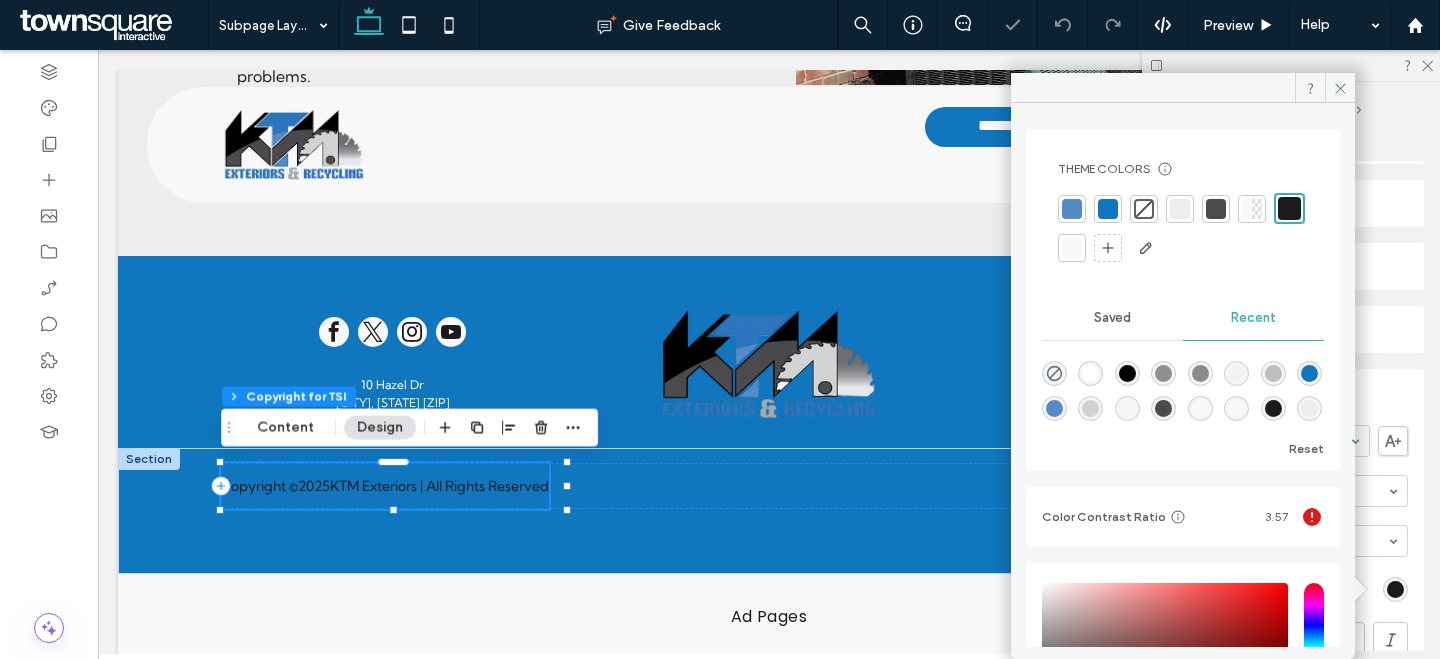 click at bounding box center (1072, 248) 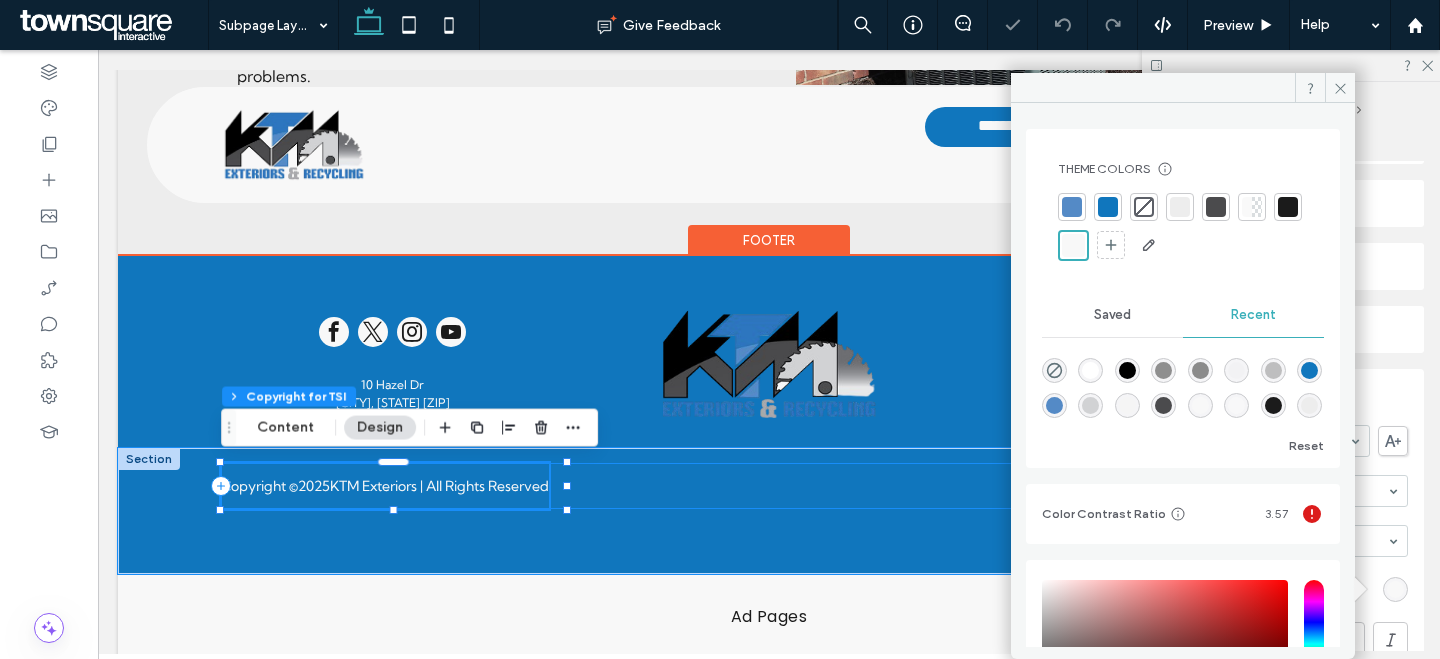 click on "Copyright ©  2025
KTM Exteriors | All Rights Reserved" at bounding box center (769, 486) 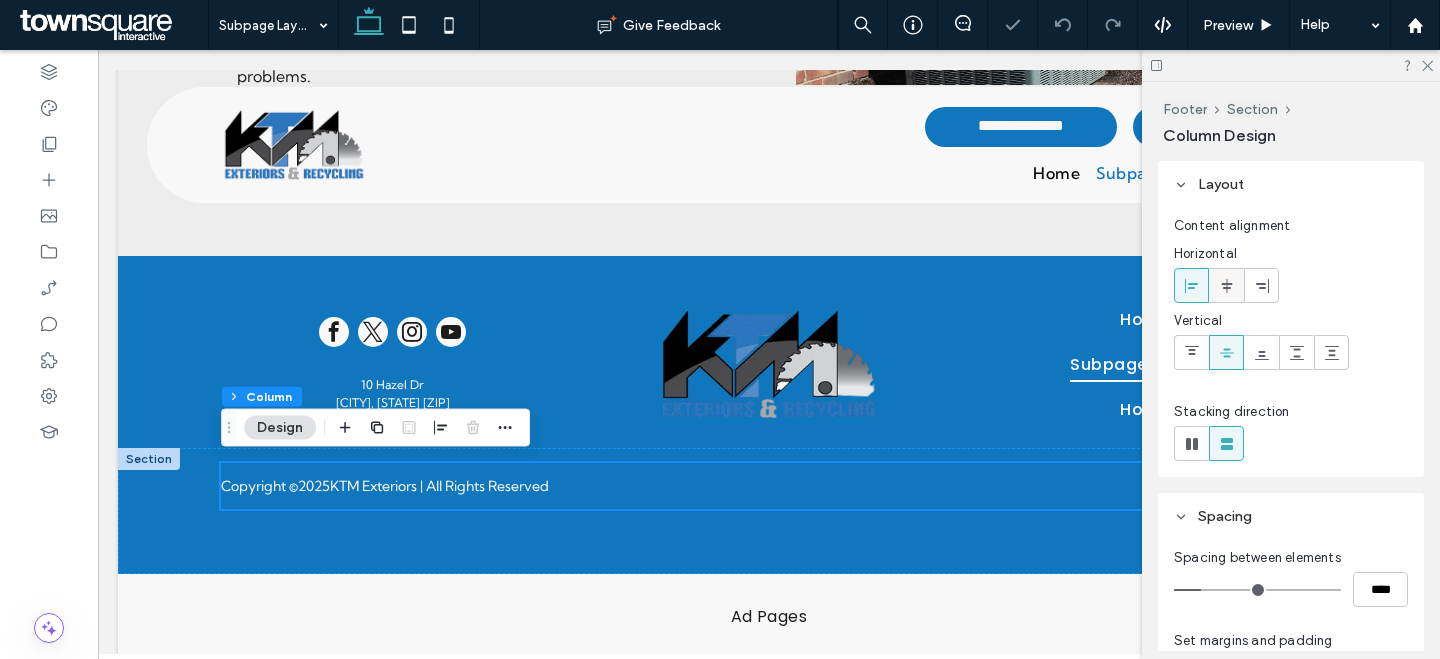 click at bounding box center [1227, 285] 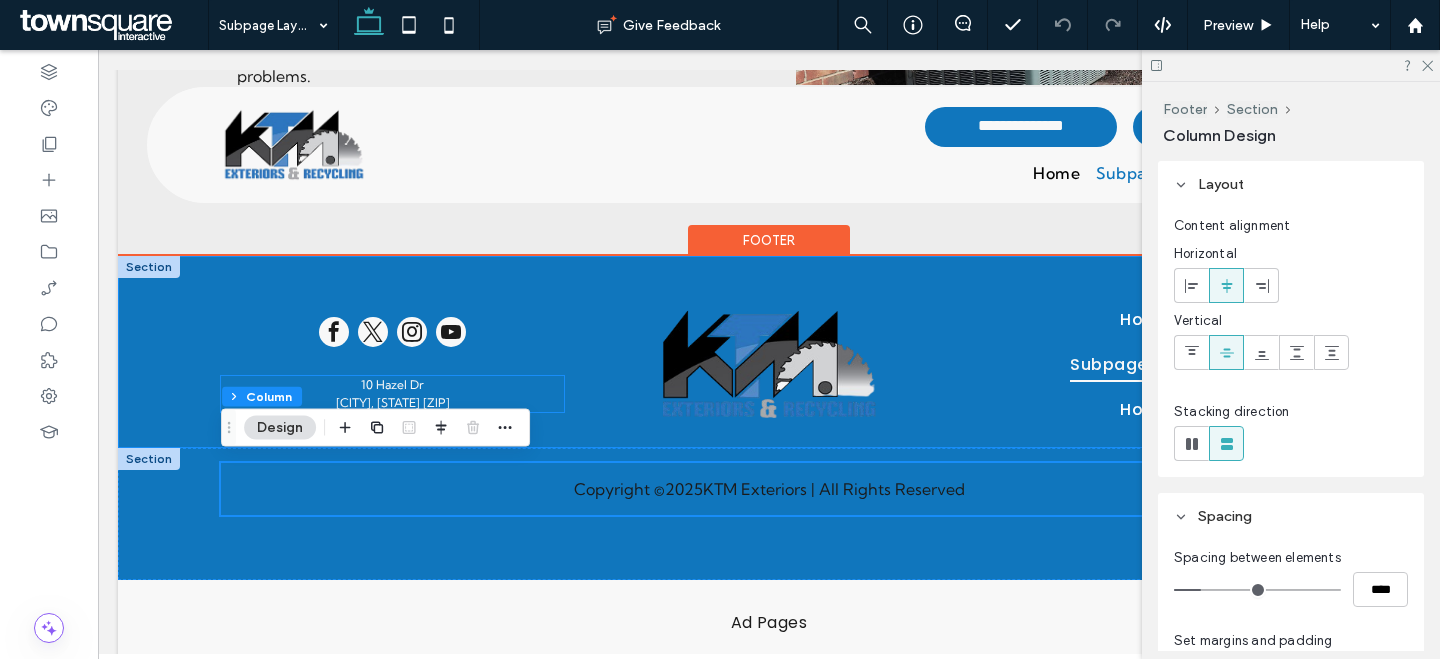 click on "[CITY], [STATE] [ZIP]" at bounding box center (392, 403) 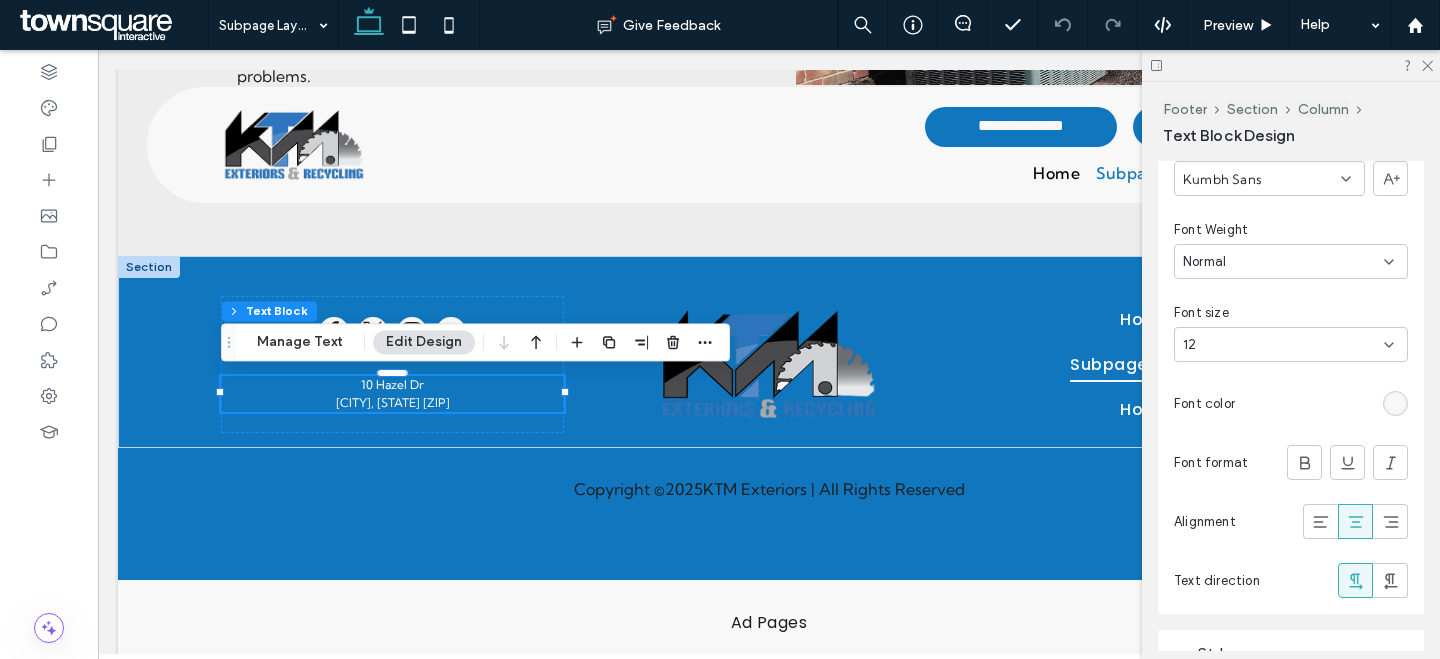 scroll, scrollTop: 808, scrollLeft: 0, axis: vertical 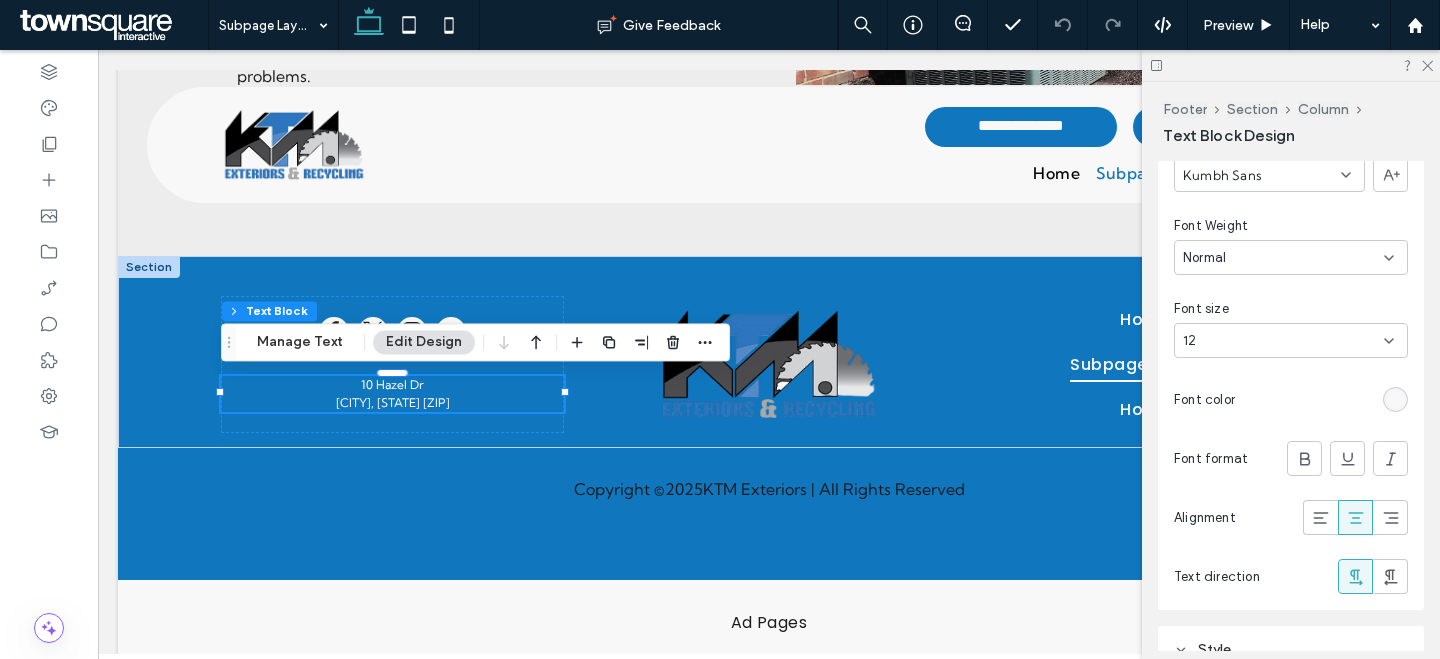 click on "12" at bounding box center [1279, 341] 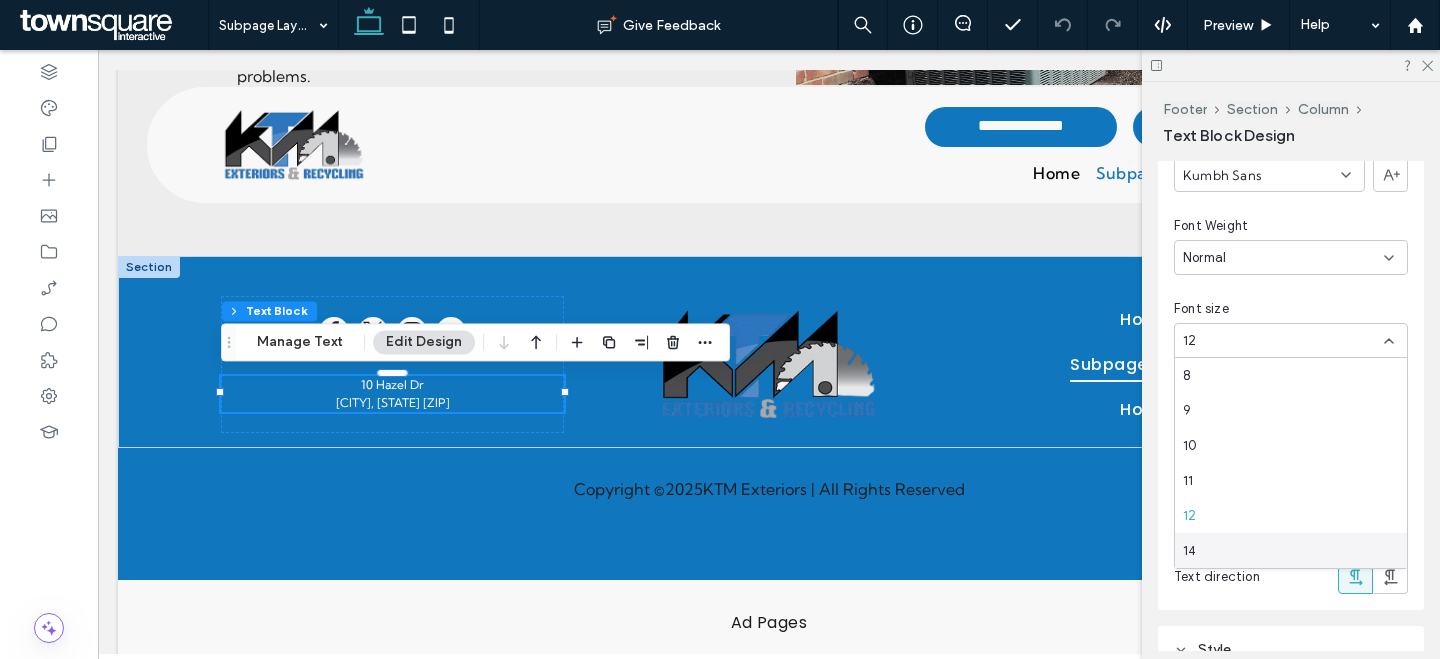 click on "14" at bounding box center (1189, 551) 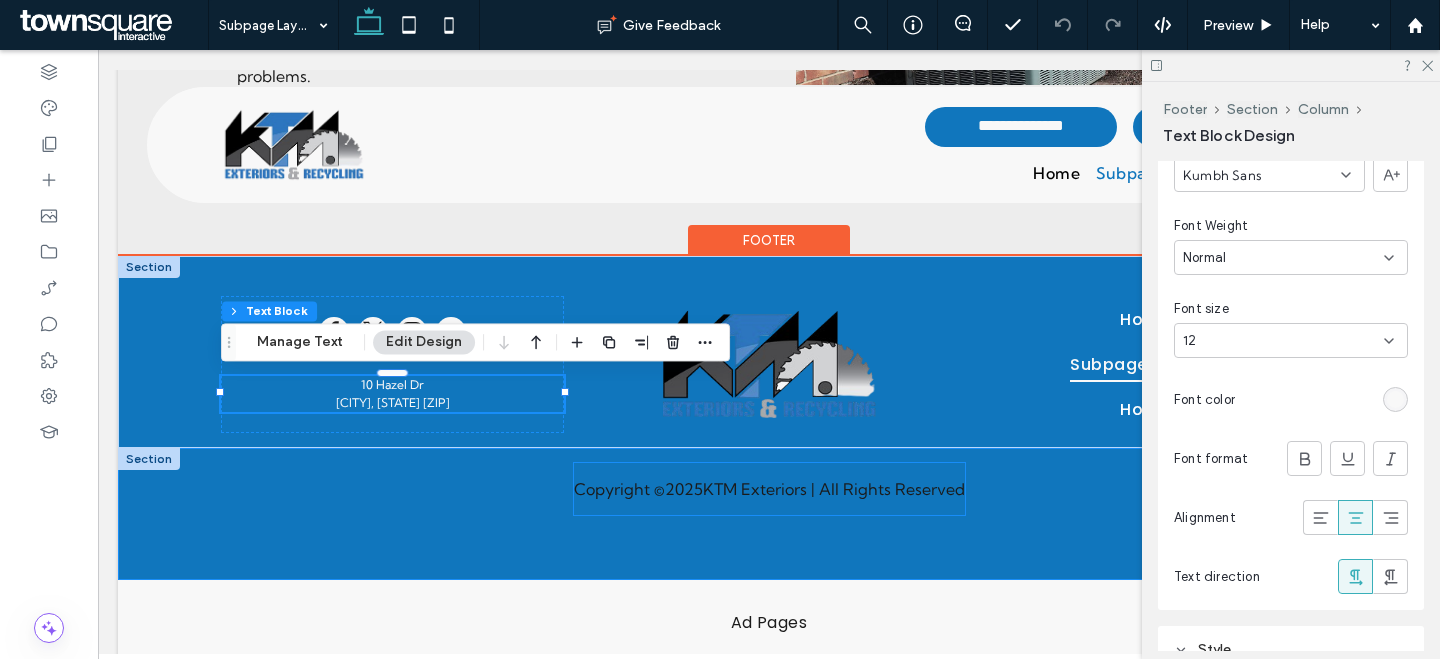 click on "Copyright ©  2025
KTM Exteriors | All Rights Reserved" at bounding box center [769, 489] 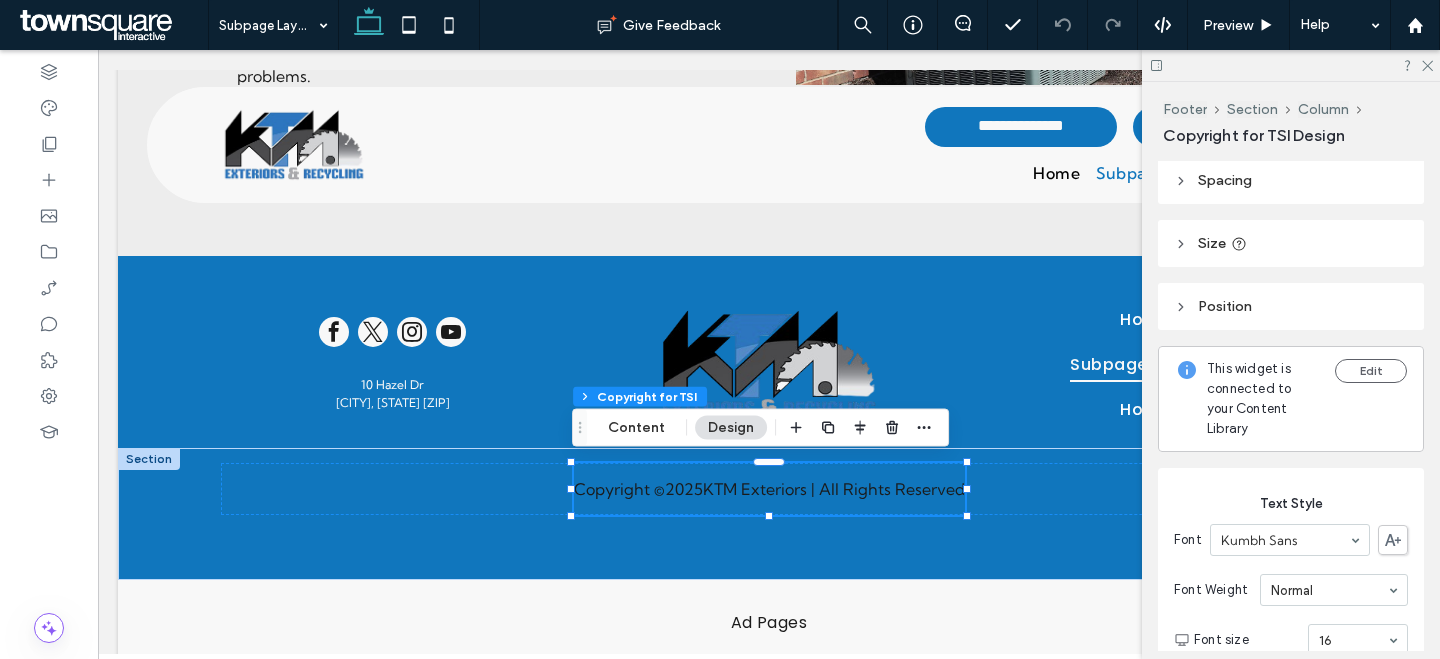 scroll, scrollTop: 372, scrollLeft: 0, axis: vertical 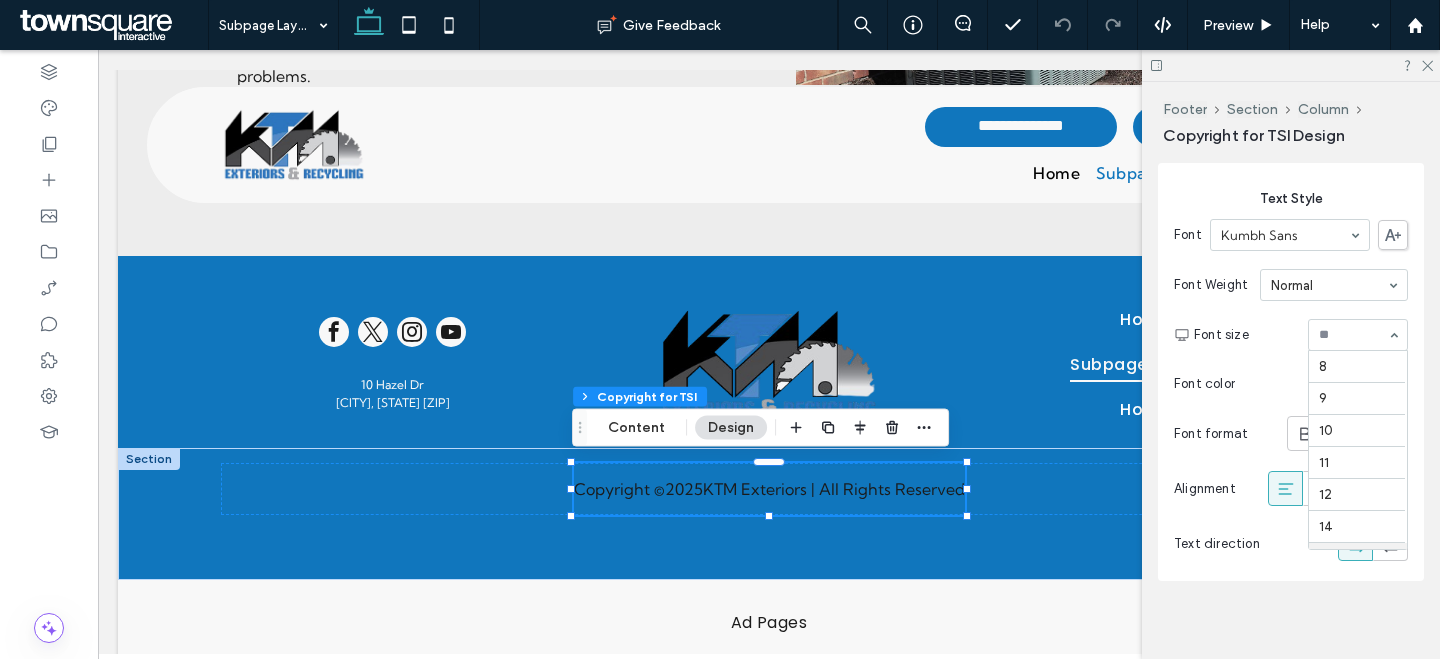 click at bounding box center (1353, 335) 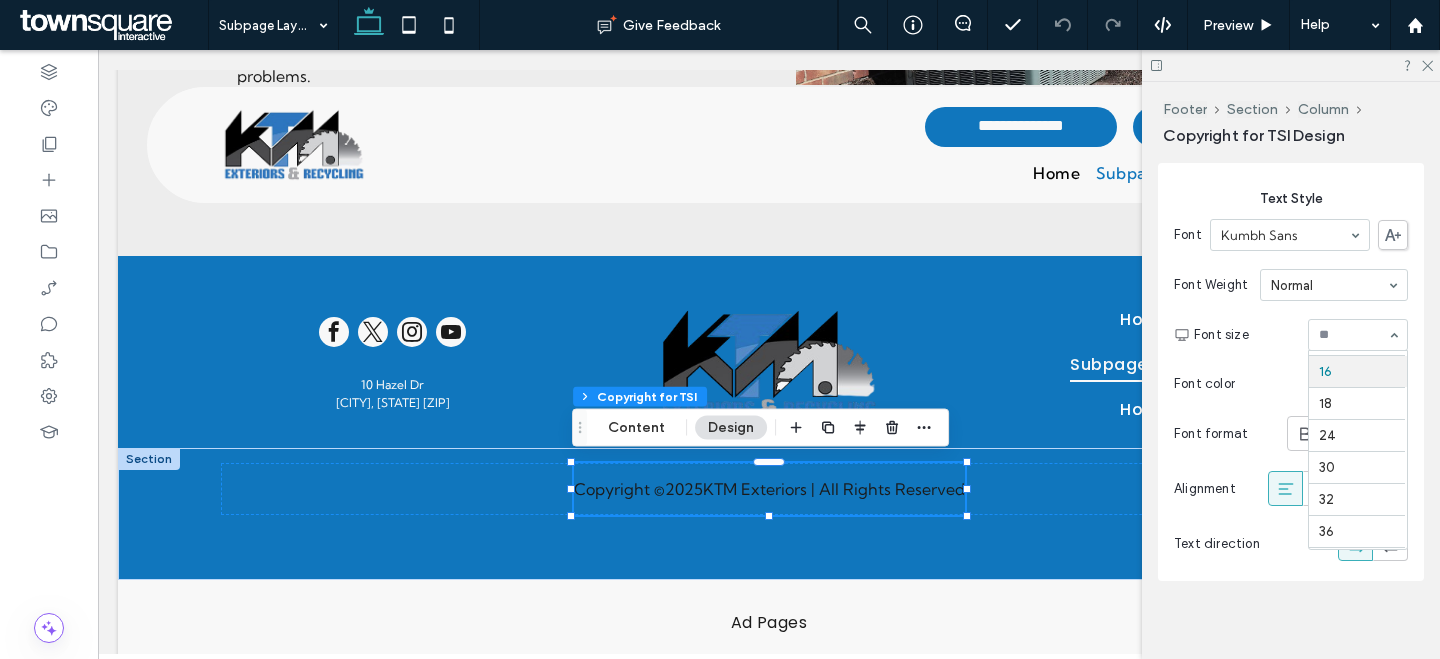 scroll, scrollTop: 170, scrollLeft: 0, axis: vertical 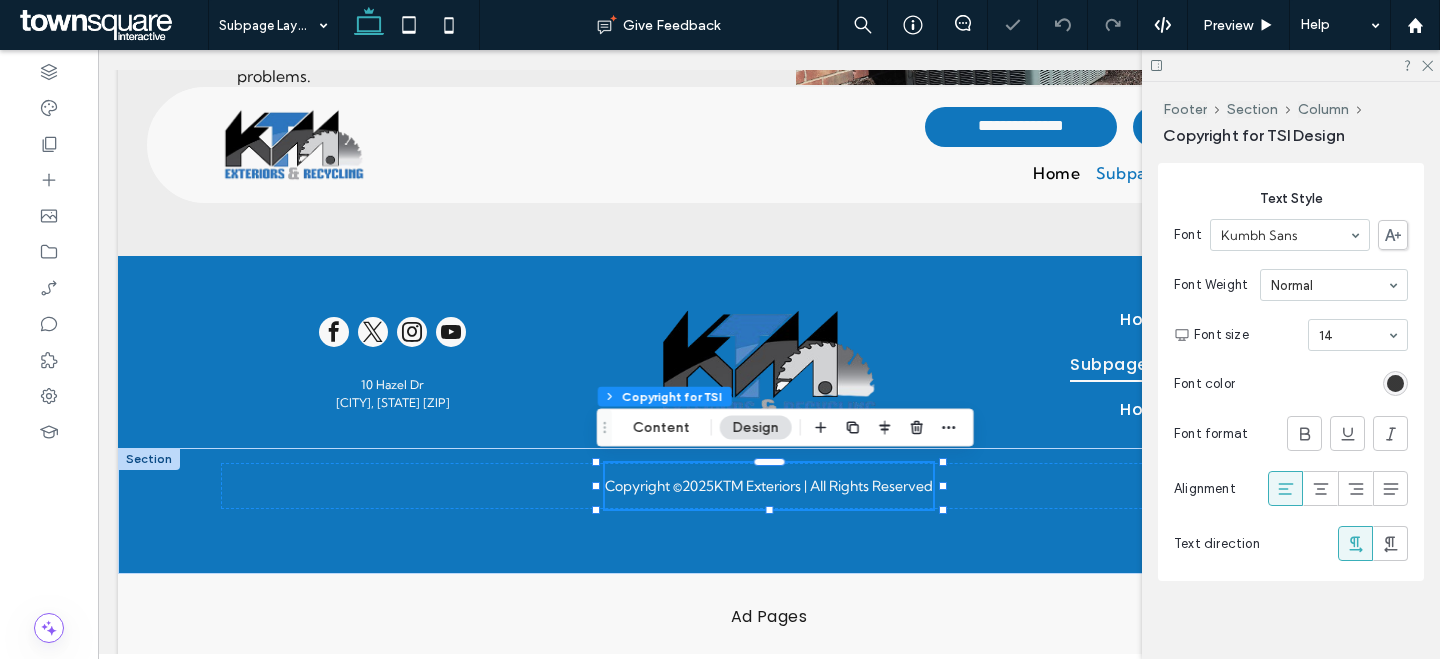 click at bounding box center [1395, 383] 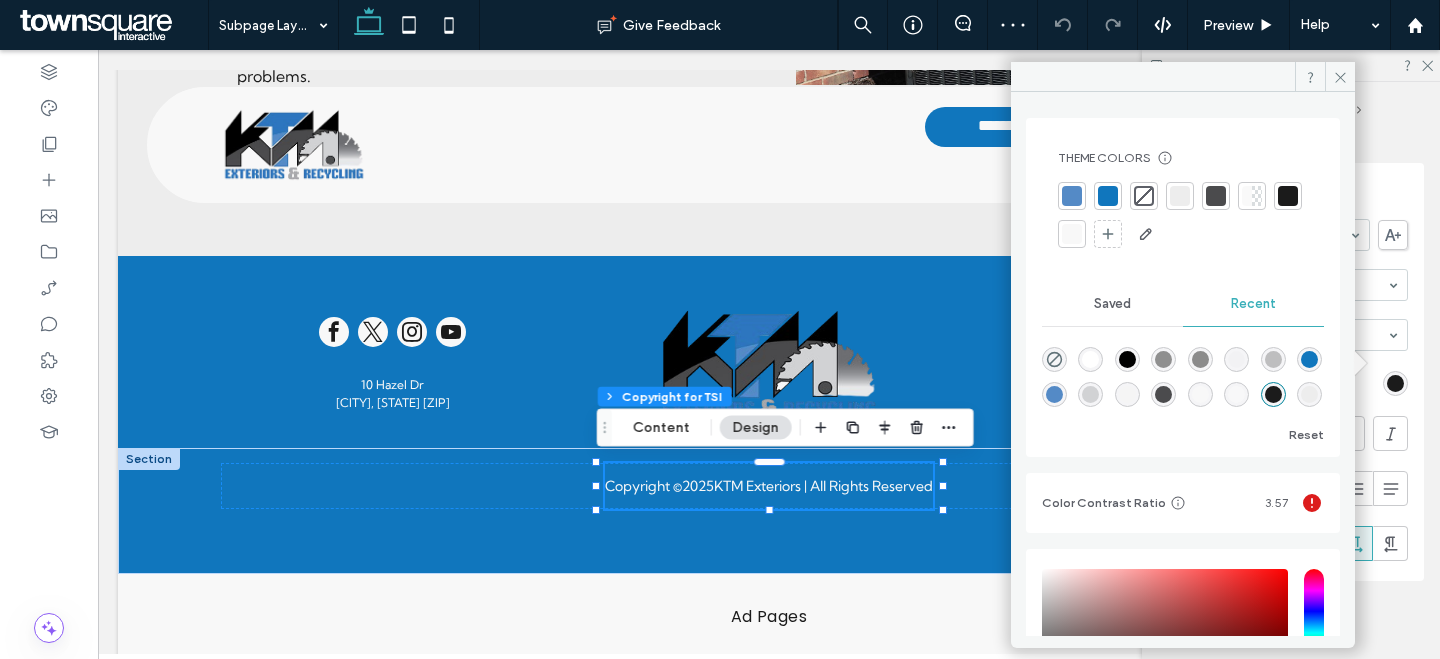 click at bounding box center [1072, 234] 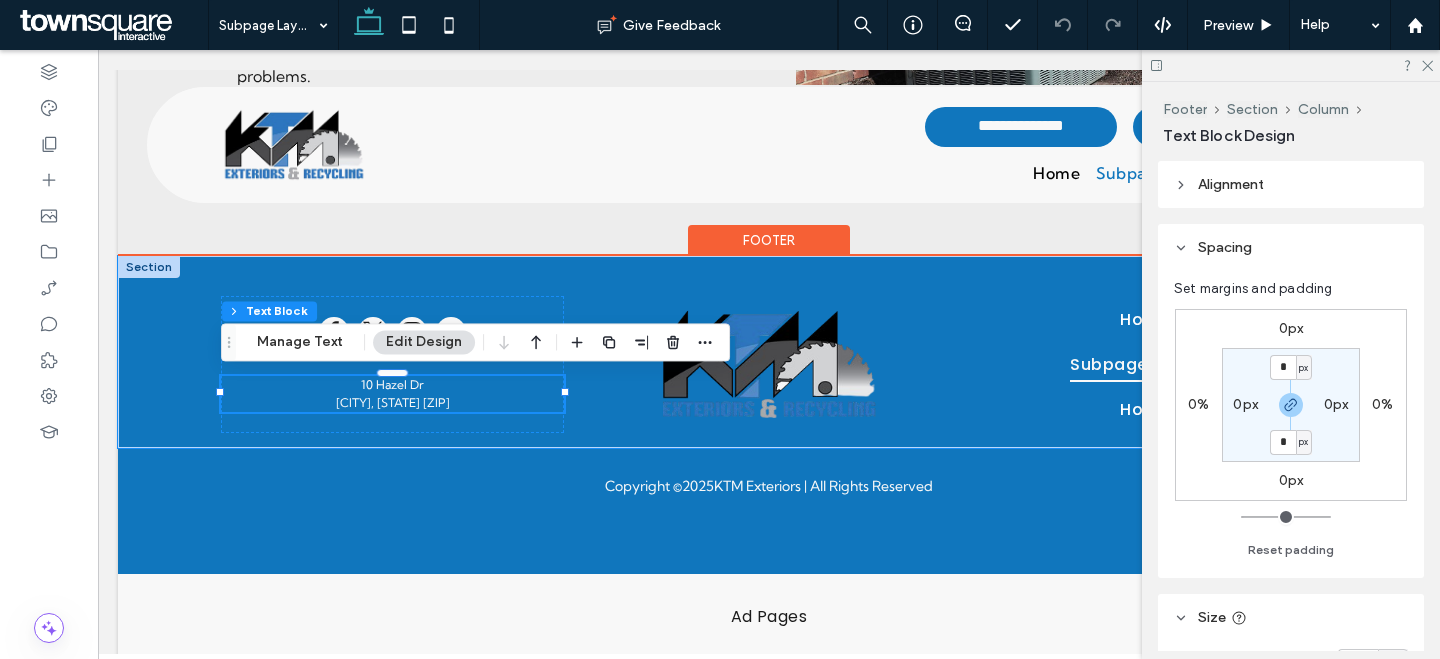 click at bounding box center [673, 342] 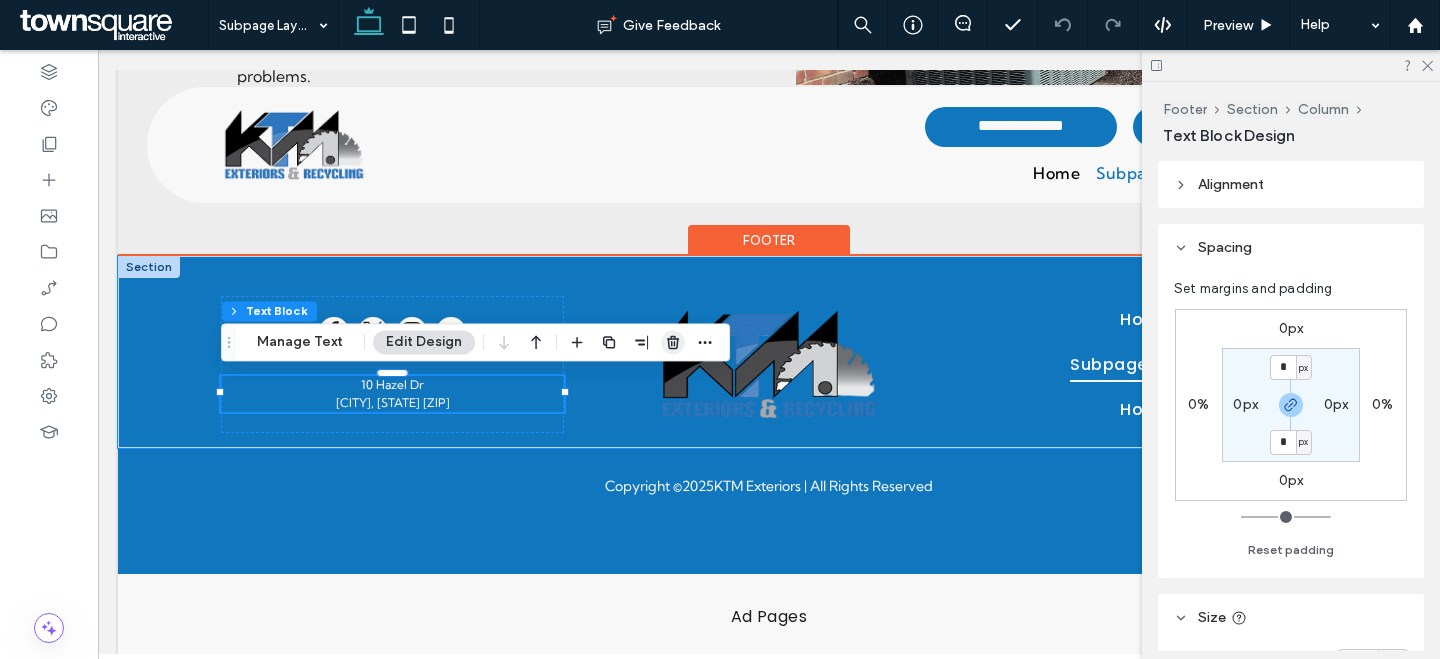 click 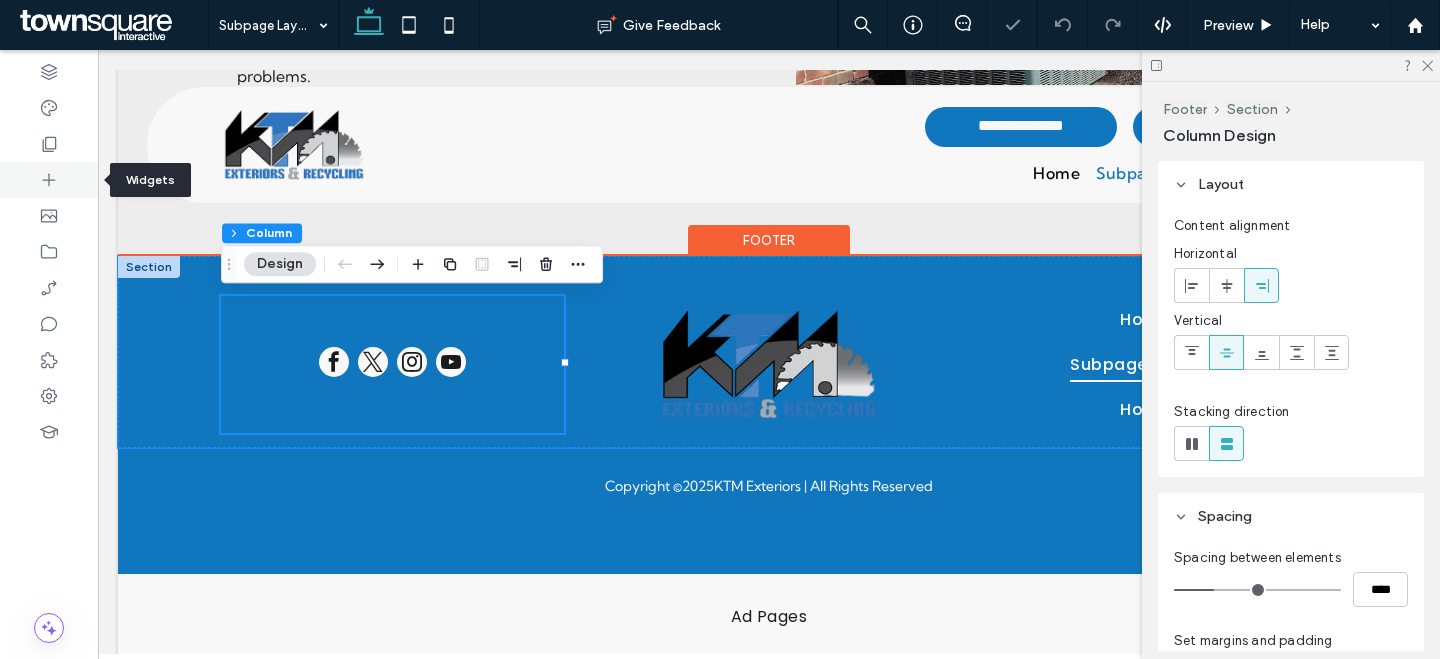 click at bounding box center [49, 180] 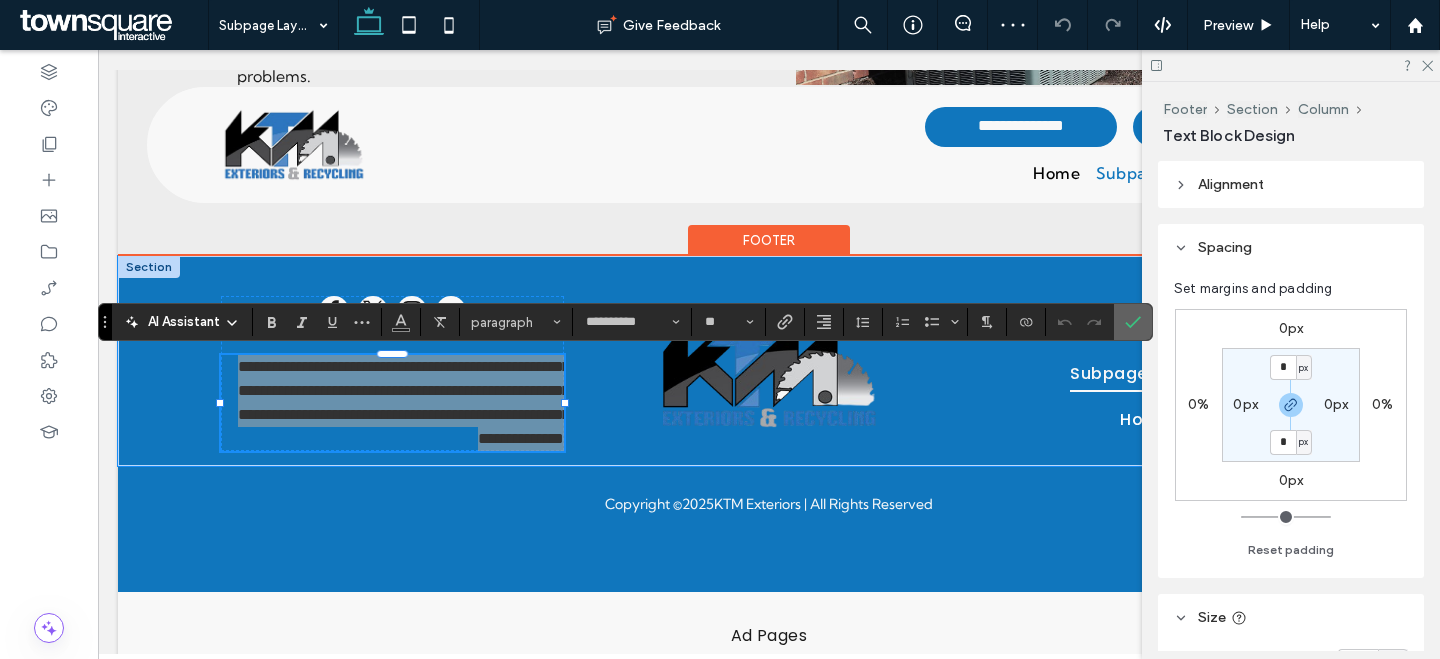 click 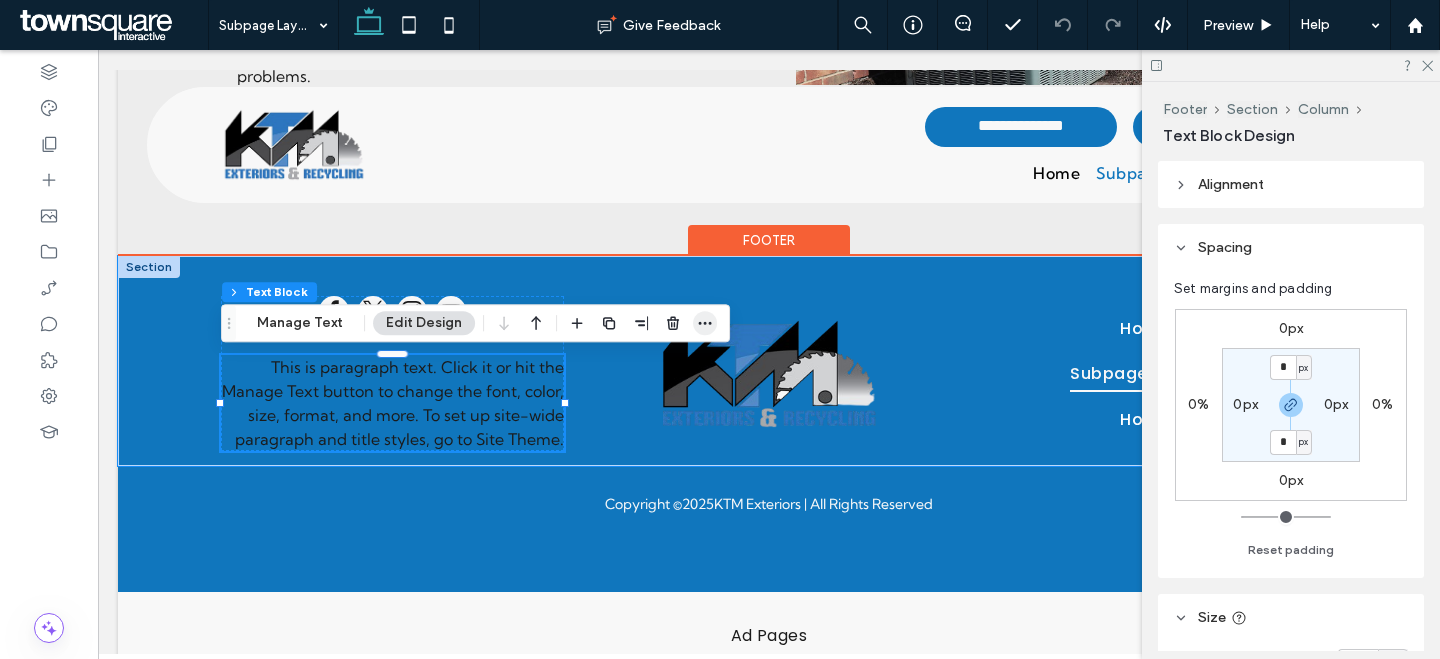 click 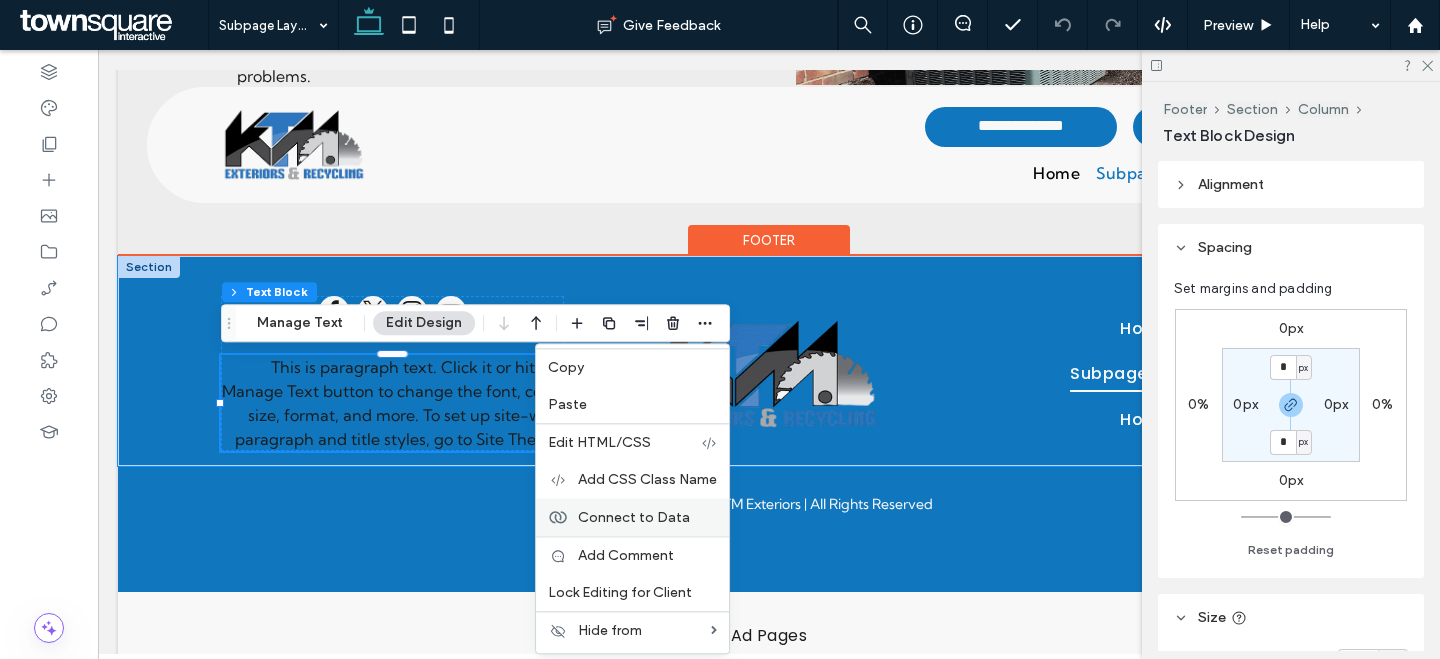 click on "Connect to Data" at bounding box center (634, 517) 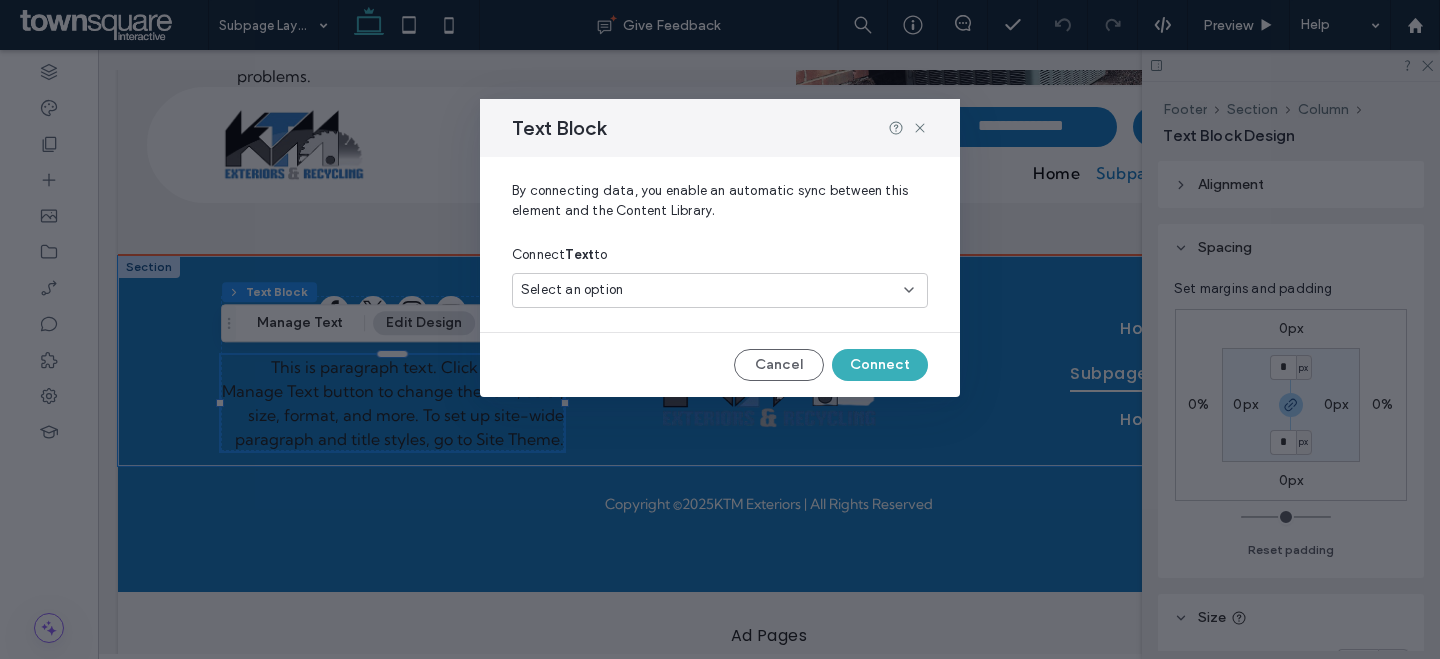 click on "Select an option" at bounding box center [708, 290] 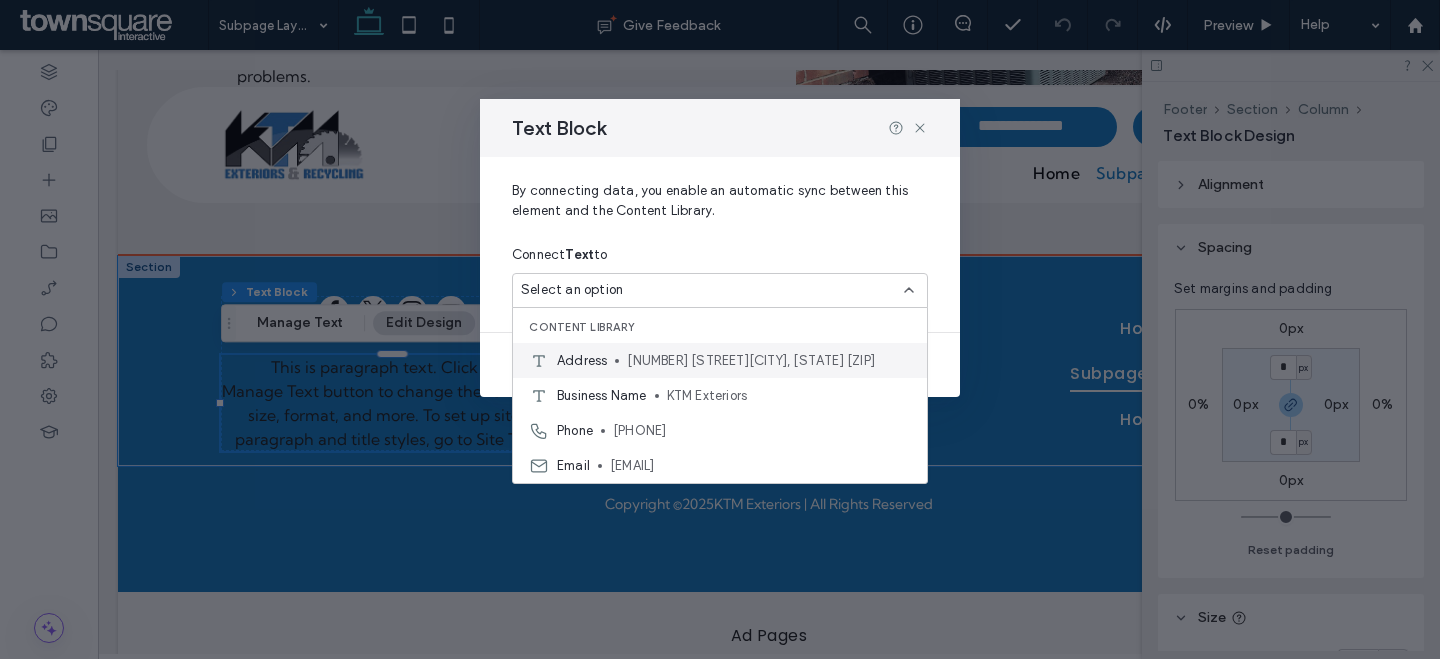 click on "[NUMBER] [STREET][CITY], [STATE] [ZIP]" at bounding box center [769, 361] 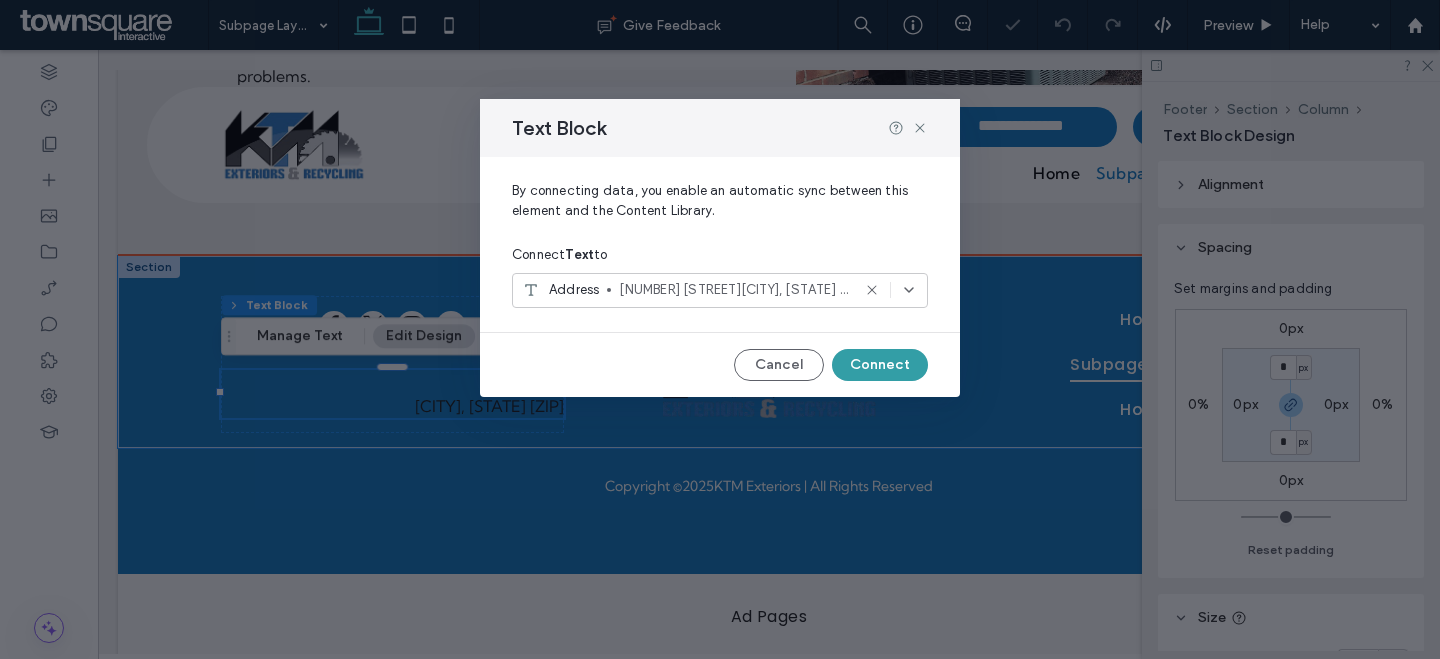 click on "Connect" at bounding box center (880, 365) 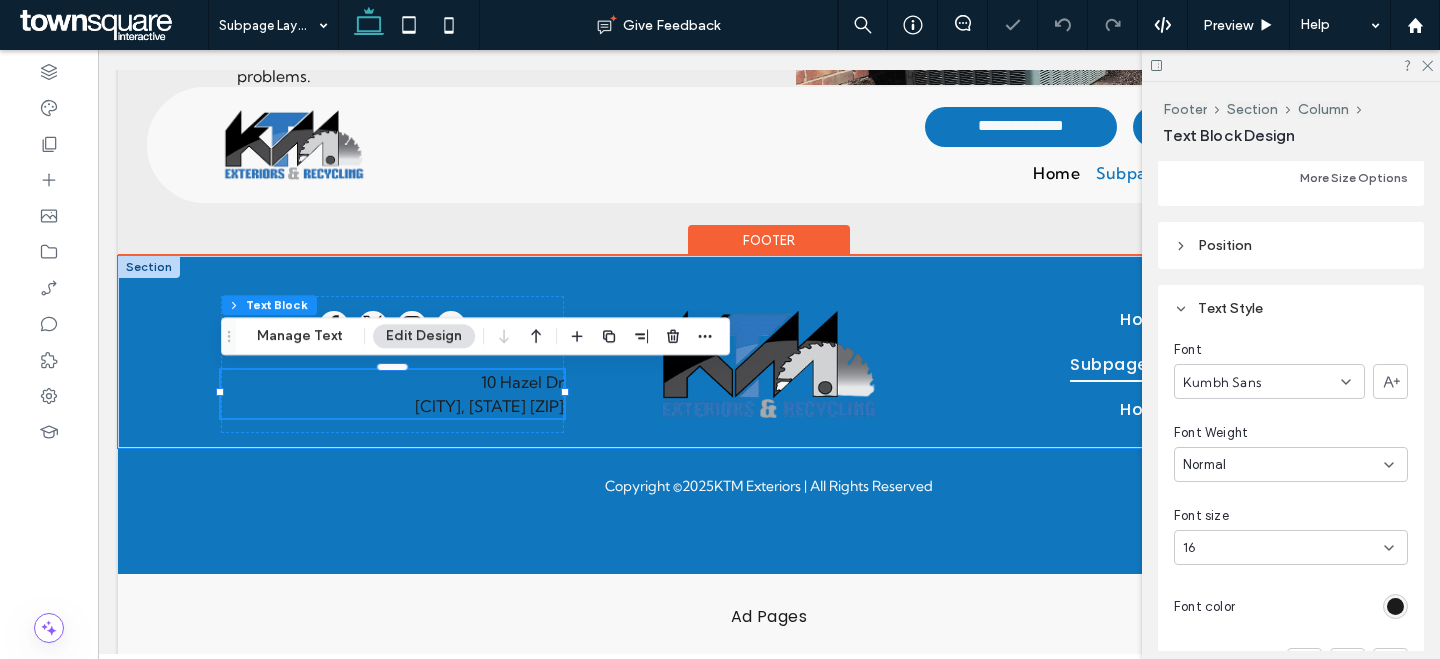 scroll, scrollTop: 835, scrollLeft: 0, axis: vertical 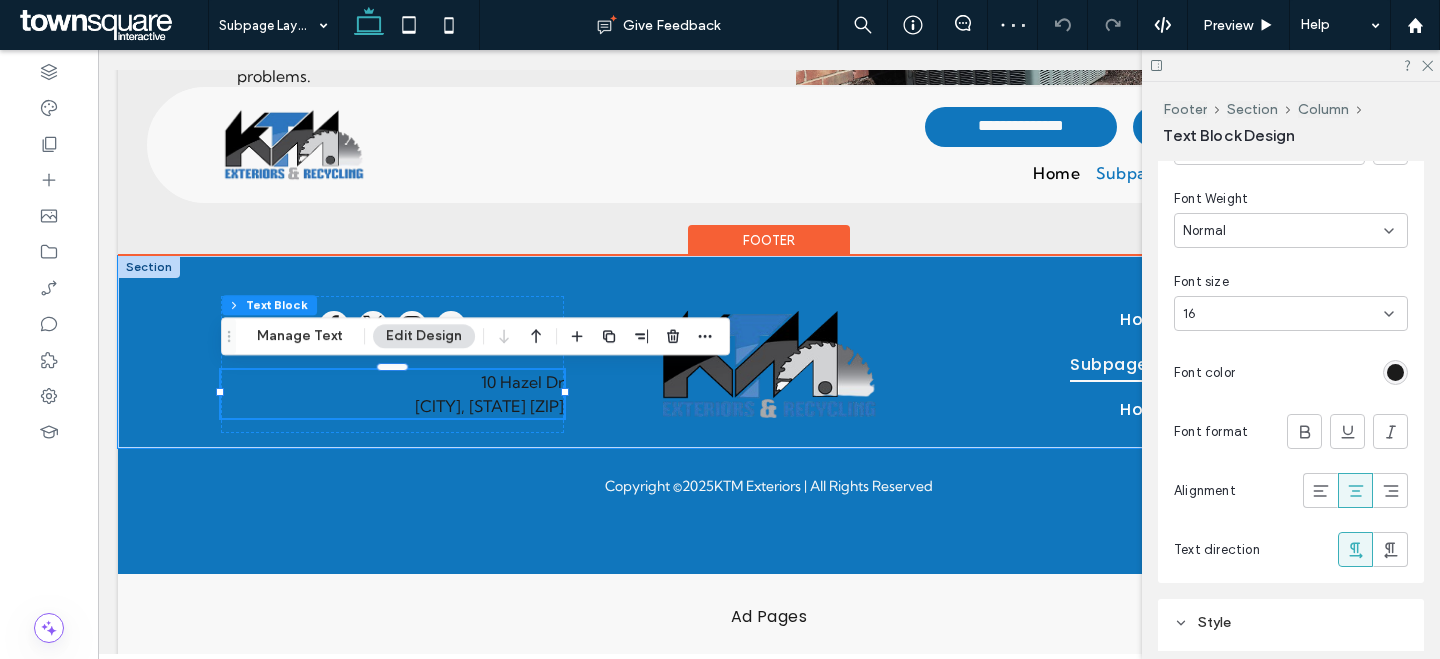click on "Font size" at bounding box center [1291, 282] 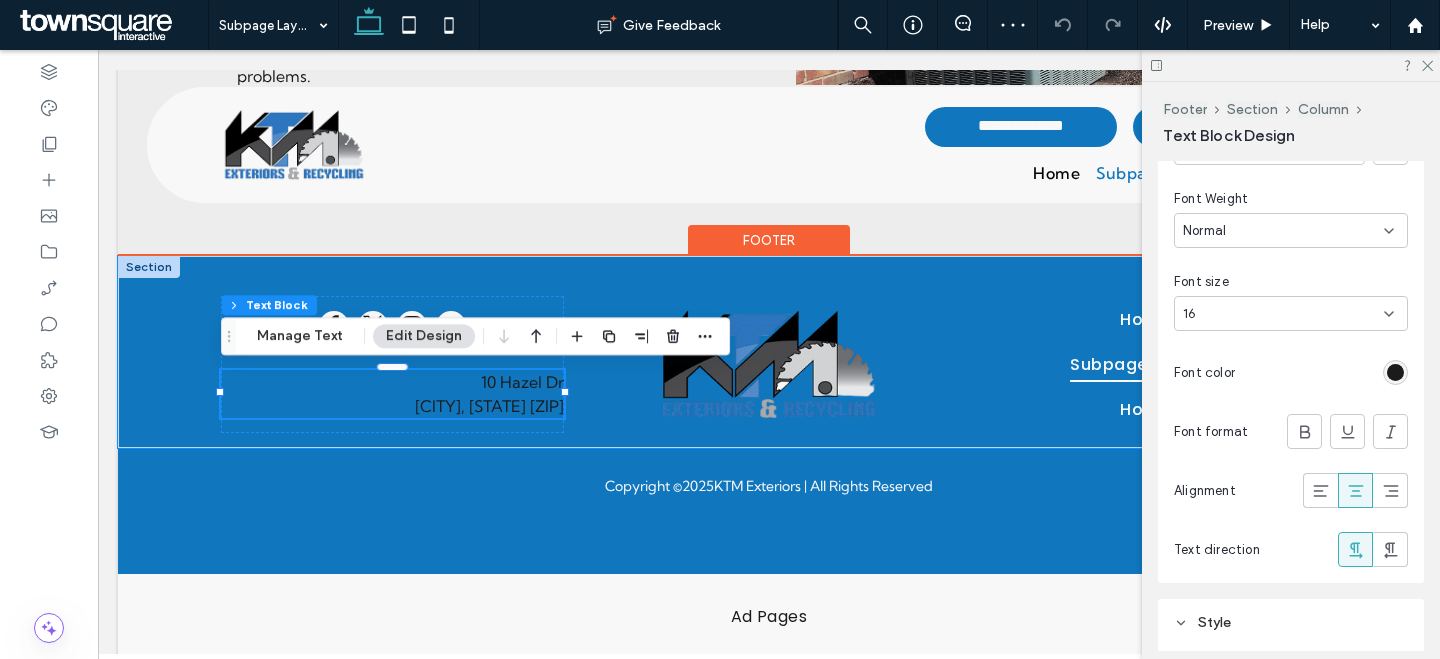 click on "16" at bounding box center (1279, 314) 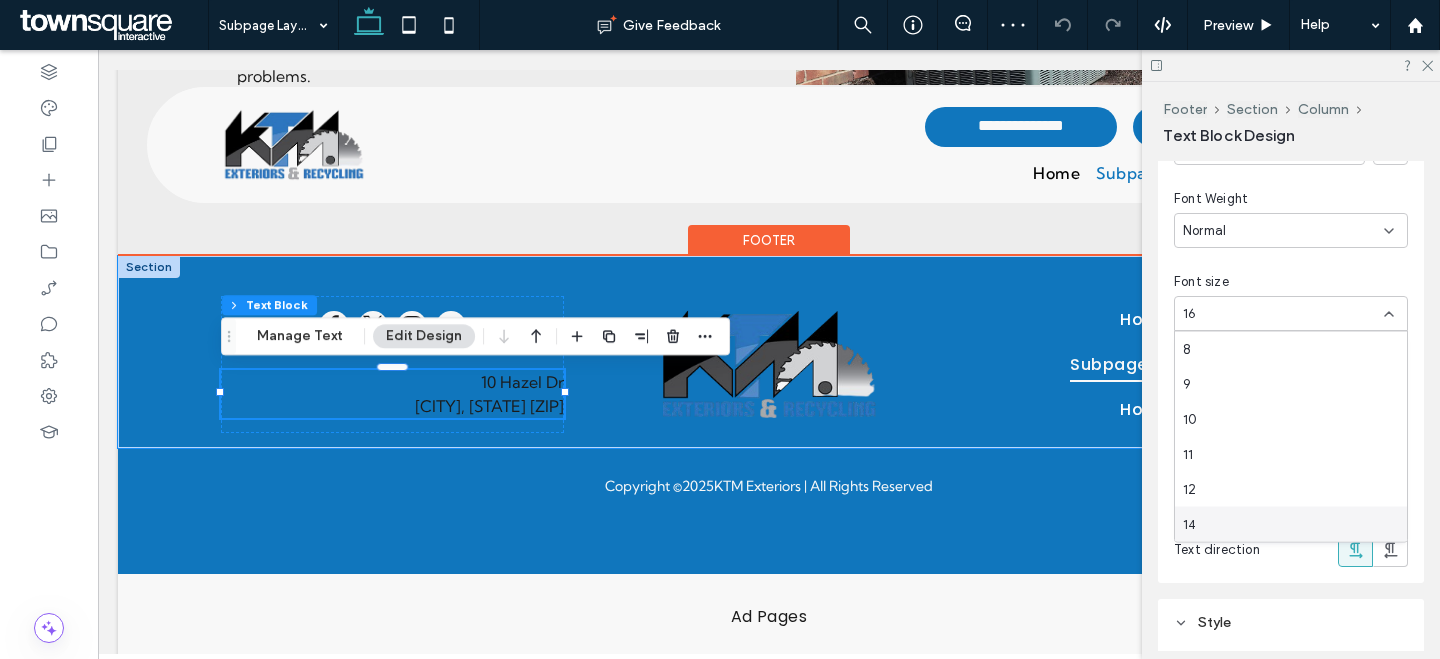click on "14" at bounding box center (1291, 524) 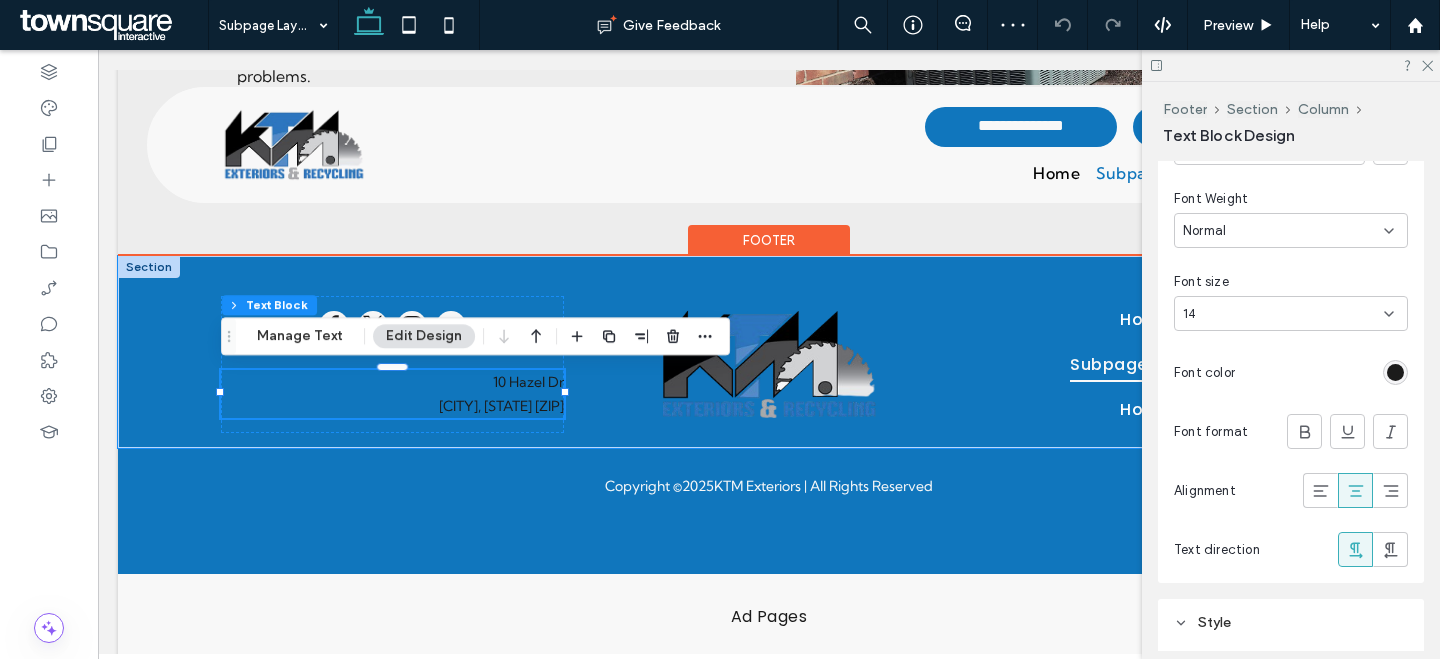 click at bounding box center [1395, 372] 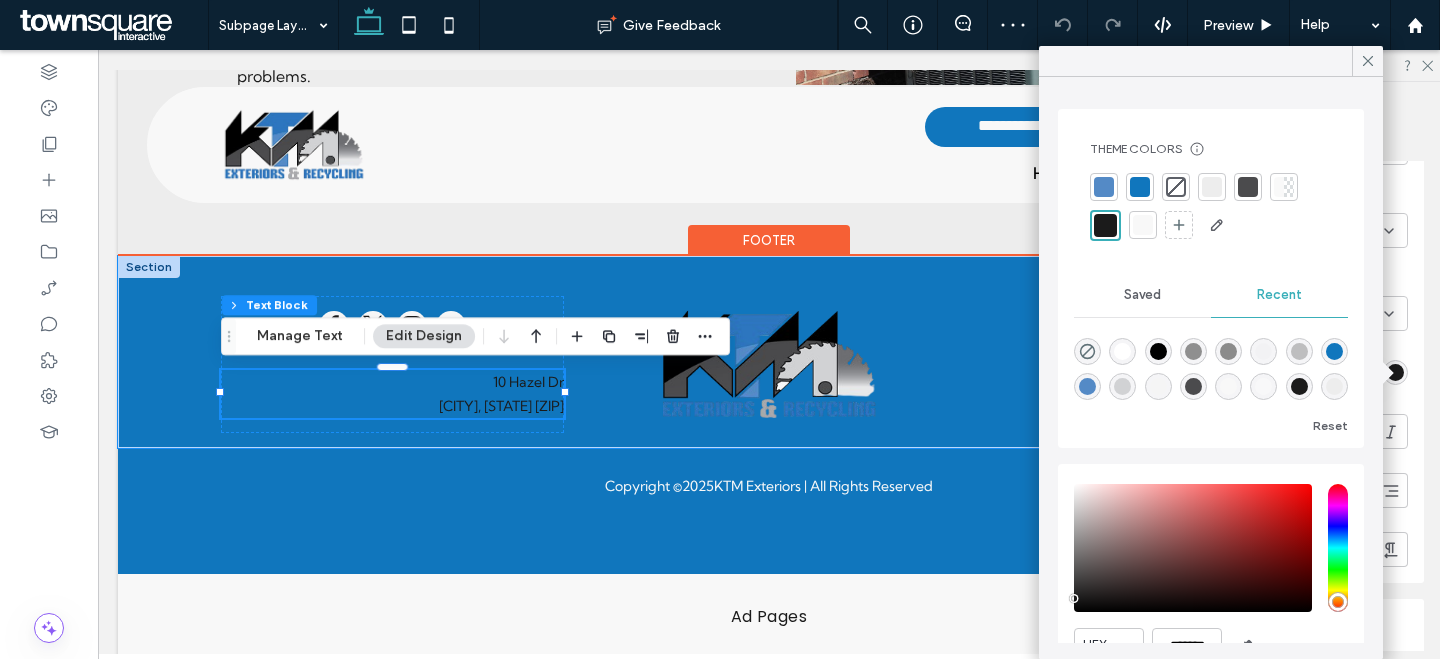 click at bounding box center [1143, 225] 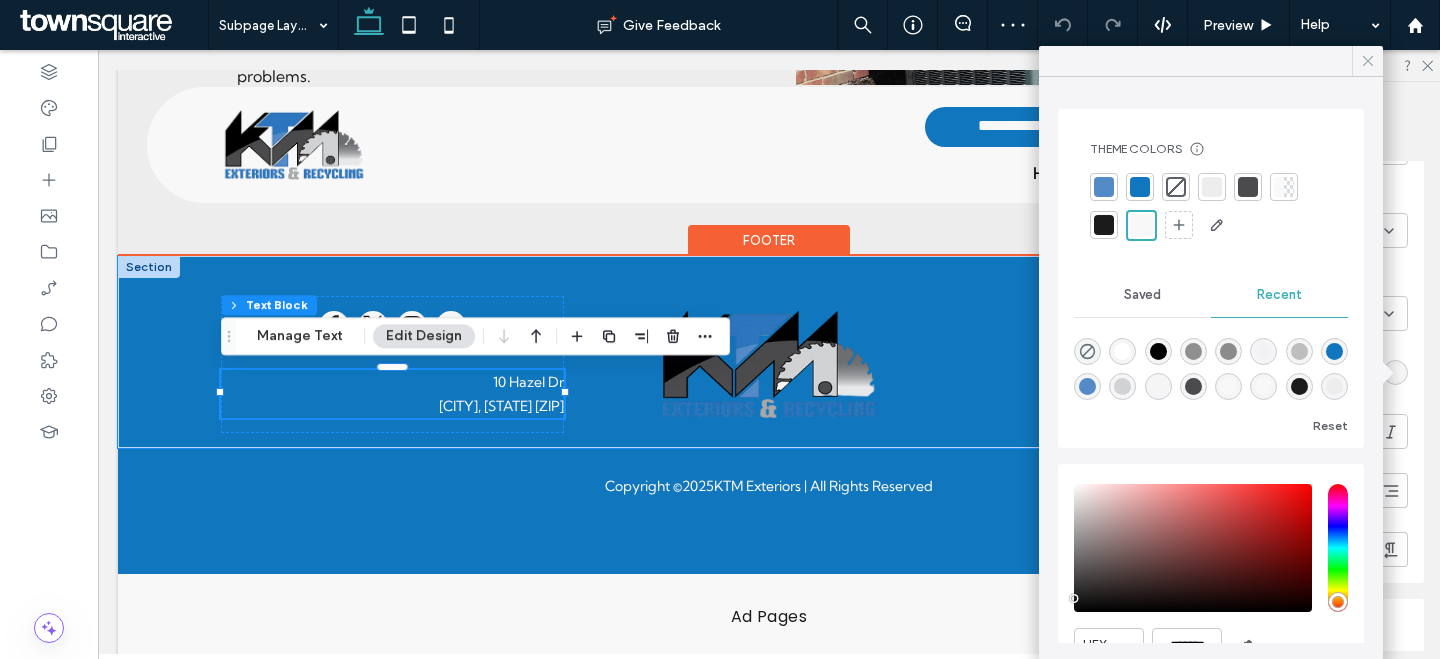 click at bounding box center [1368, 61] 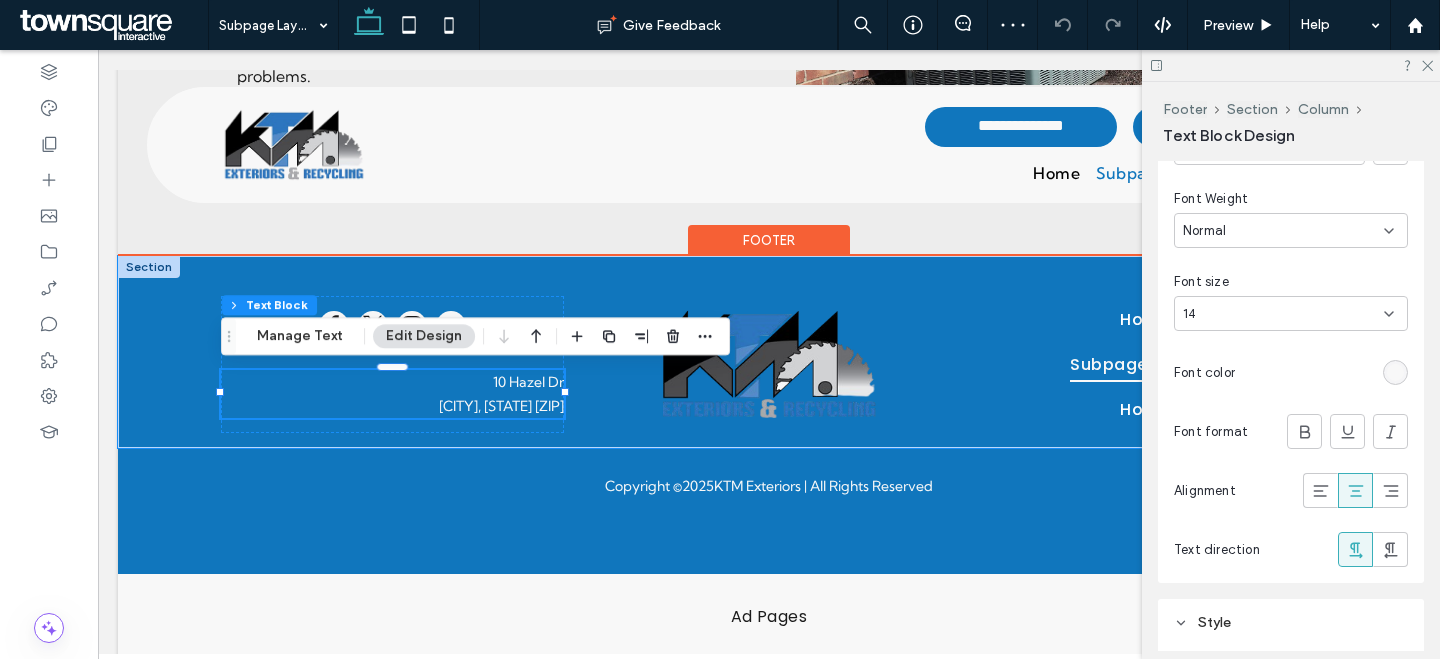 click at bounding box center [1355, 490] 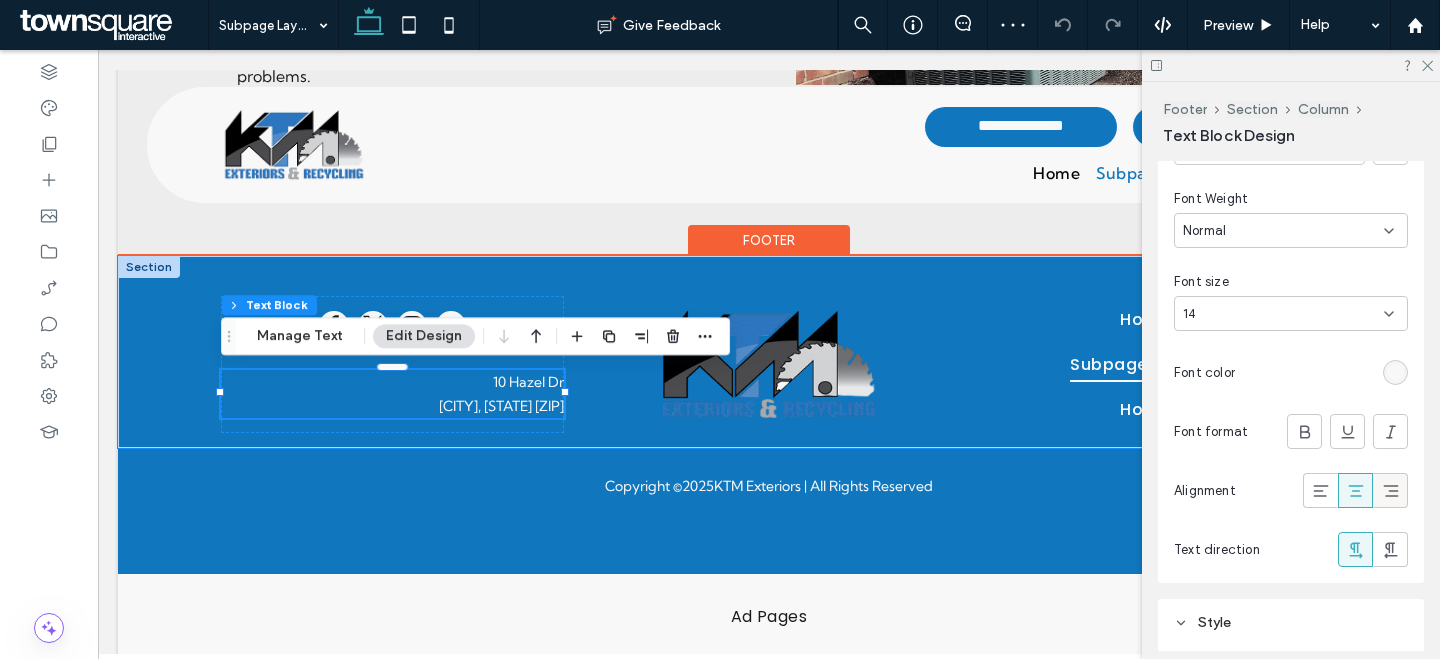 click 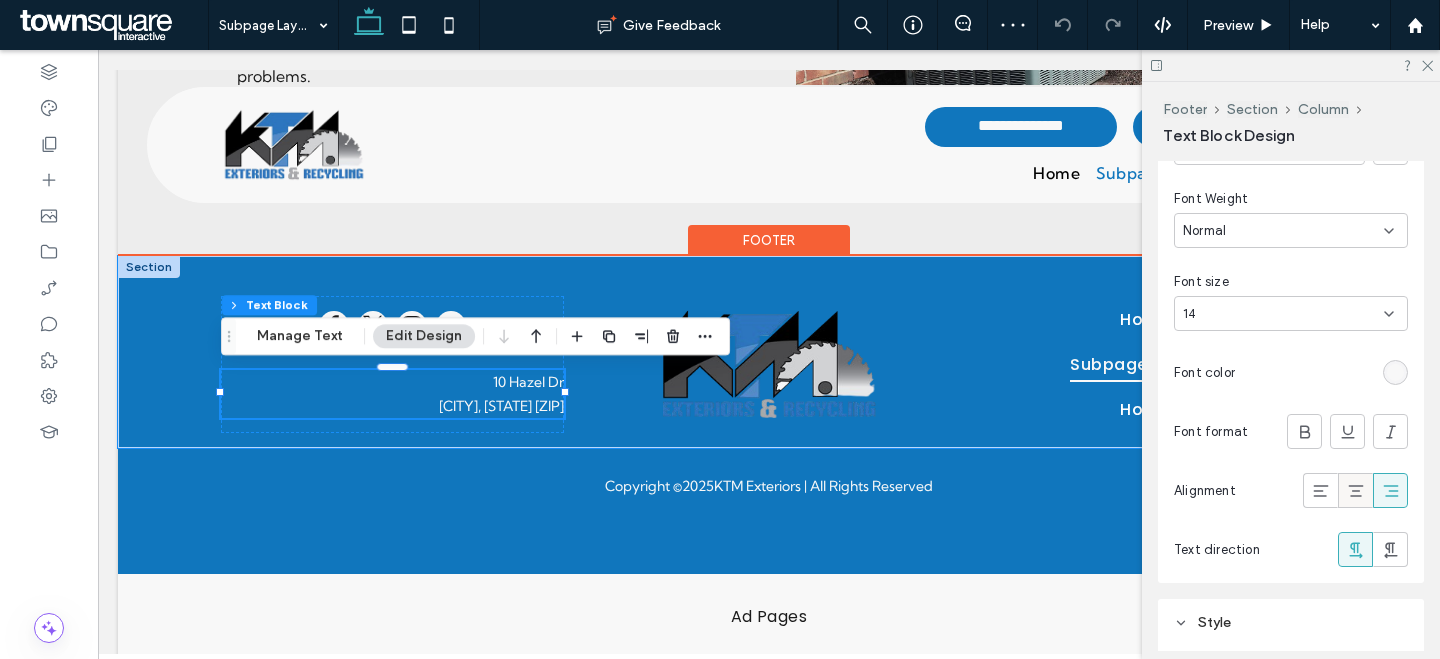 click 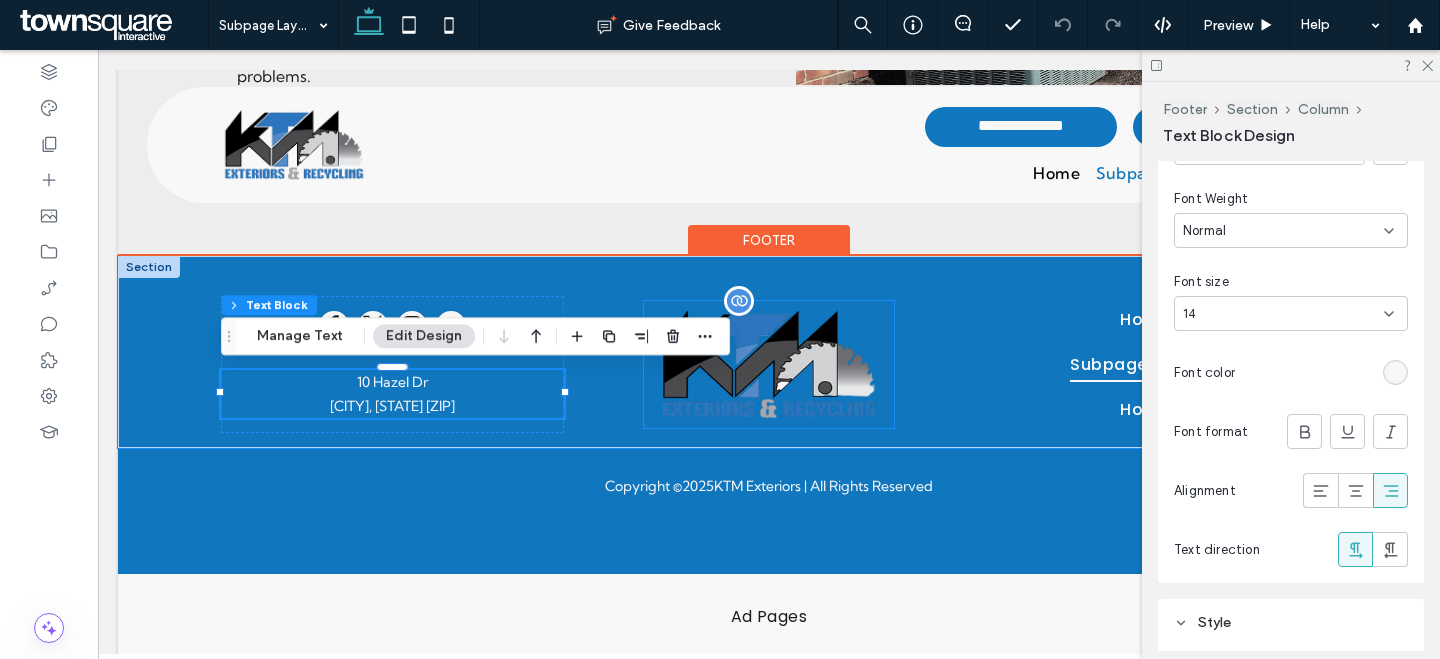click at bounding box center (769, 364) 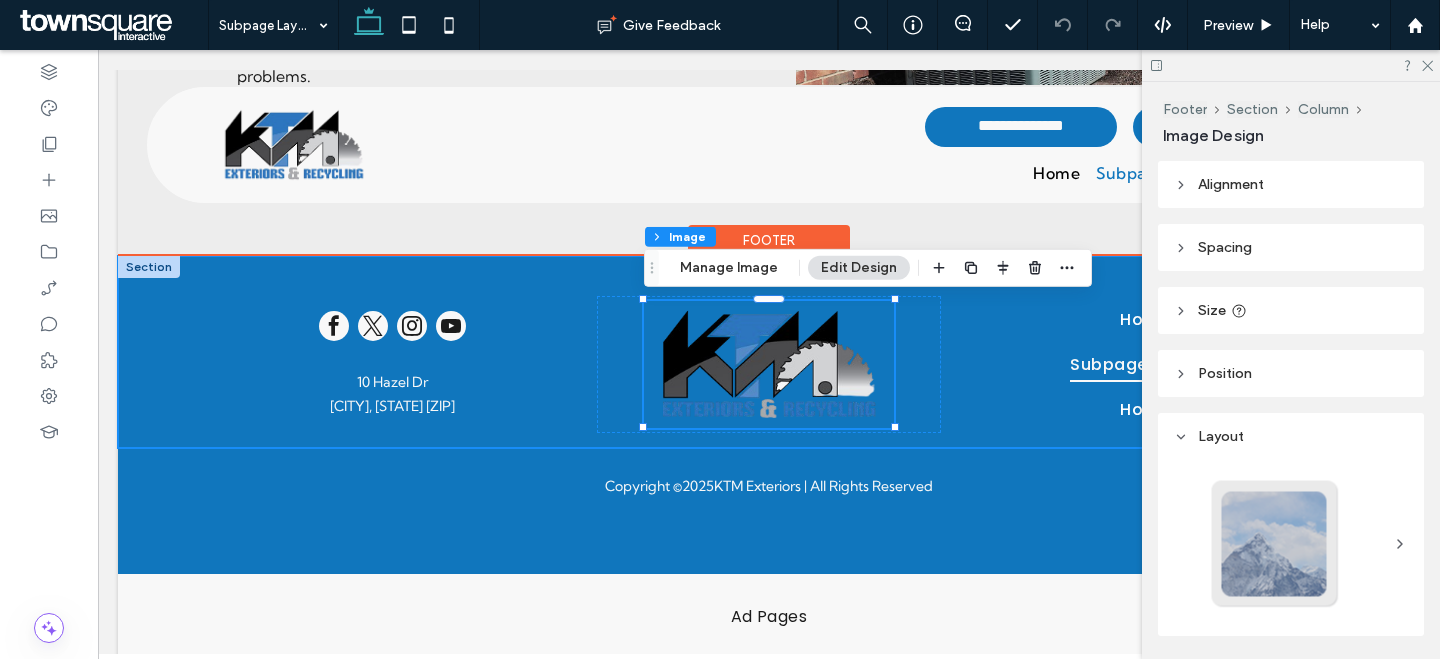 click on "Home
Subpage Layout 1
Home
[NUMBER] [STREET] [CITY], [STATE] [ZIP]" at bounding box center (769, 351) 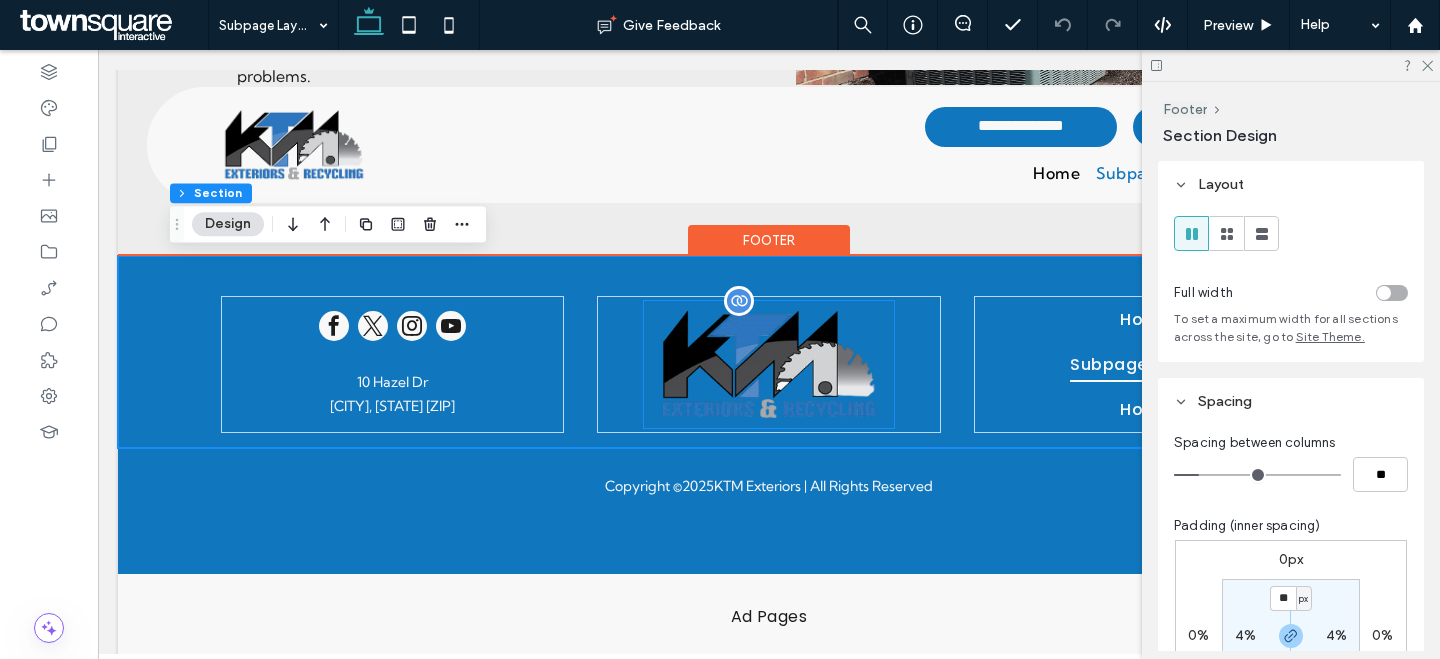 click at bounding box center [769, 364] 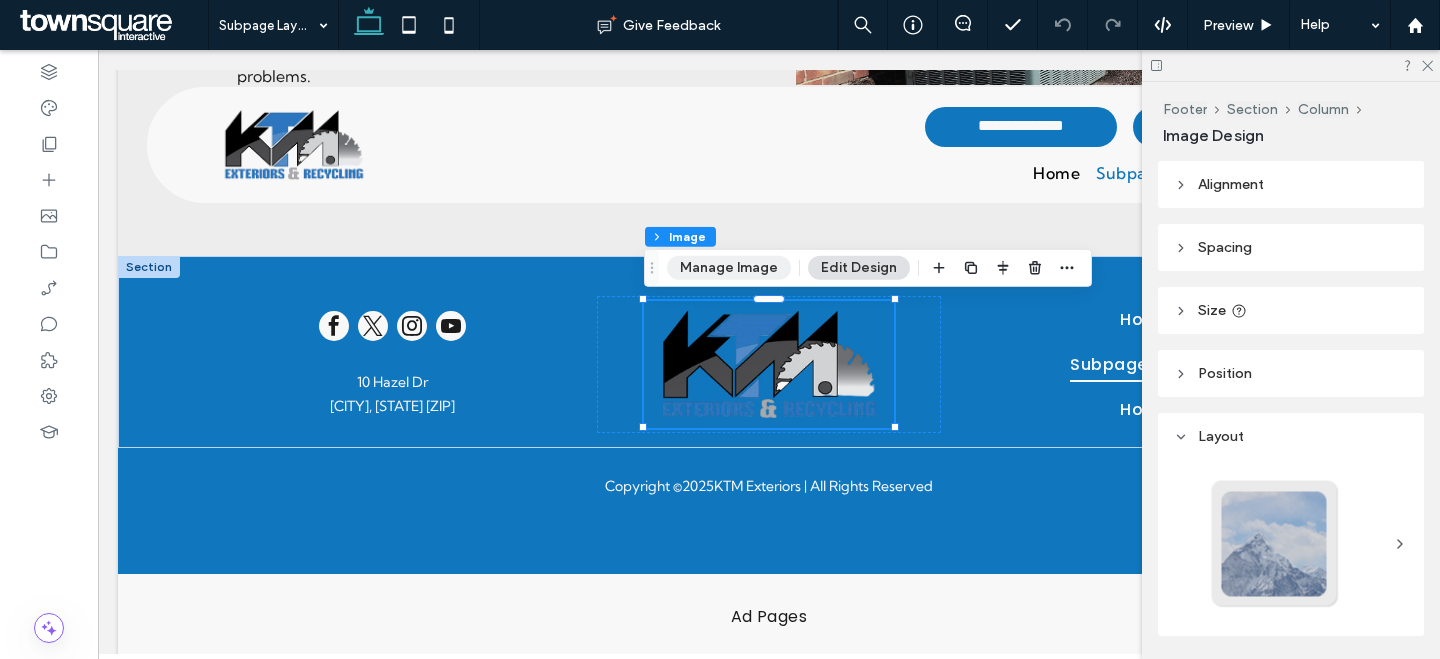 click on "Manage Image" at bounding box center (729, 268) 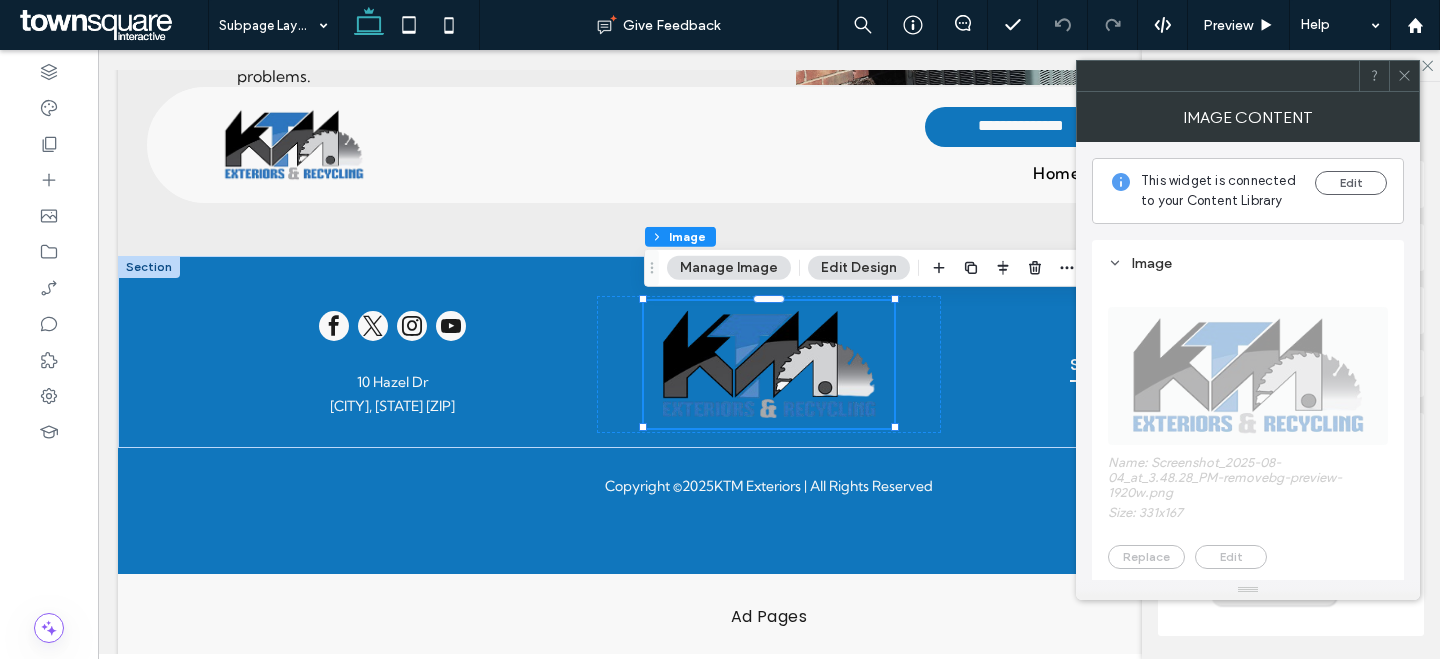 click on "This widget is connected to your Content Library Edit" at bounding box center (1248, 191) 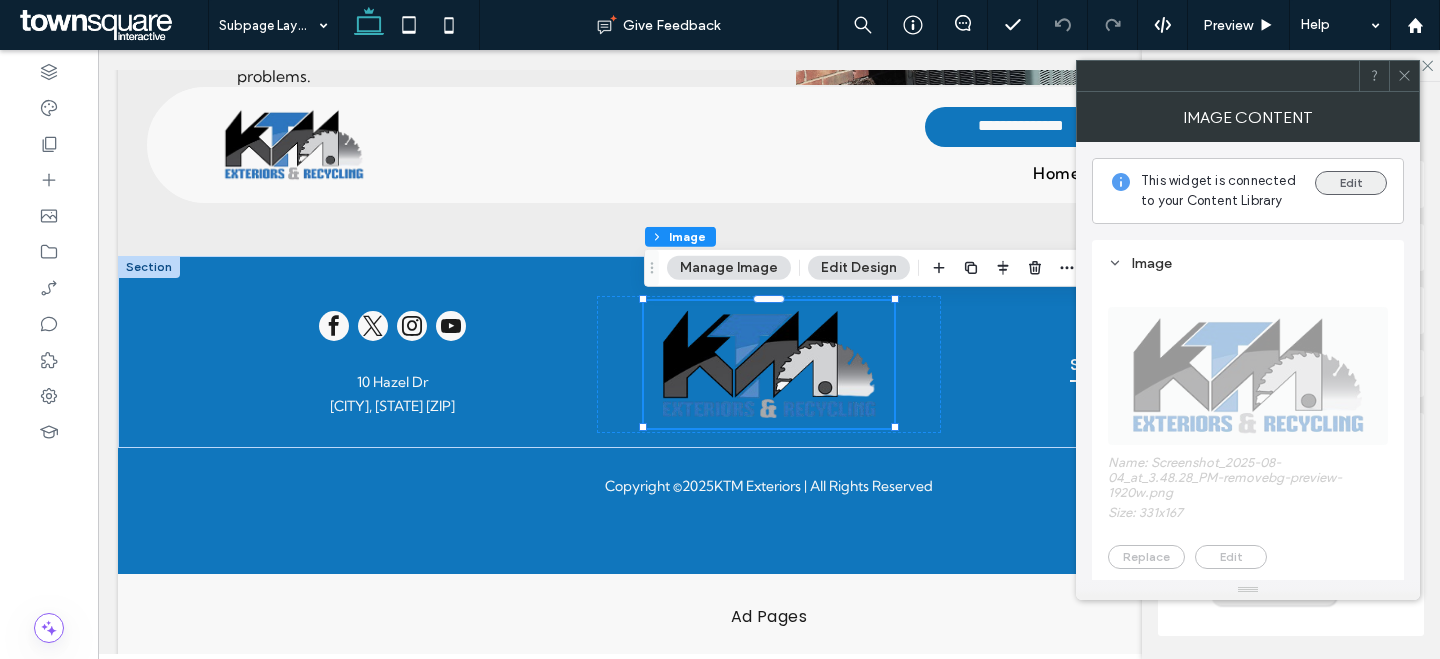 click on "Edit" at bounding box center (1351, 183) 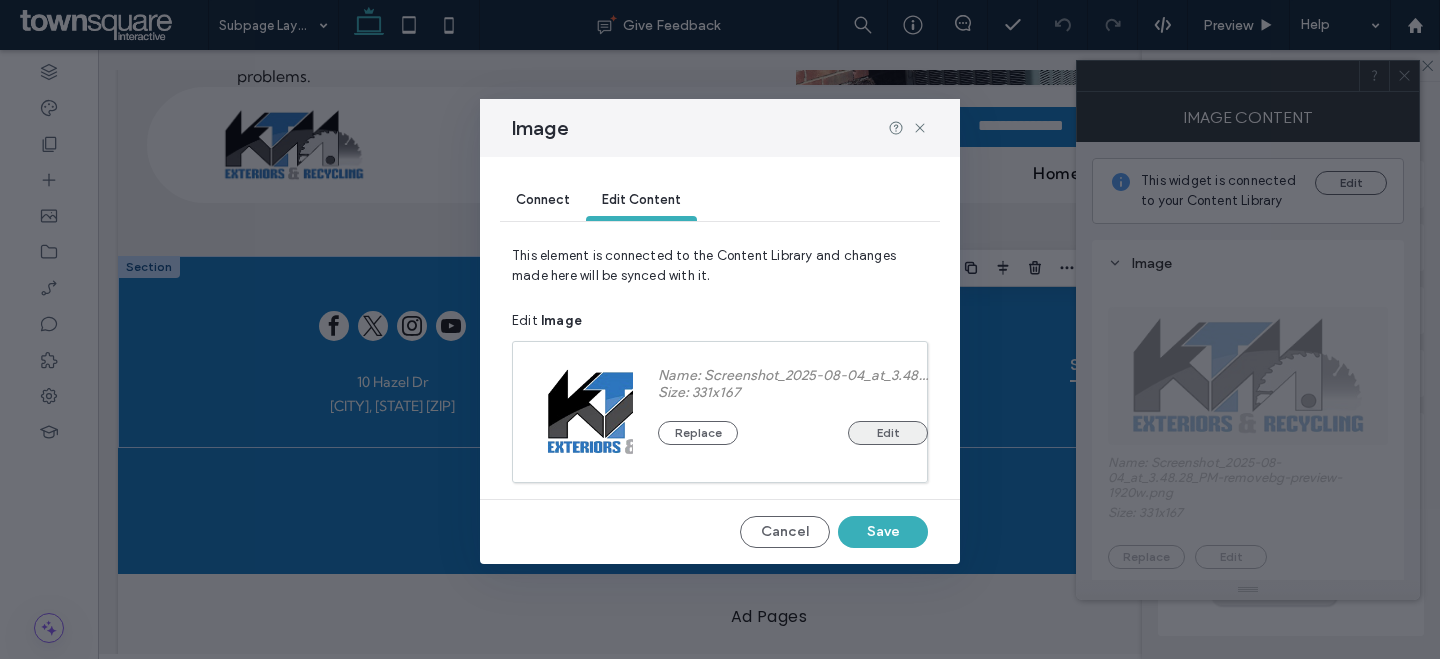 click on "Edit" at bounding box center (888, 433) 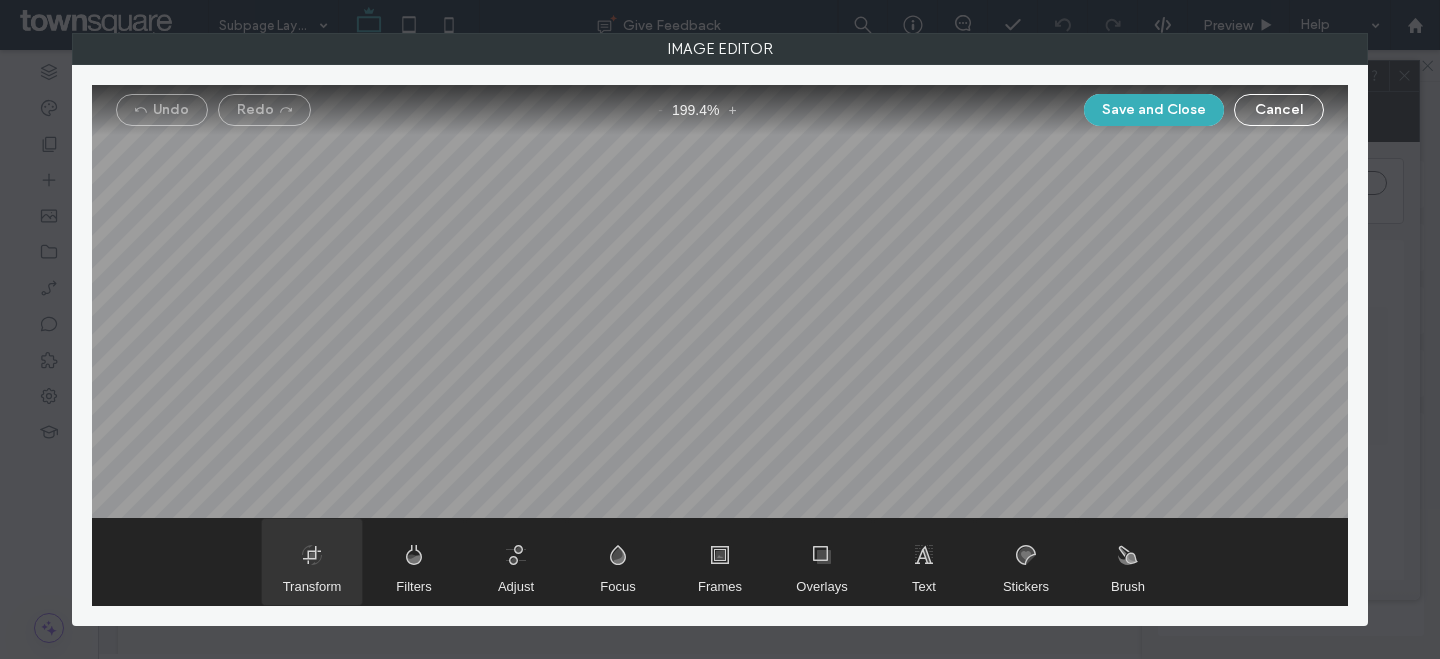 click at bounding box center (312, 562) 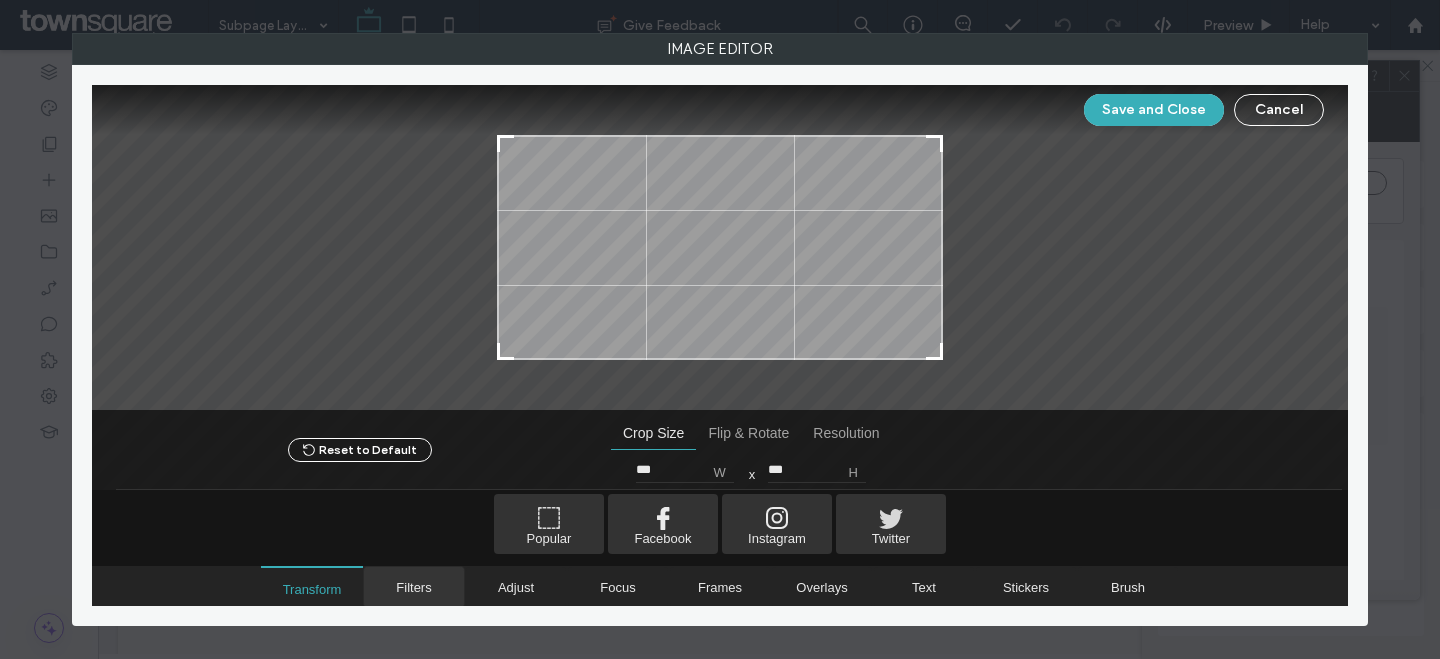 click at bounding box center [414, 587] 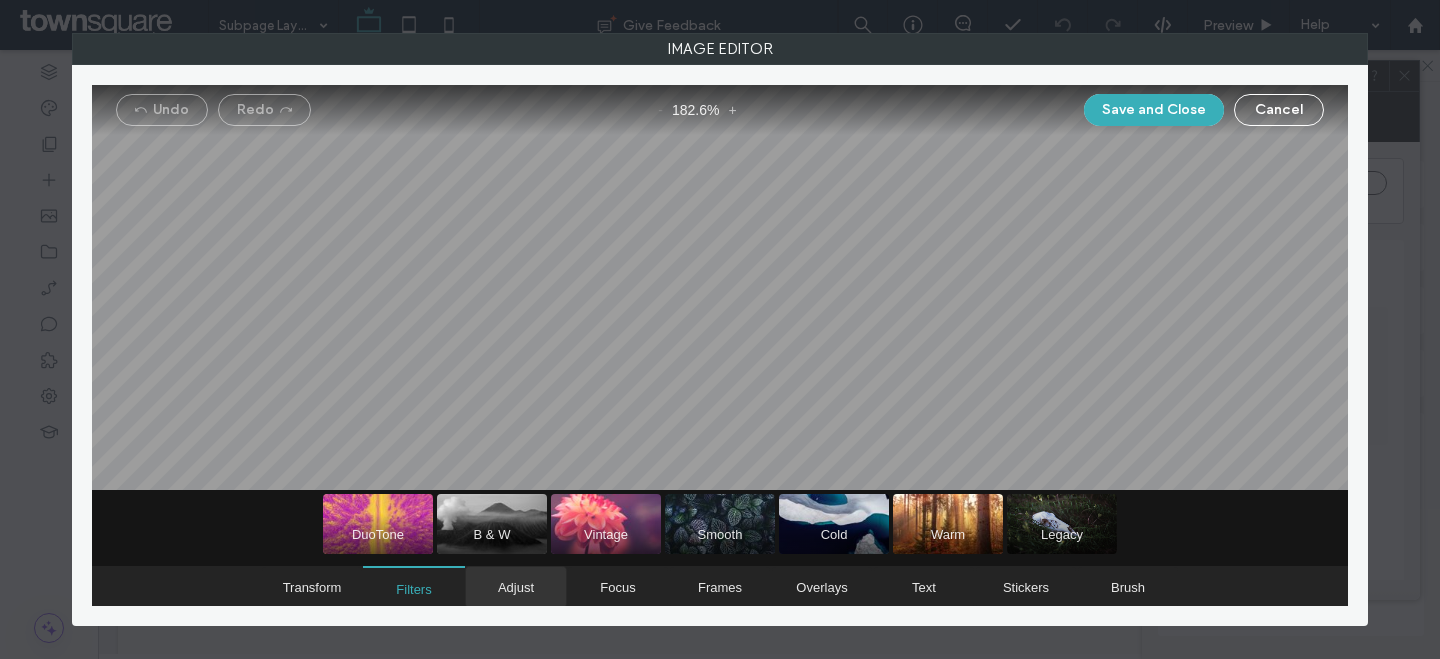 click at bounding box center (516, 587) 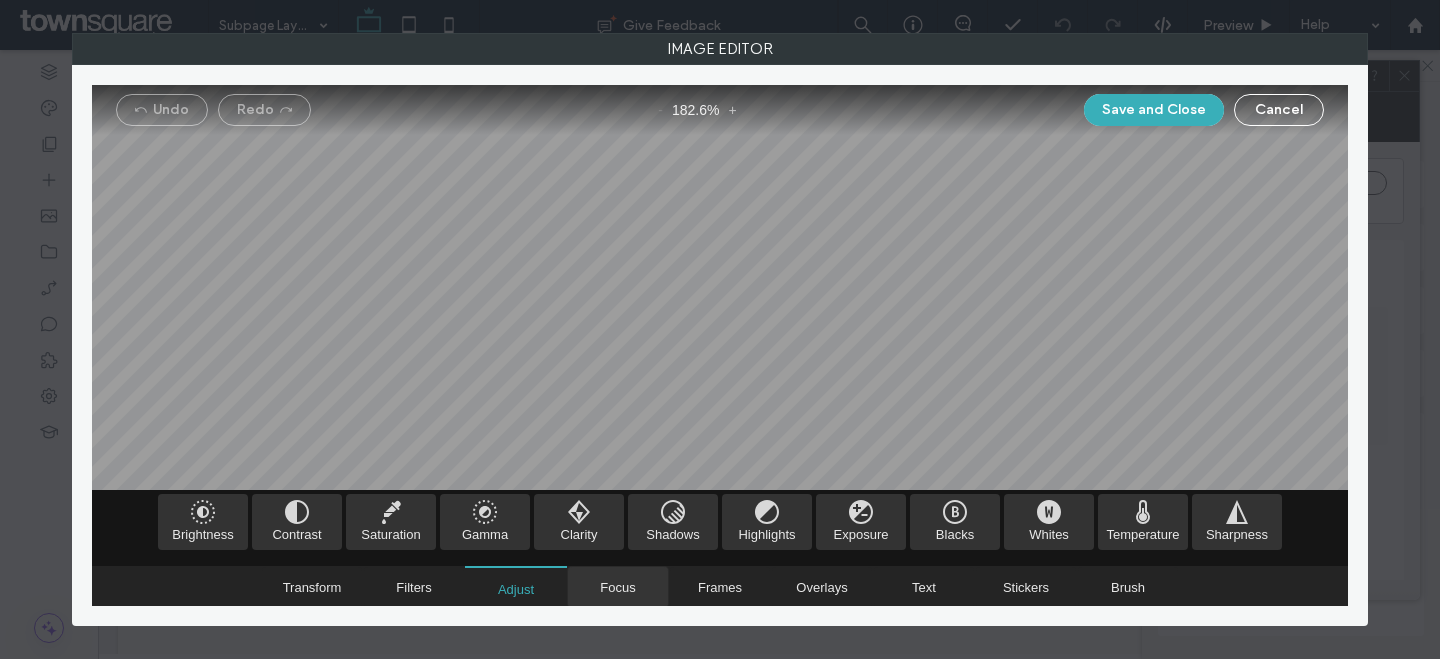 click at bounding box center (618, 587) 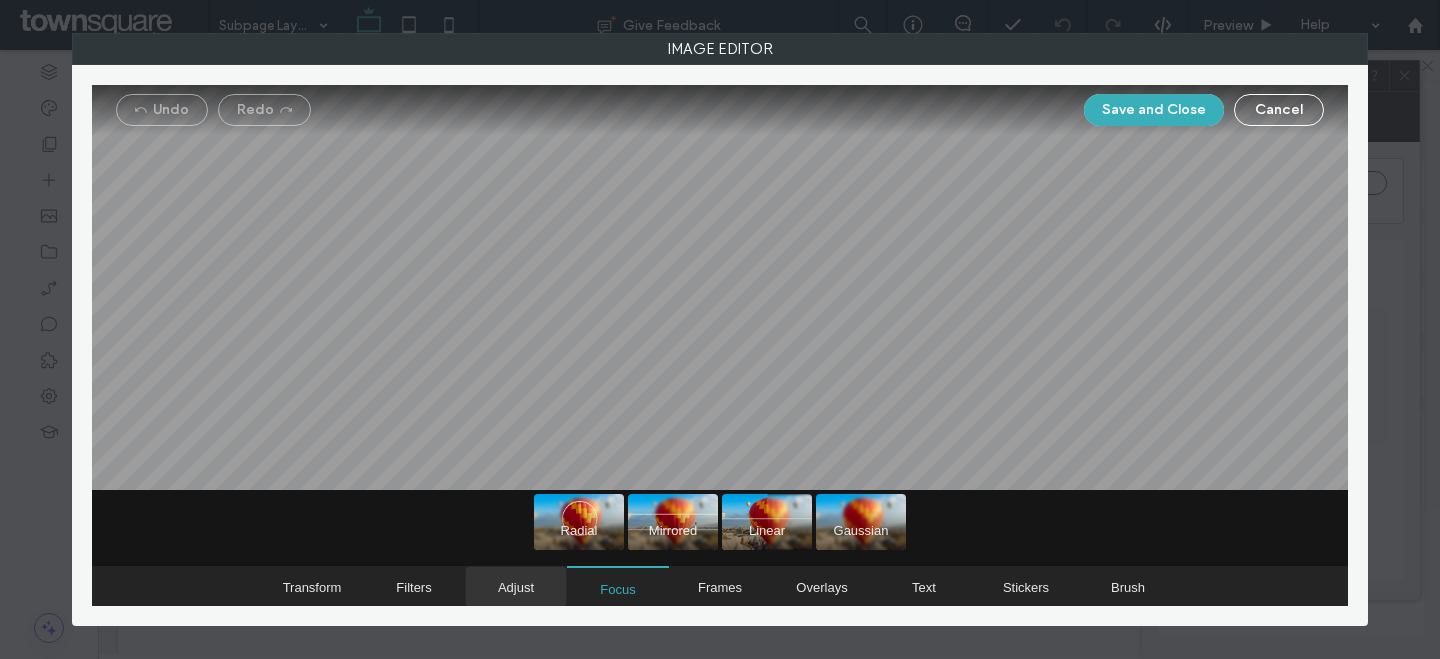 click on "Adjust" at bounding box center (516, 587) 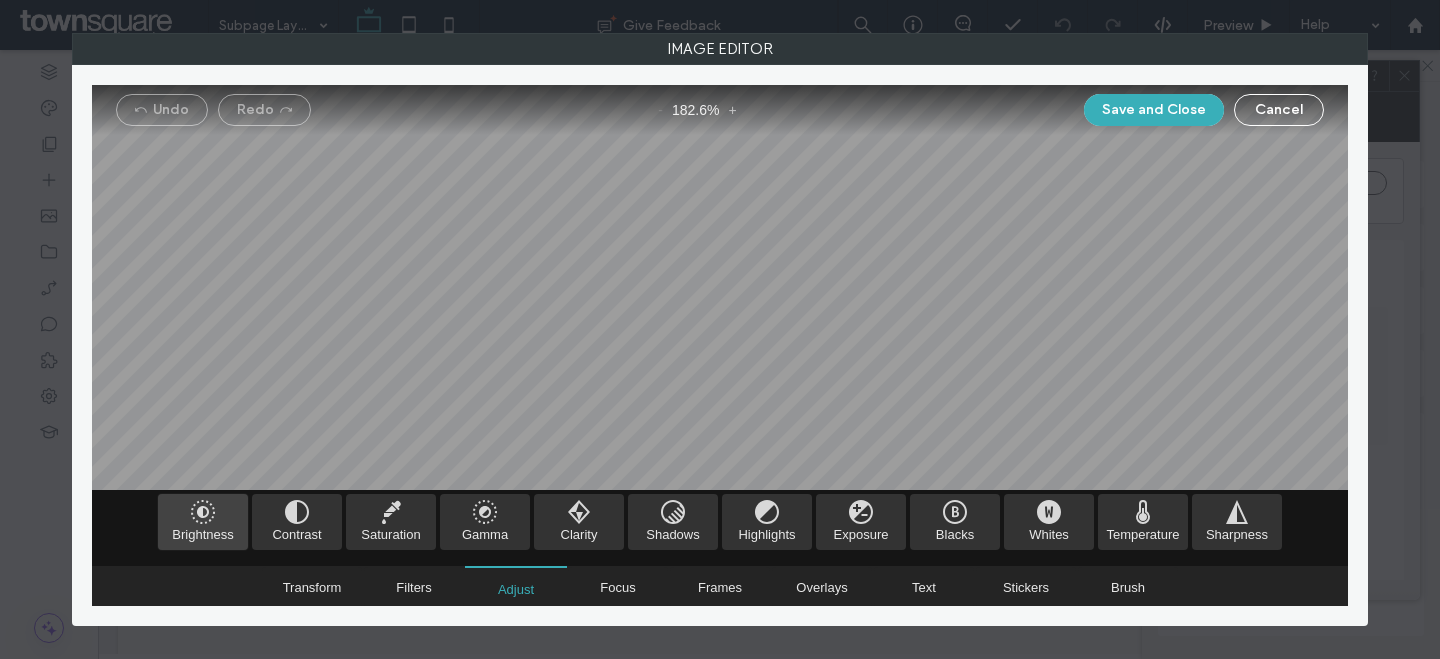 click at bounding box center (203, 522) 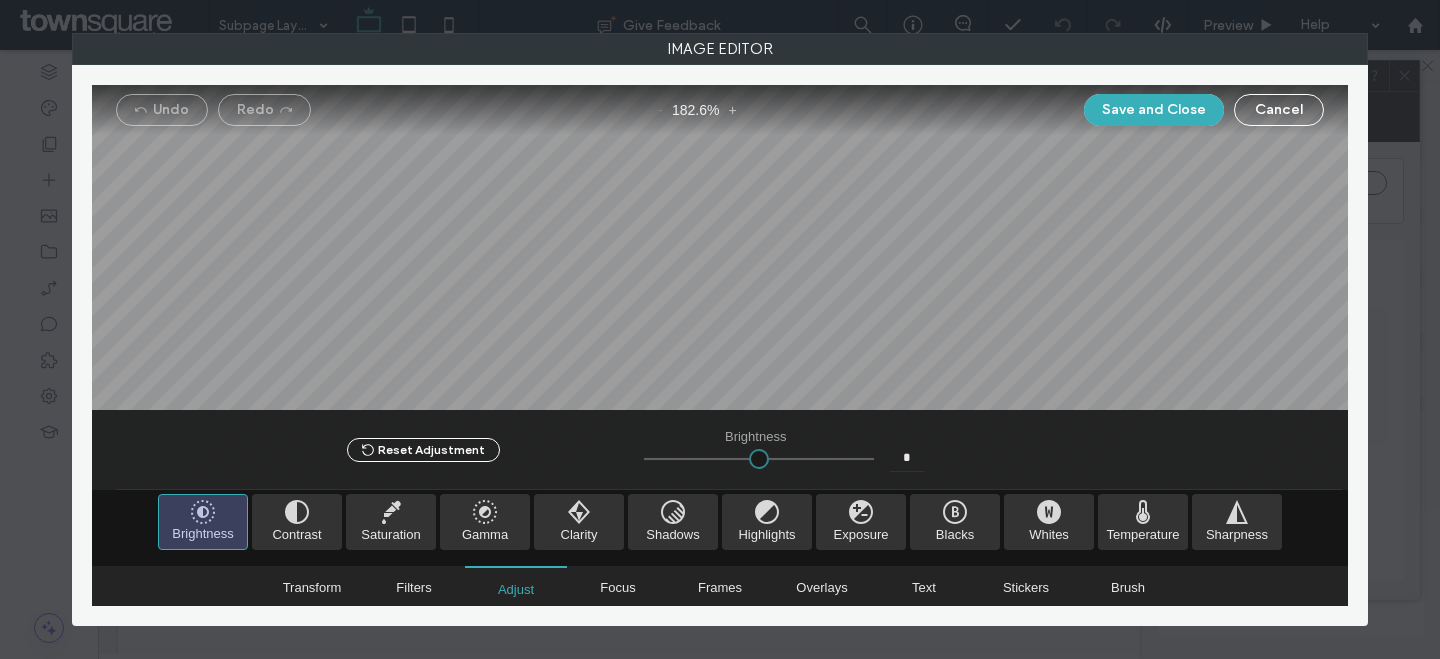 type on "*" 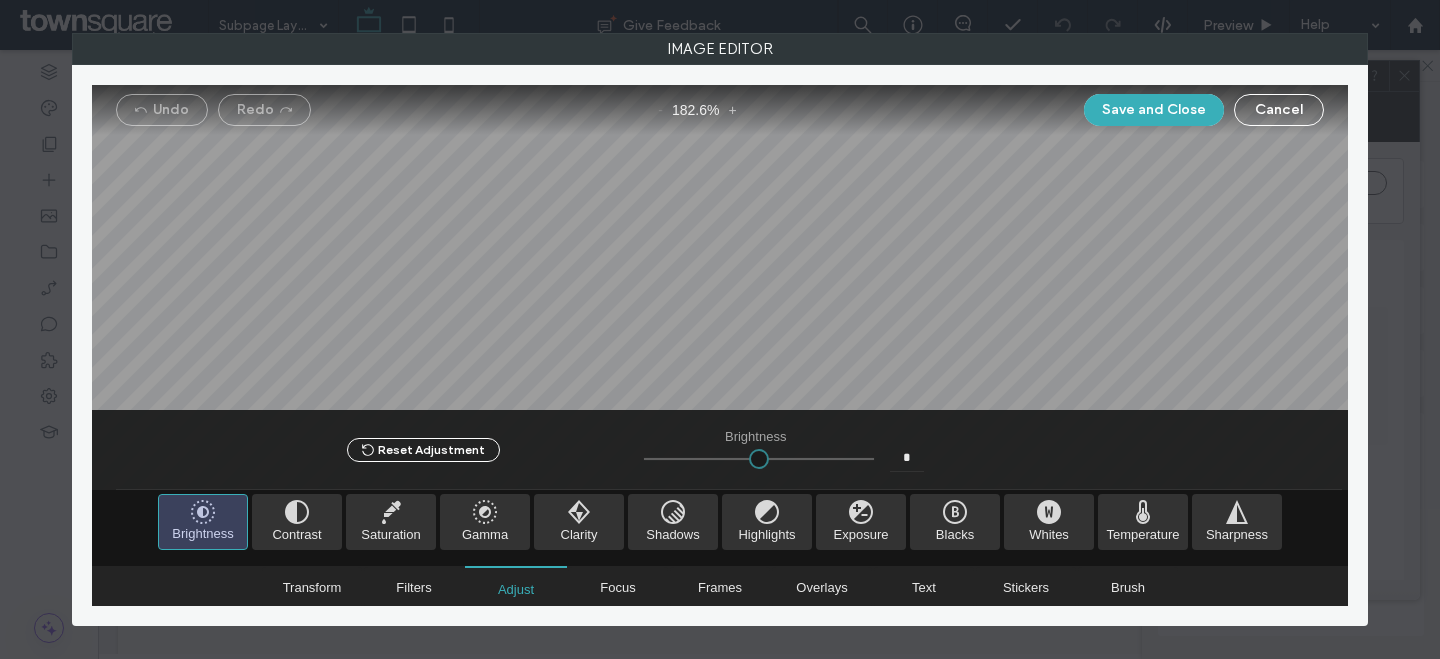 type on "***" 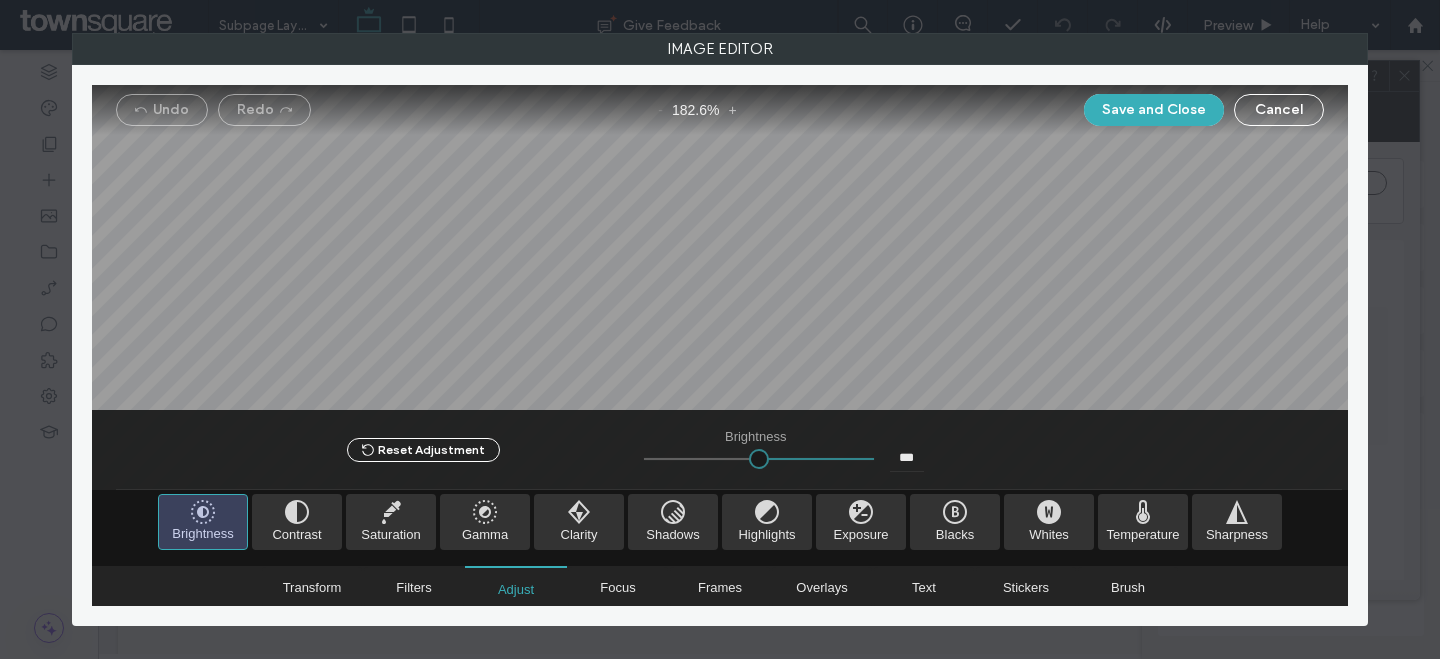 drag, startPoint x: 806, startPoint y: 460, endPoint x: 1058, endPoint y: 451, distance: 252.16066 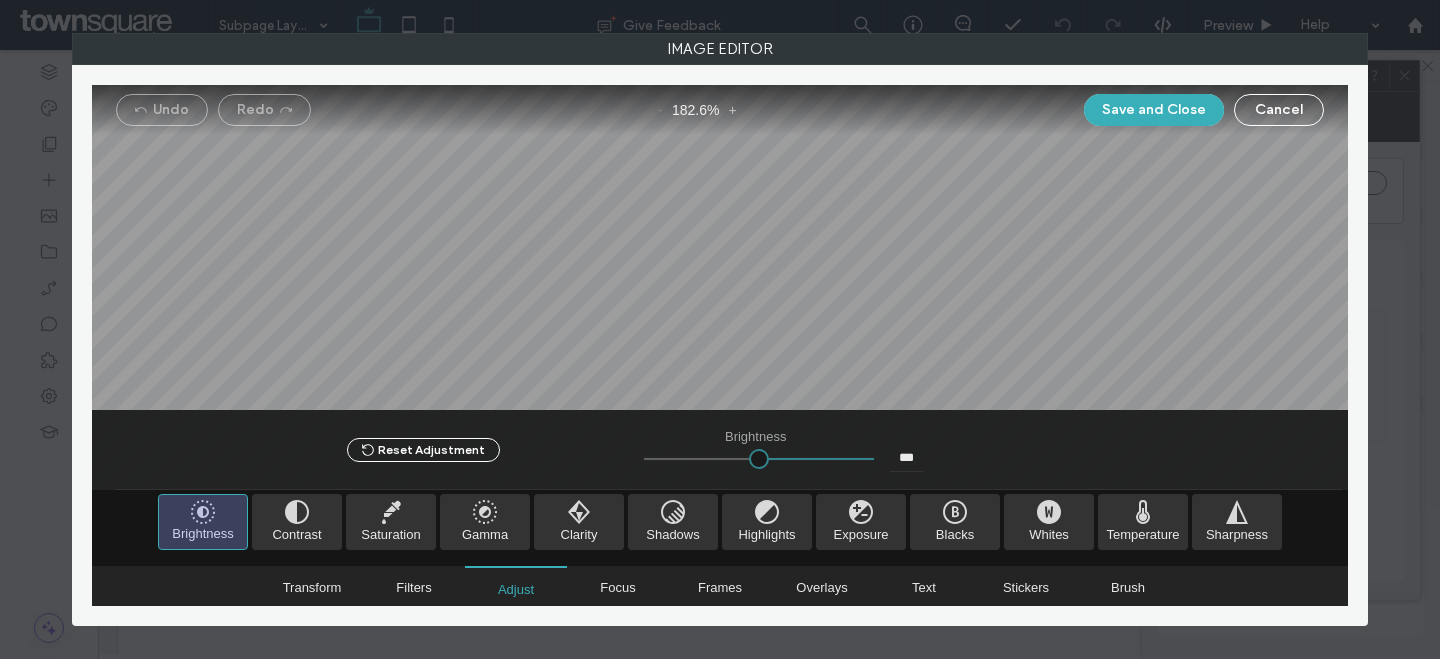 type on "*" 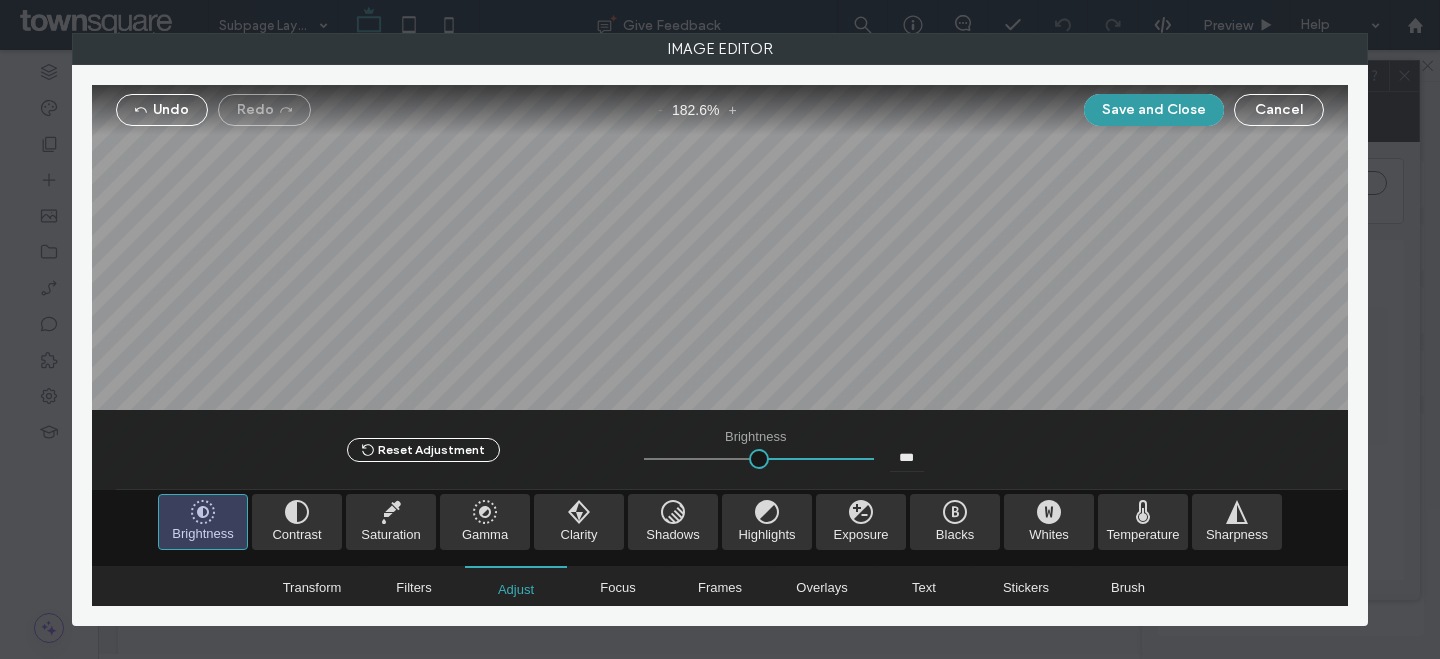 click on "Save and Close" at bounding box center (1154, 110) 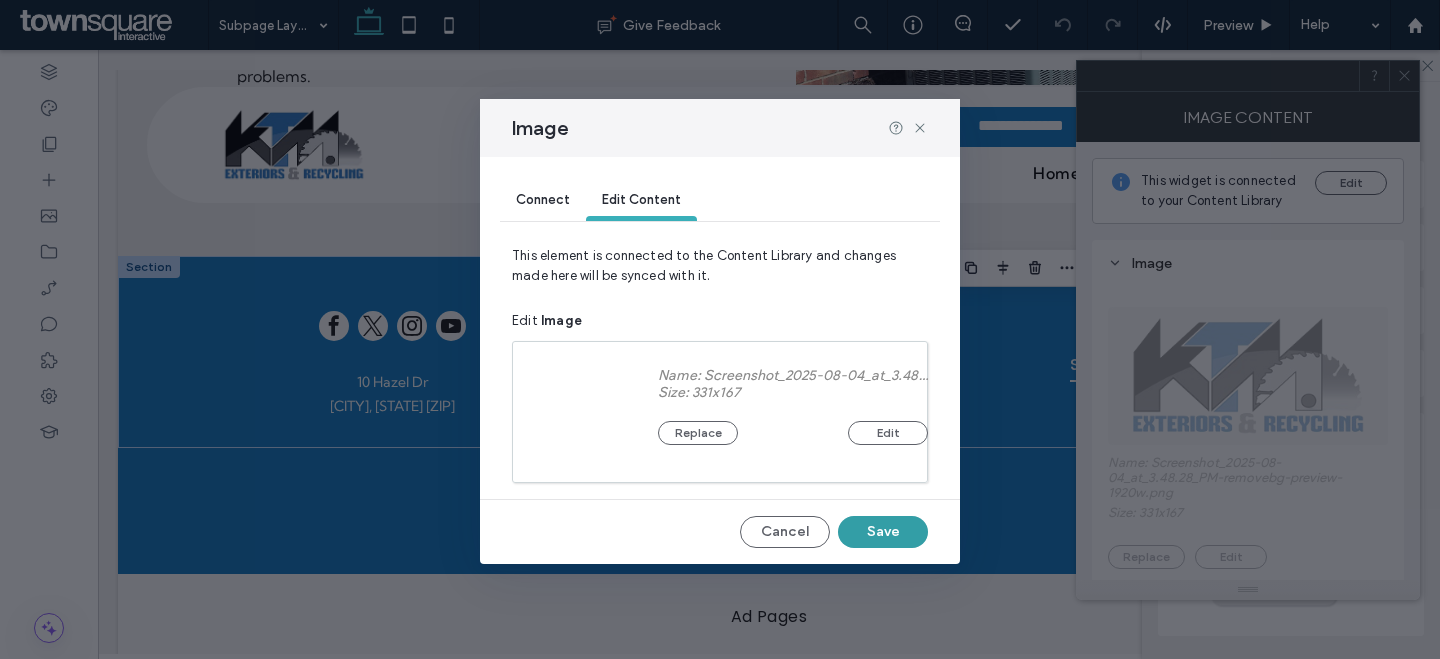 click on "Save" at bounding box center [883, 532] 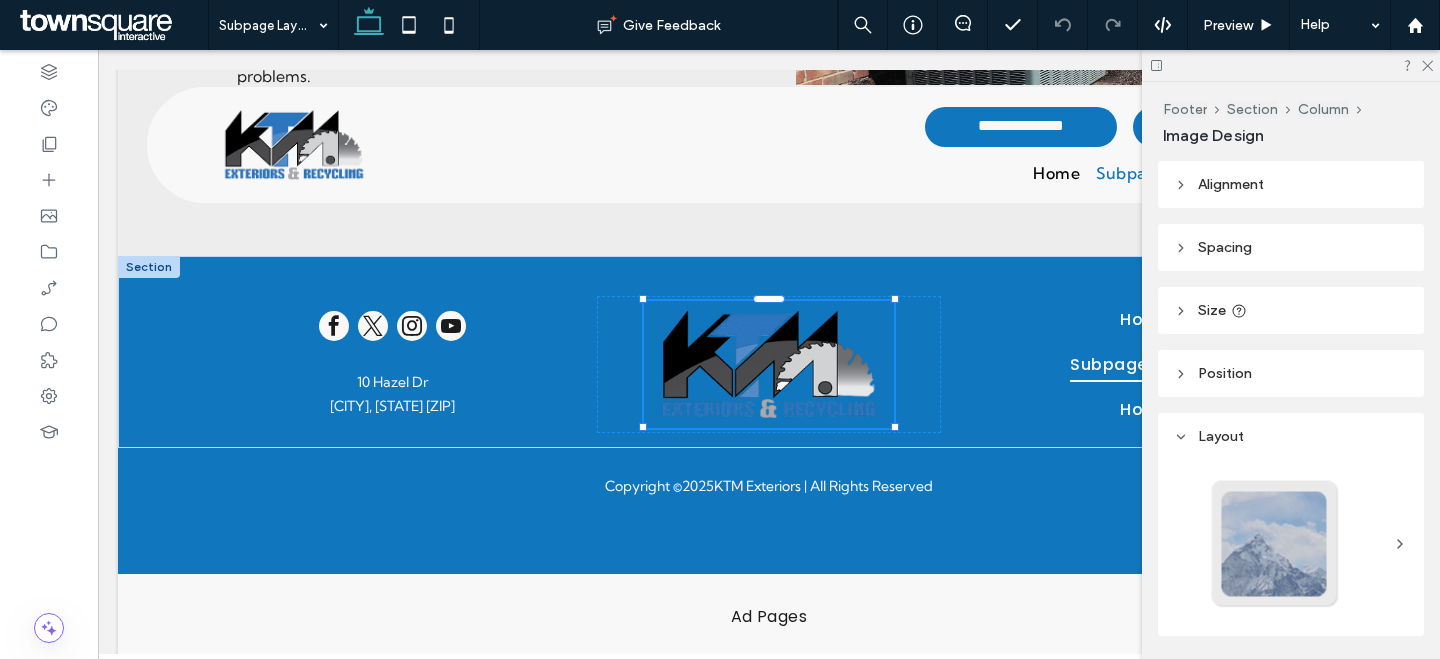 type on "***" 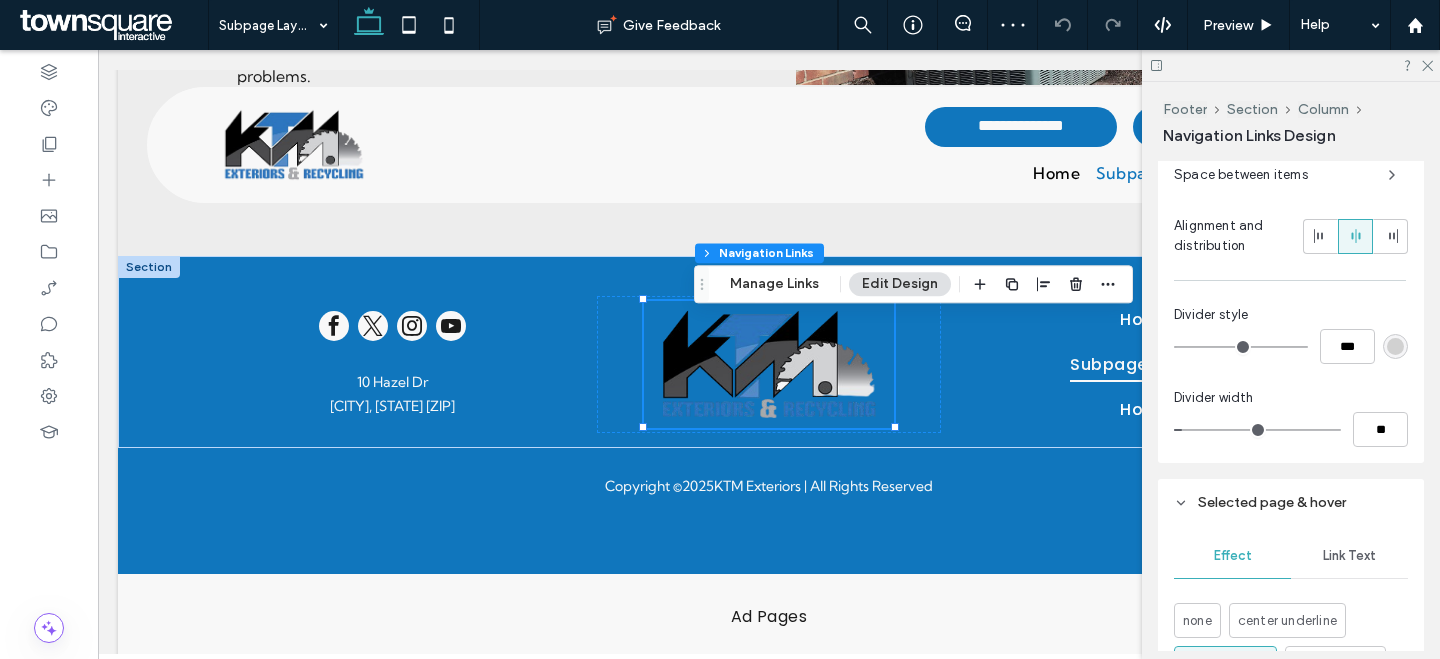scroll, scrollTop: 460, scrollLeft: 0, axis: vertical 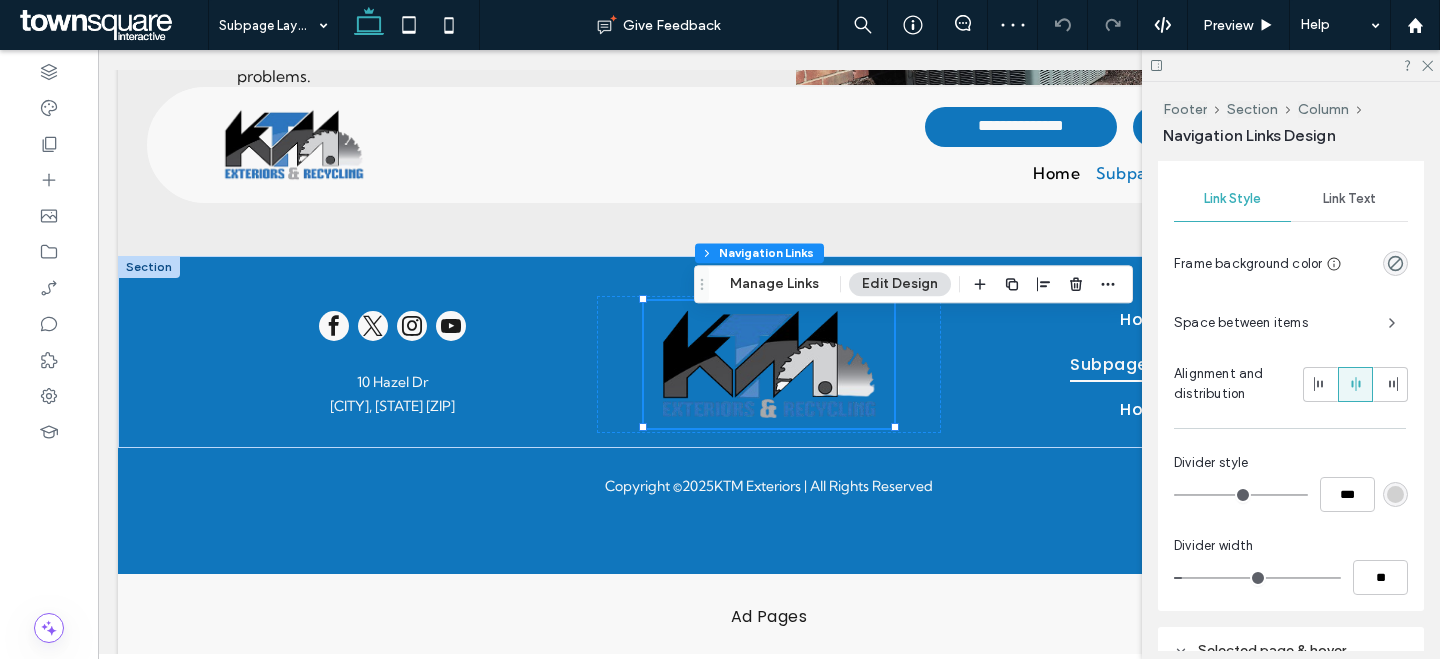click on "Link Text" at bounding box center [1349, 199] 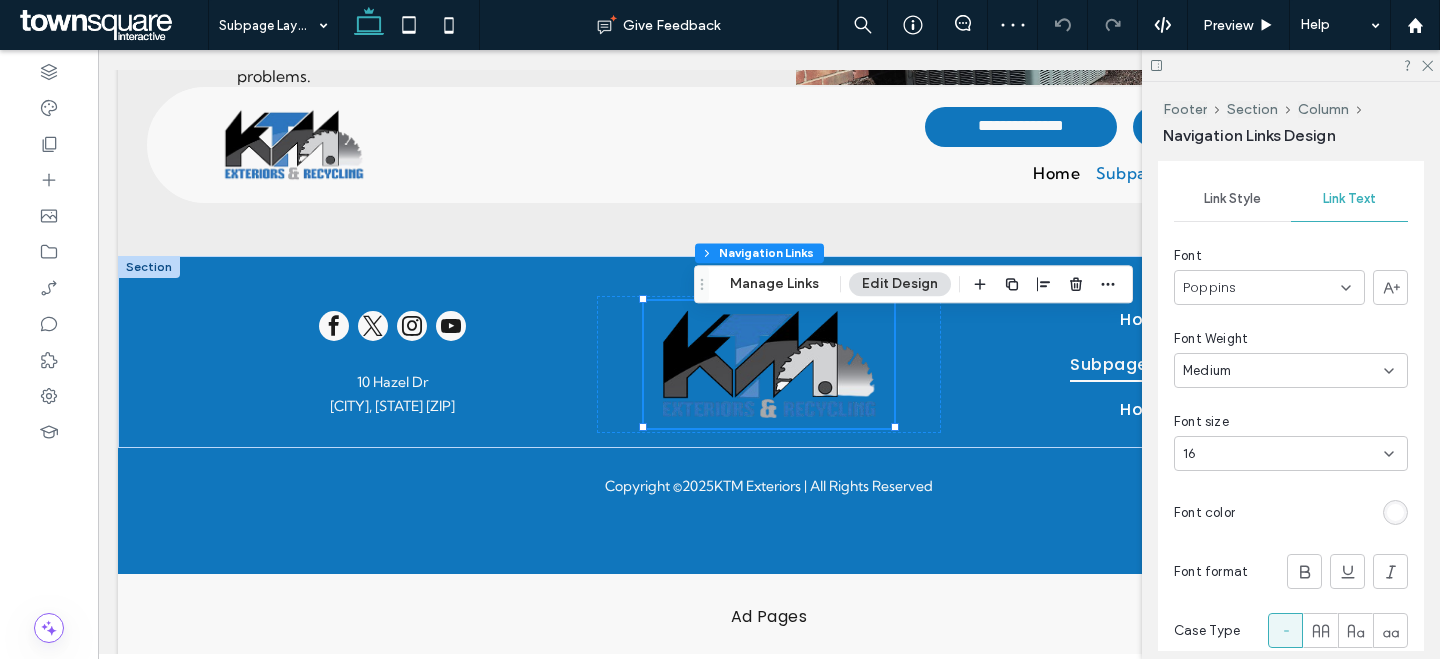 click on "16" at bounding box center [1279, 454] 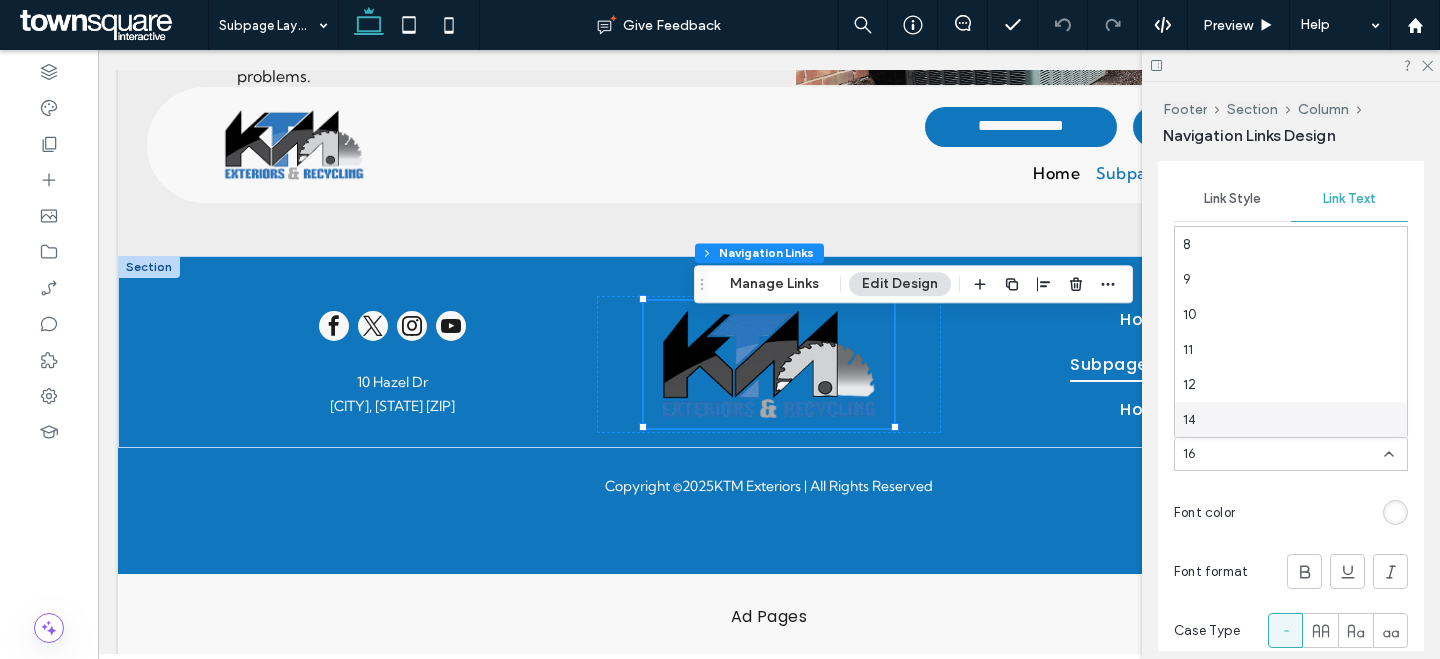 click on "14" at bounding box center (1291, 419) 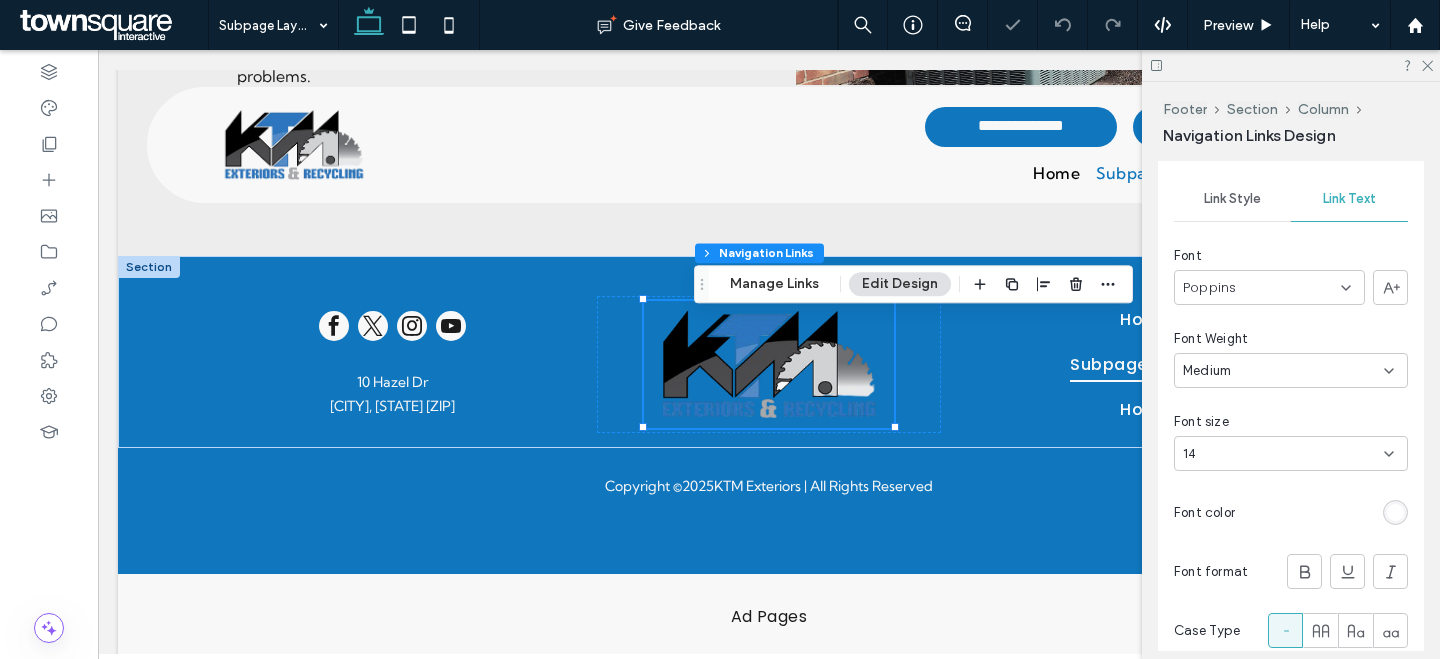 click on "Poppins" at bounding box center (1209, 288) 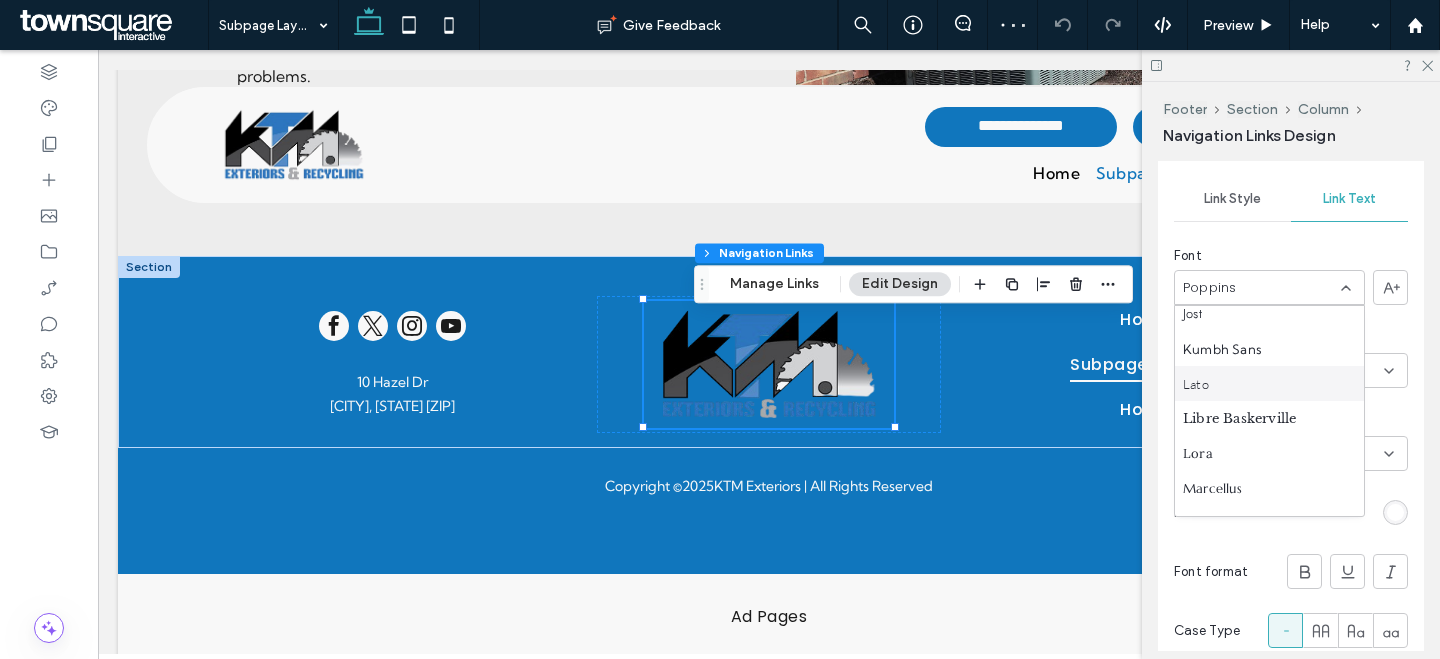 scroll, scrollTop: 872, scrollLeft: 0, axis: vertical 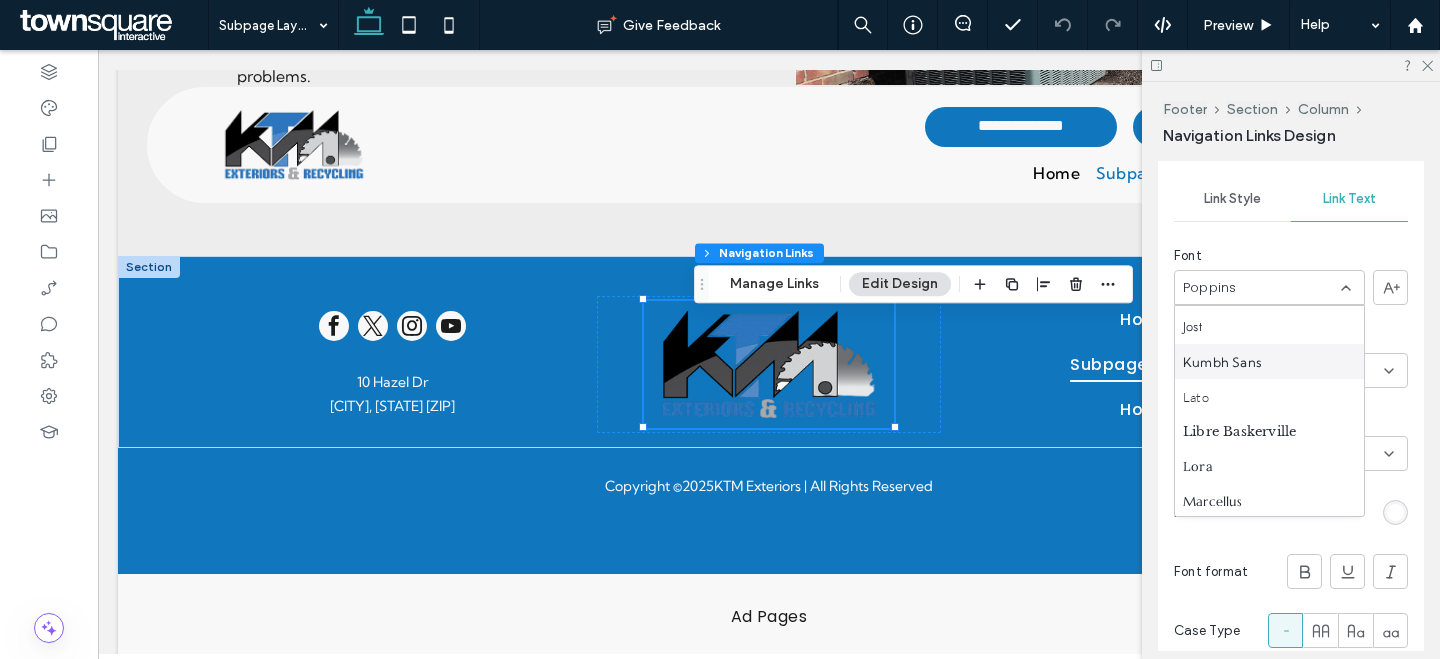 click on "Kumbh Sans" at bounding box center [1222, 362] 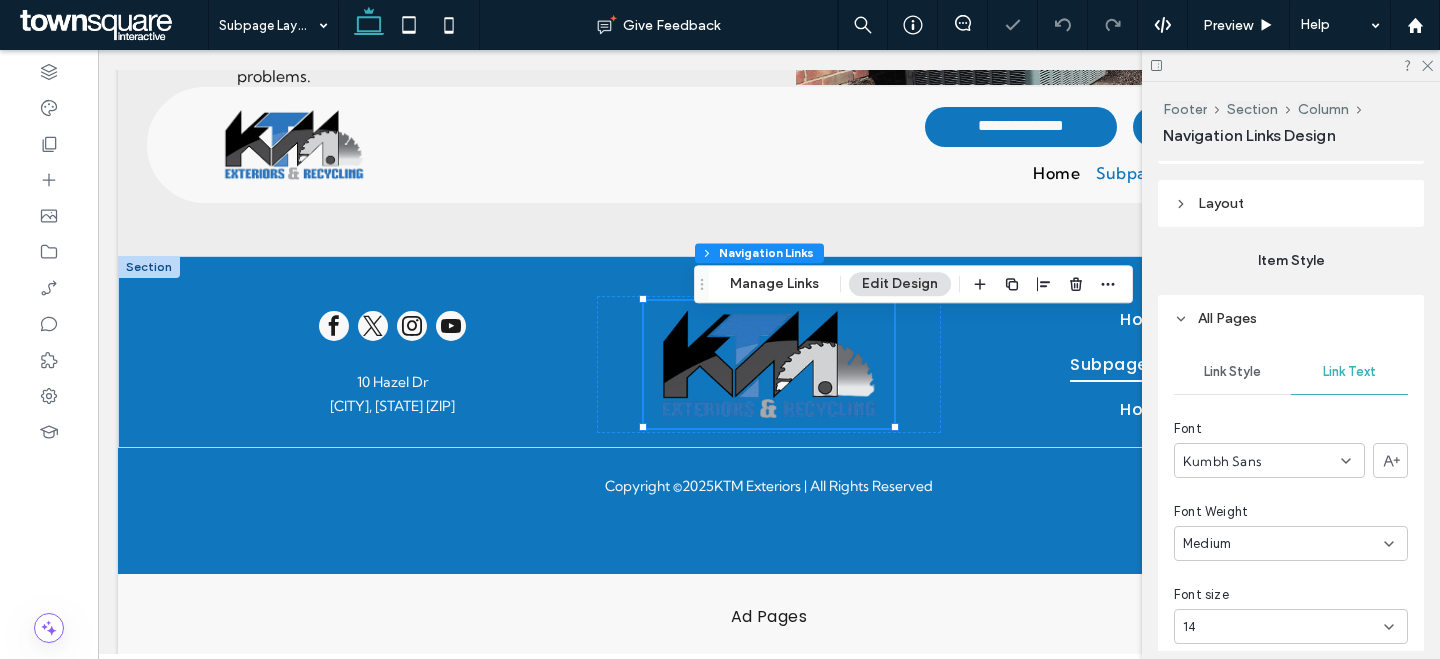 scroll, scrollTop: 0, scrollLeft: 0, axis: both 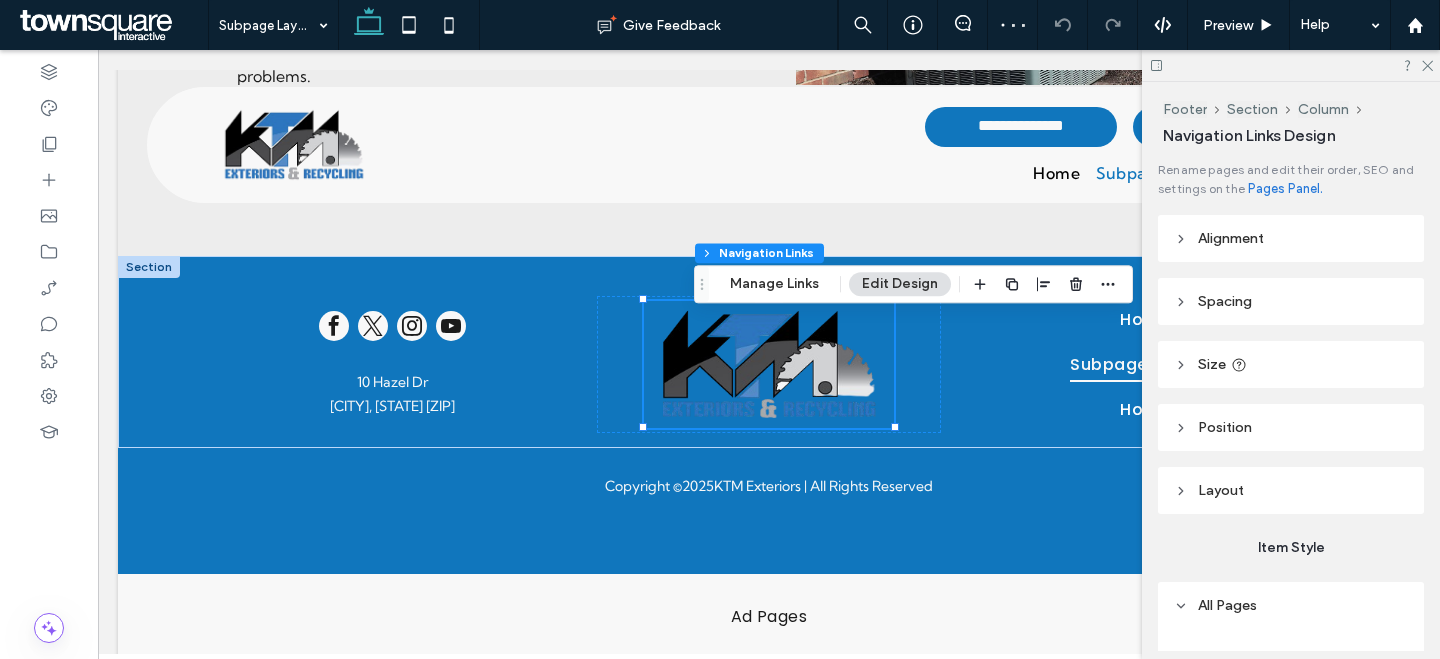 click on "Position" at bounding box center (1291, 427) 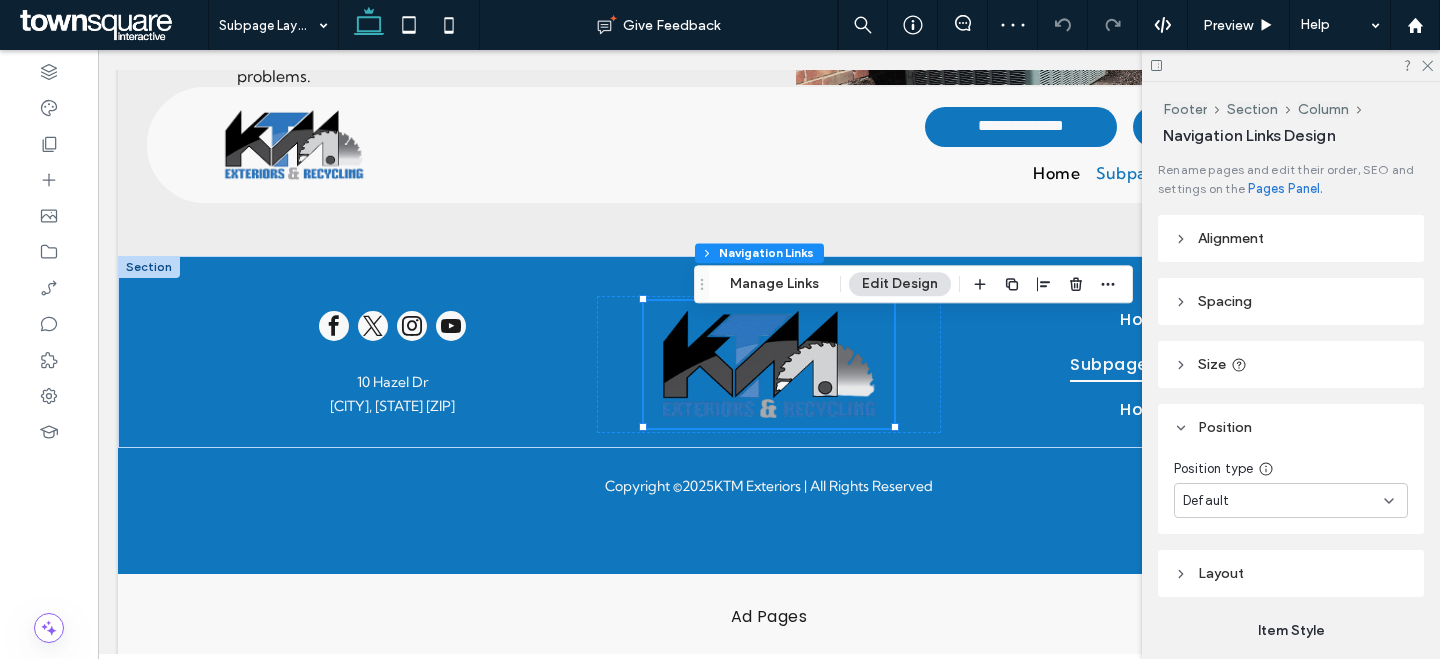 click on "Default" at bounding box center [1283, 501] 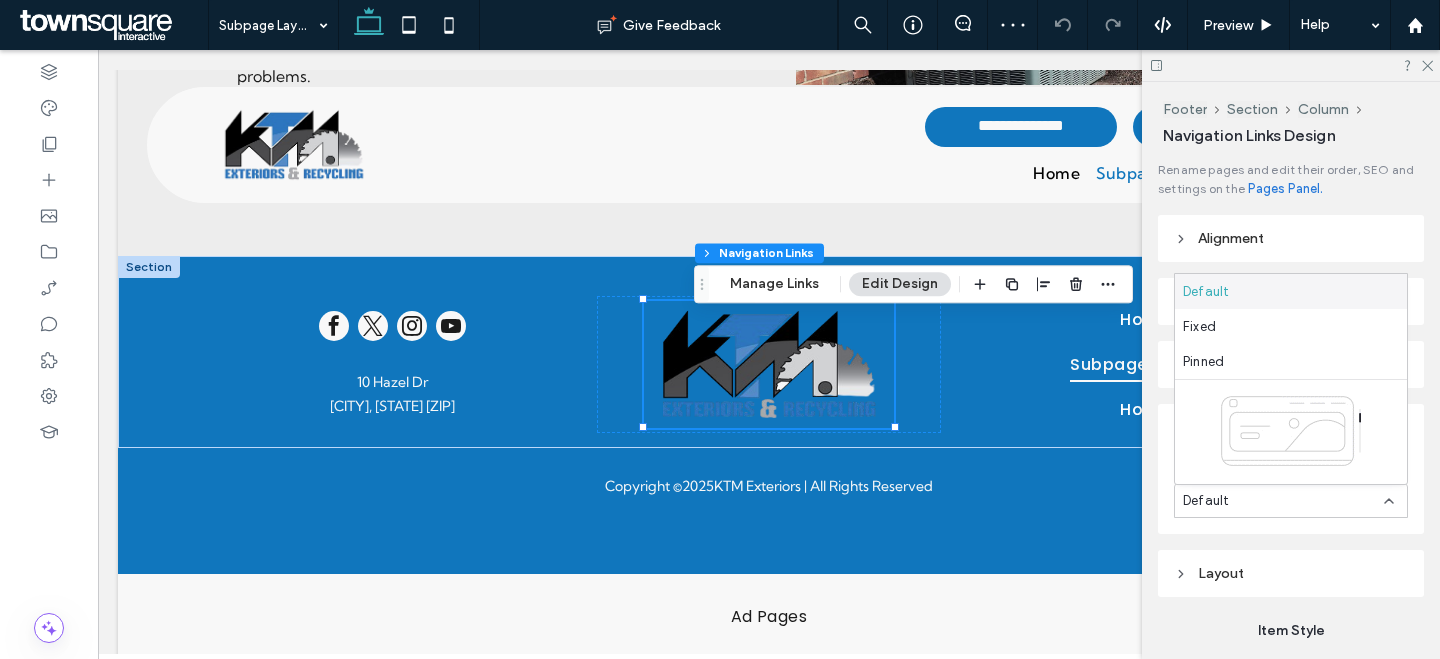 click on "Layout" at bounding box center [1291, 573] 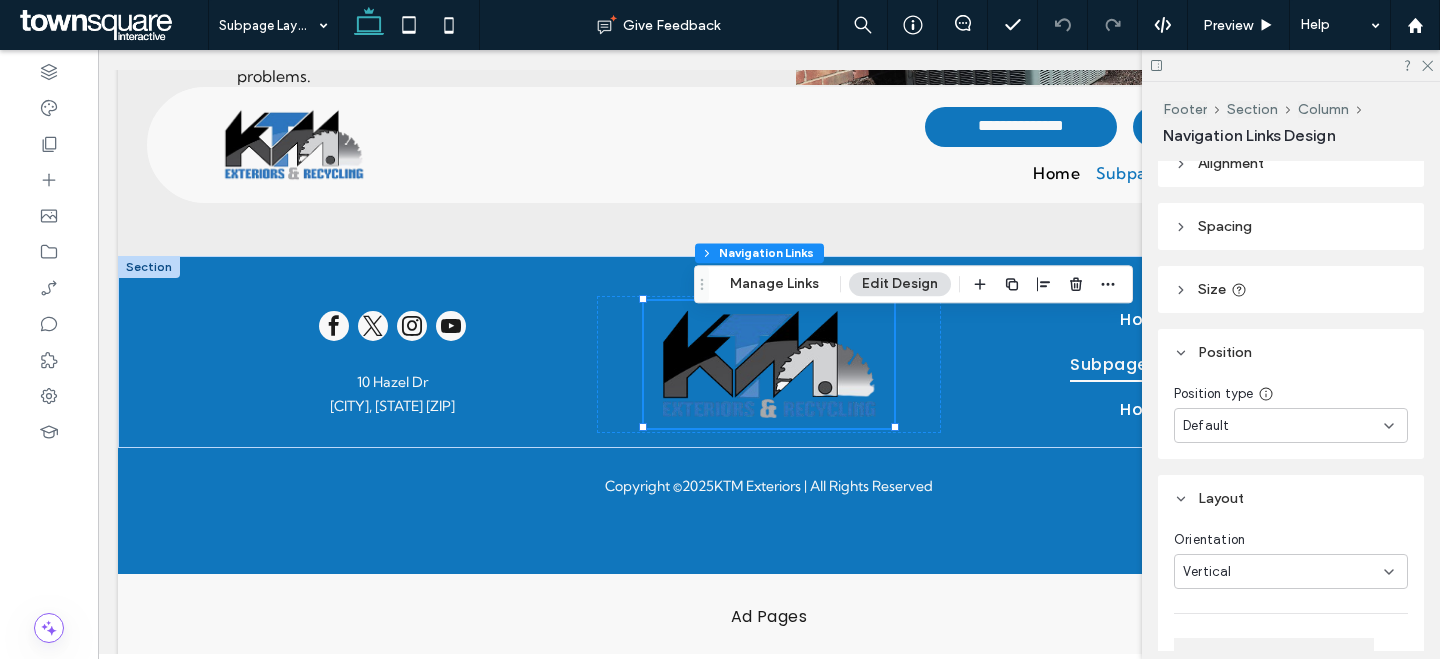 scroll, scrollTop: 157, scrollLeft: 0, axis: vertical 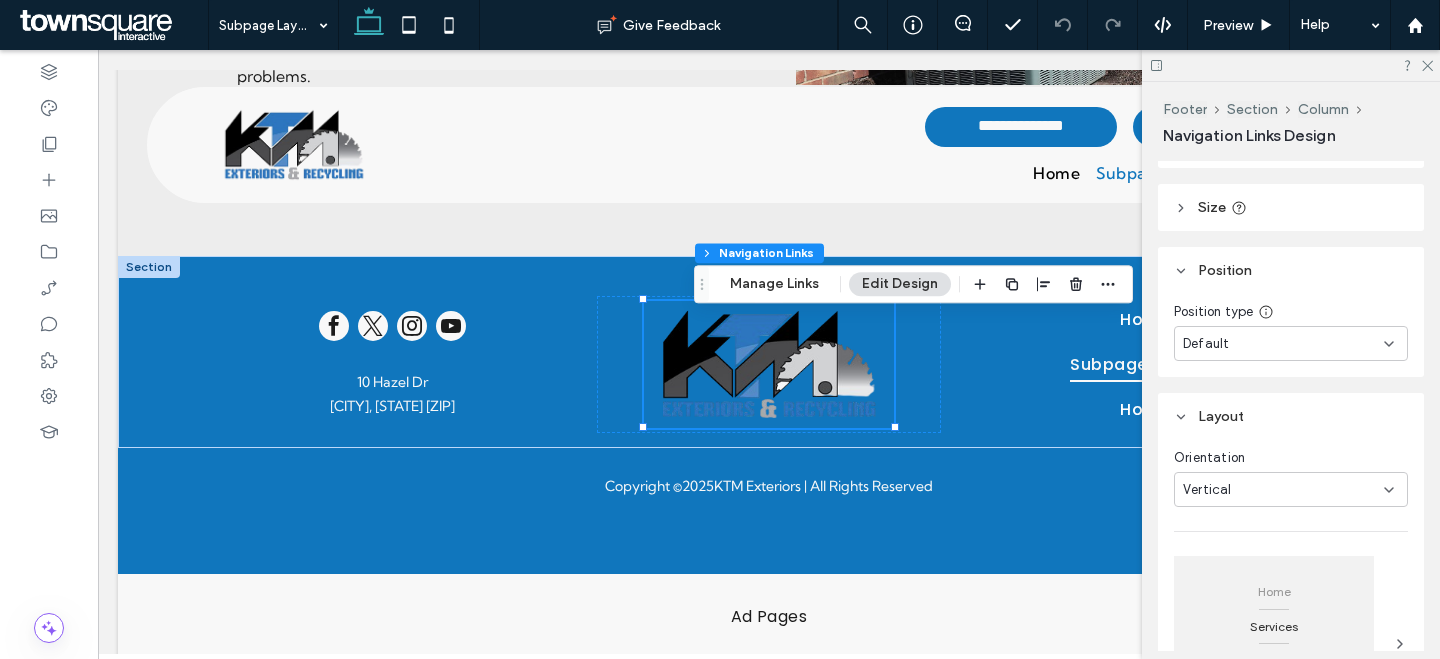 click on "Vertical" at bounding box center [1291, 489] 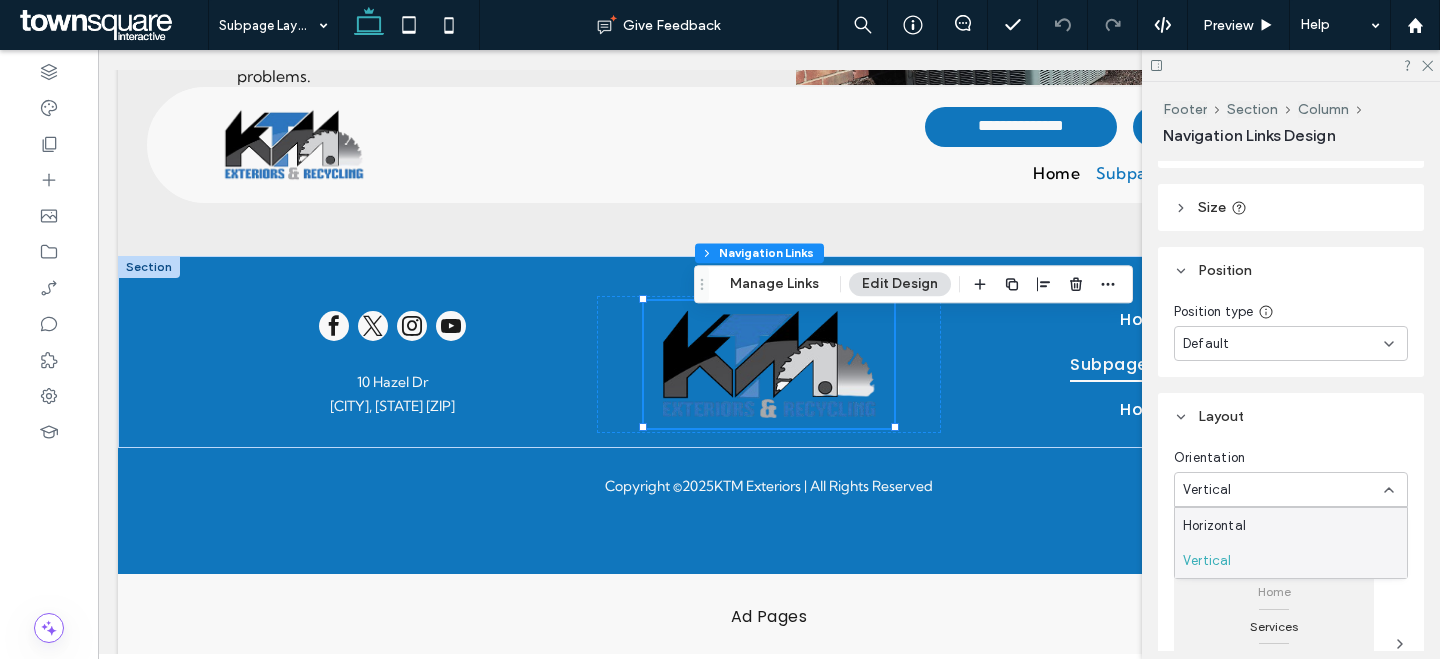 click on "Horizontal" at bounding box center (1291, 525) 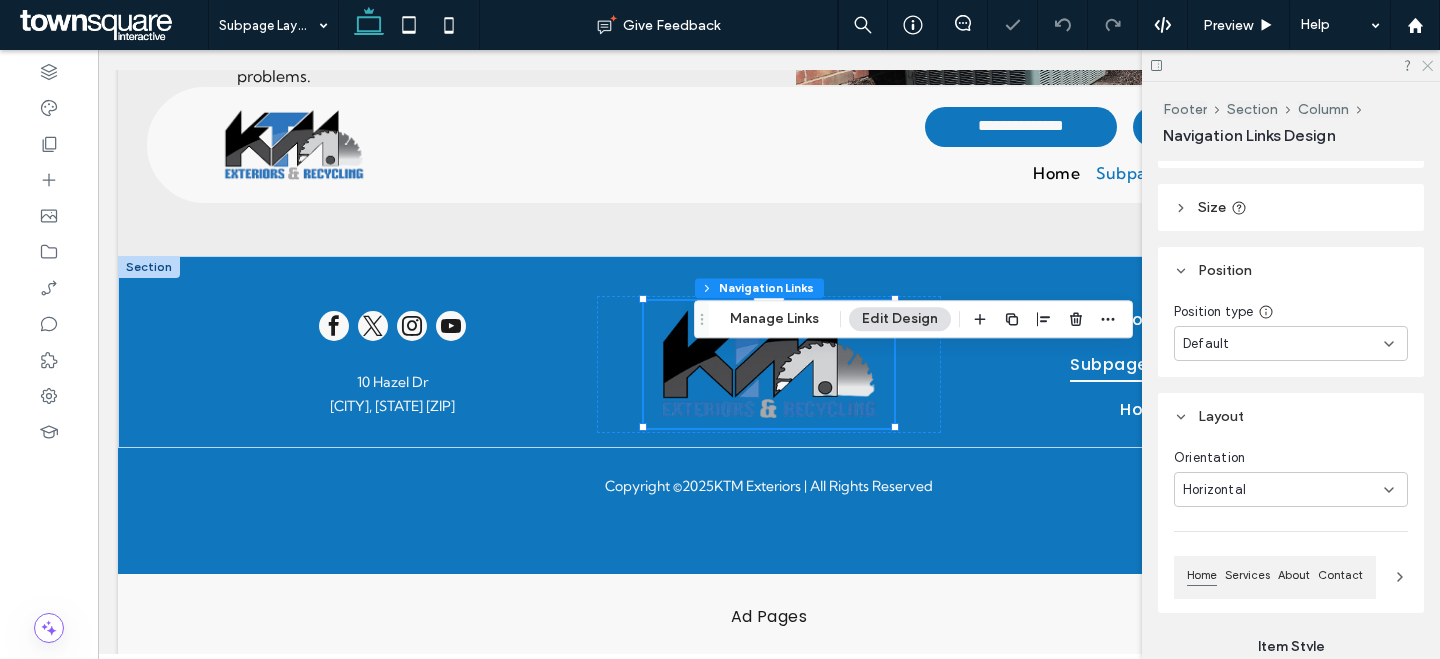 click 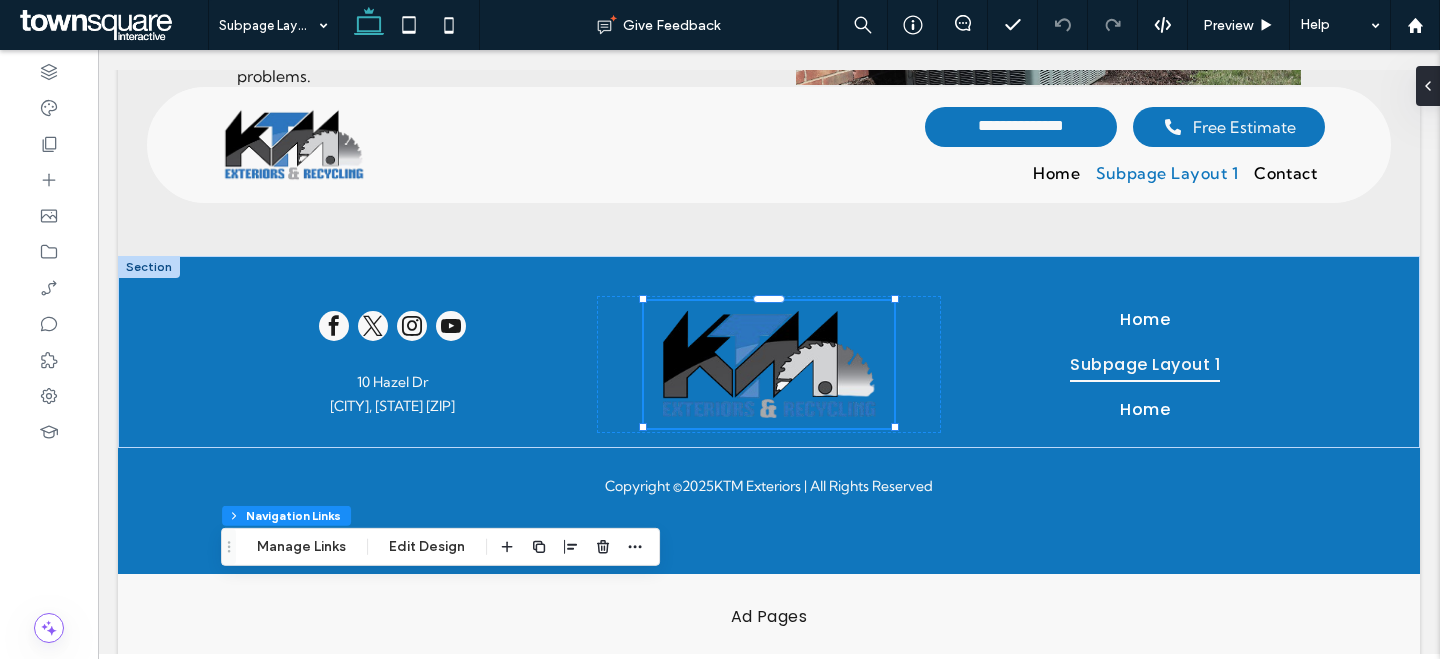 type on "*" 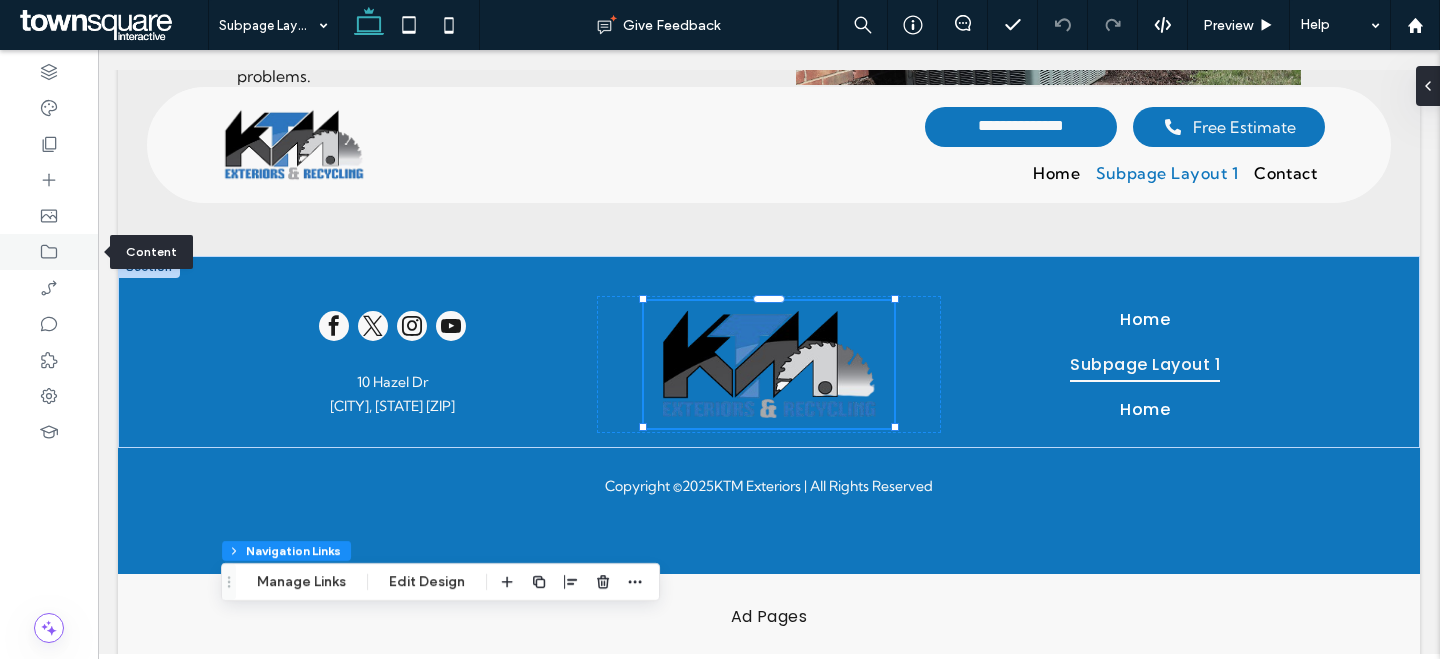 click at bounding box center [49, 252] 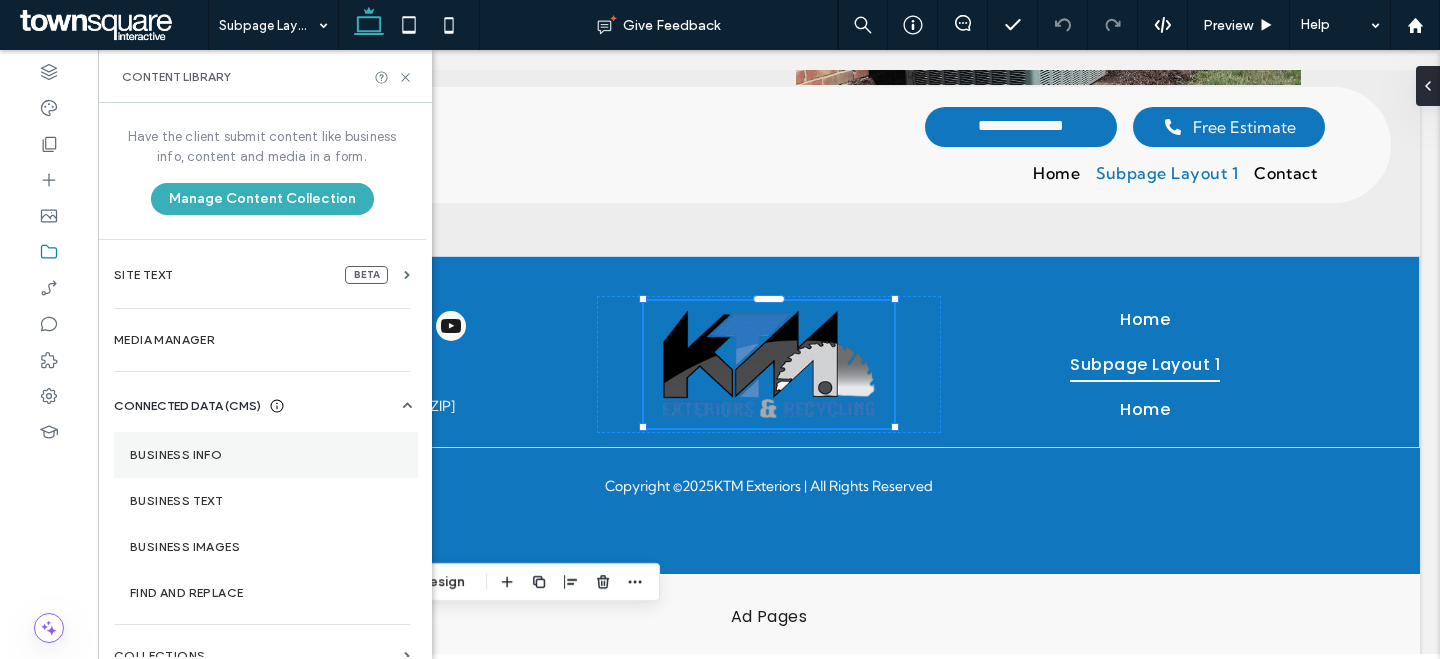 click on "Business Info" at bounding box center (266, 455) 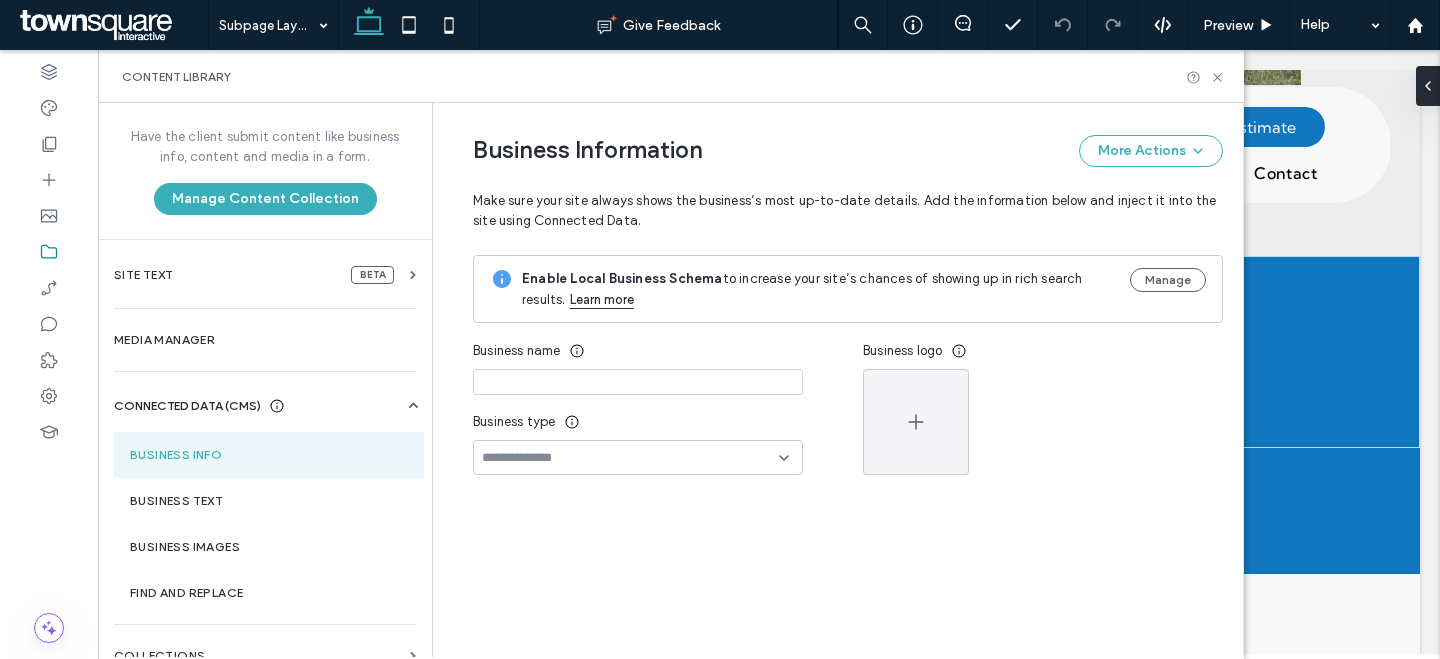 type on "**********" 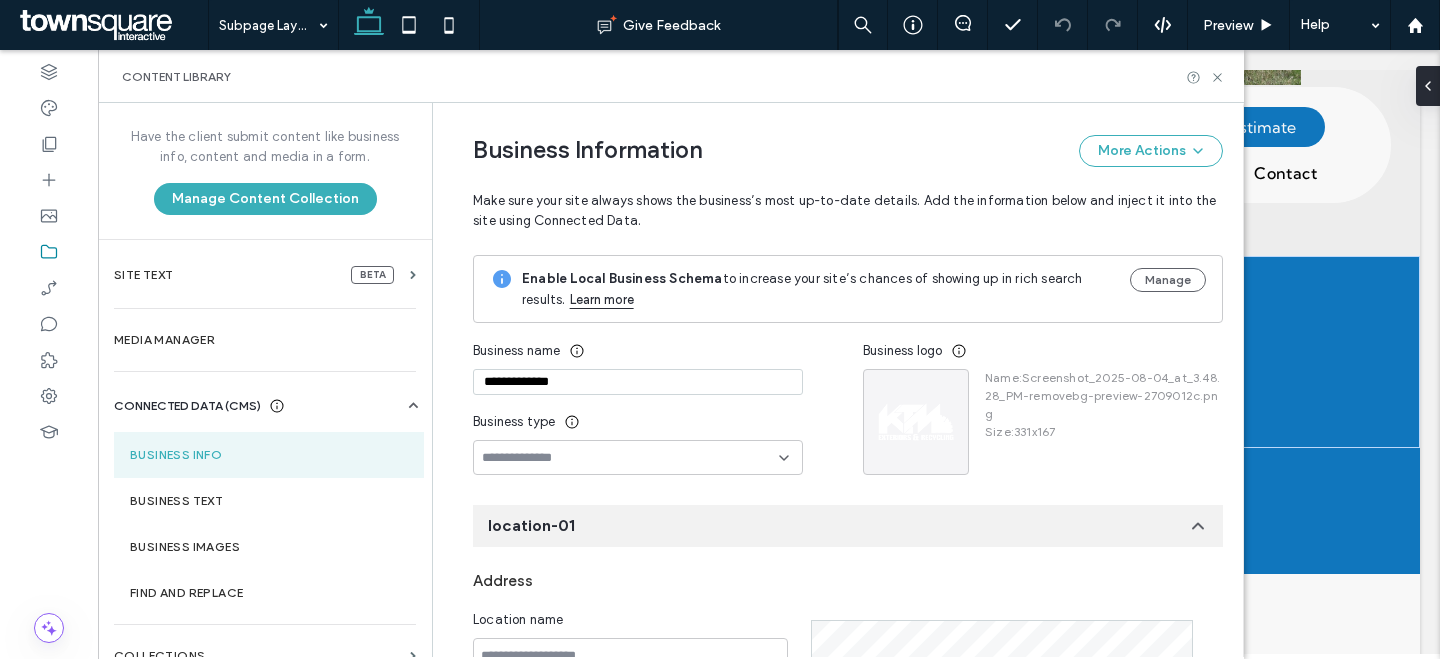 scroll, scrollTop: 51, scrollLeft: 0, axis: vertical 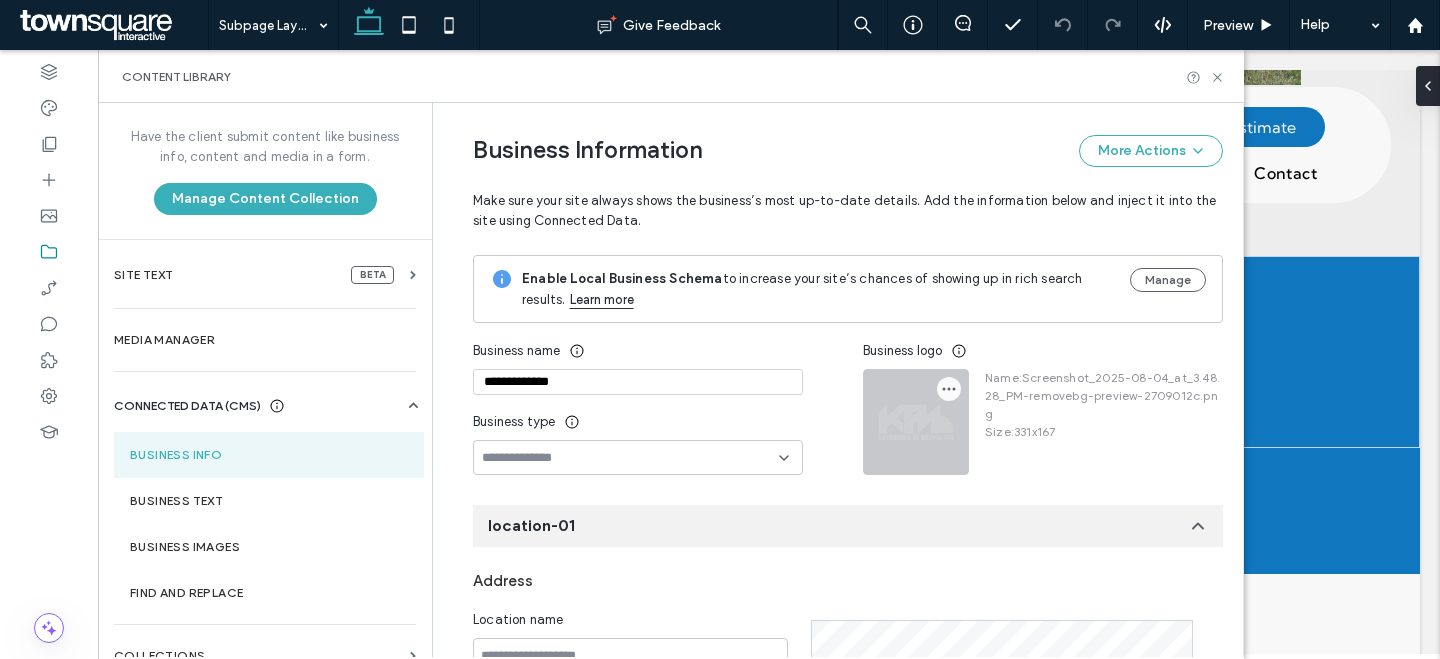 click at bounding box center [949, 389] 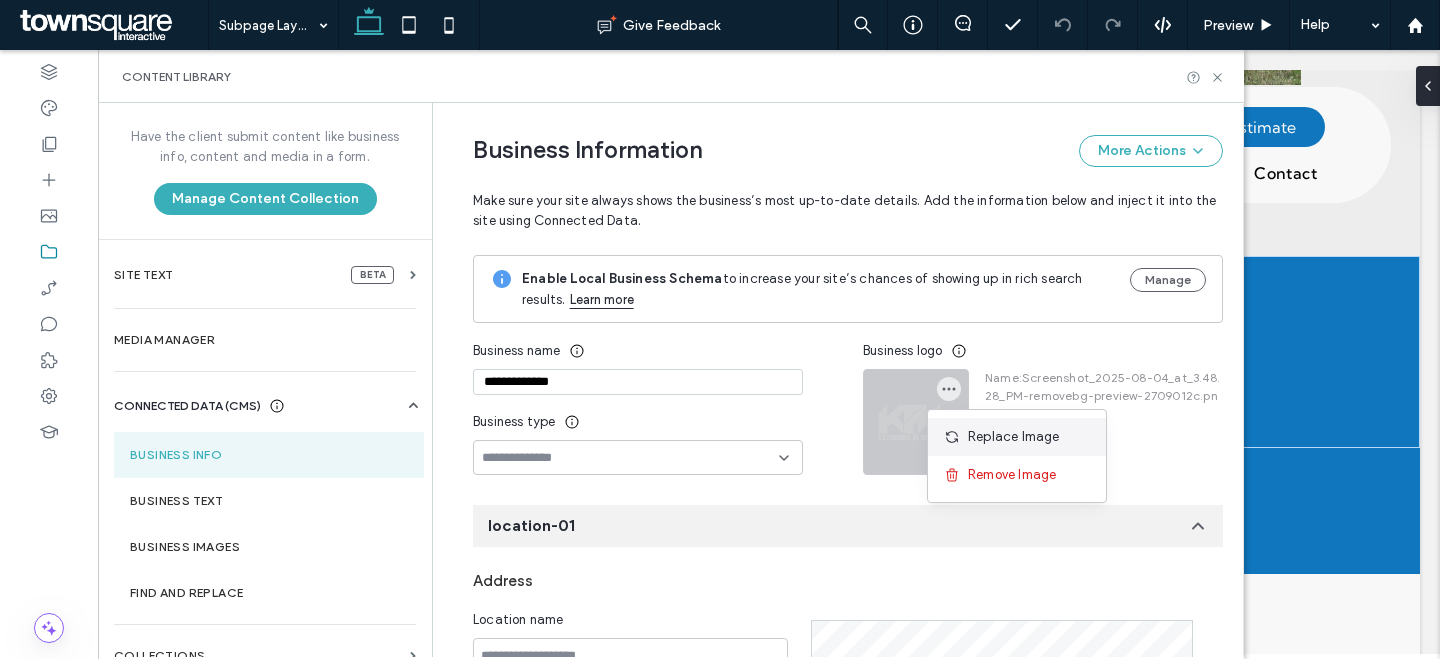 click on "Replace Image" at bounding box center [1014, 437] 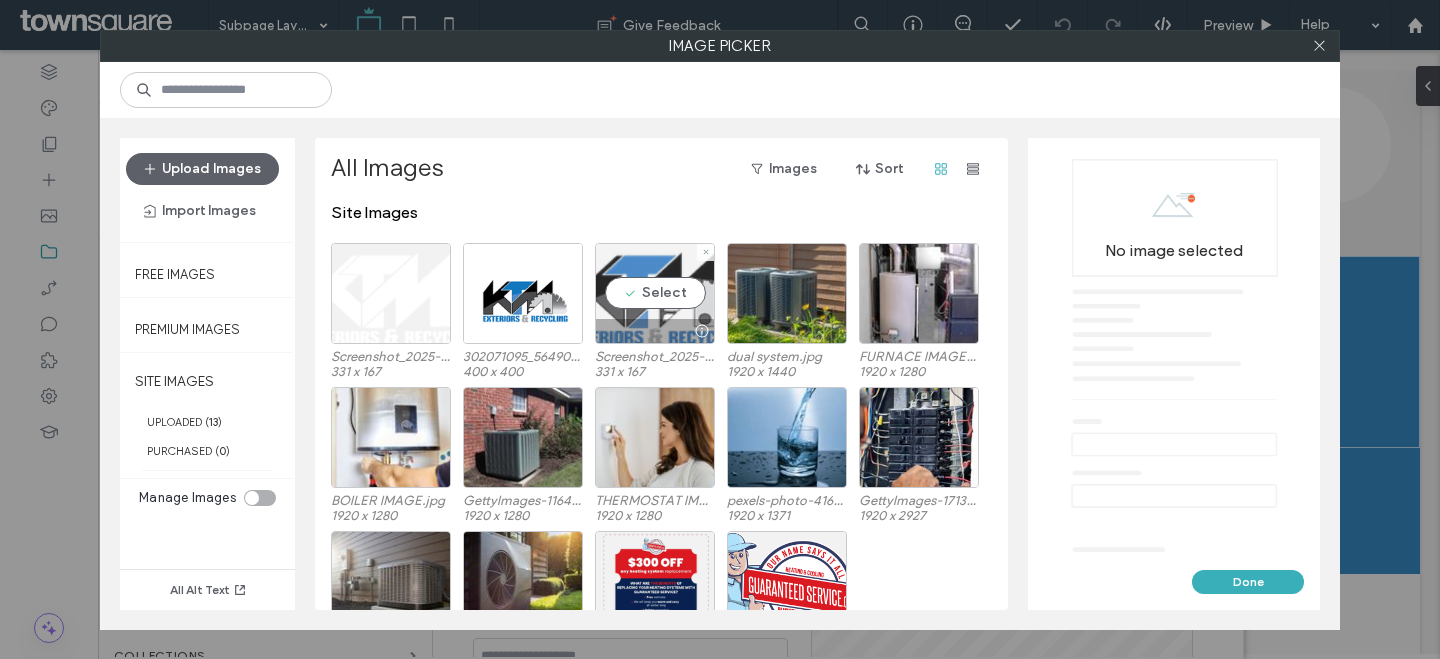 click on "Select" at bounding box center (655, 293) 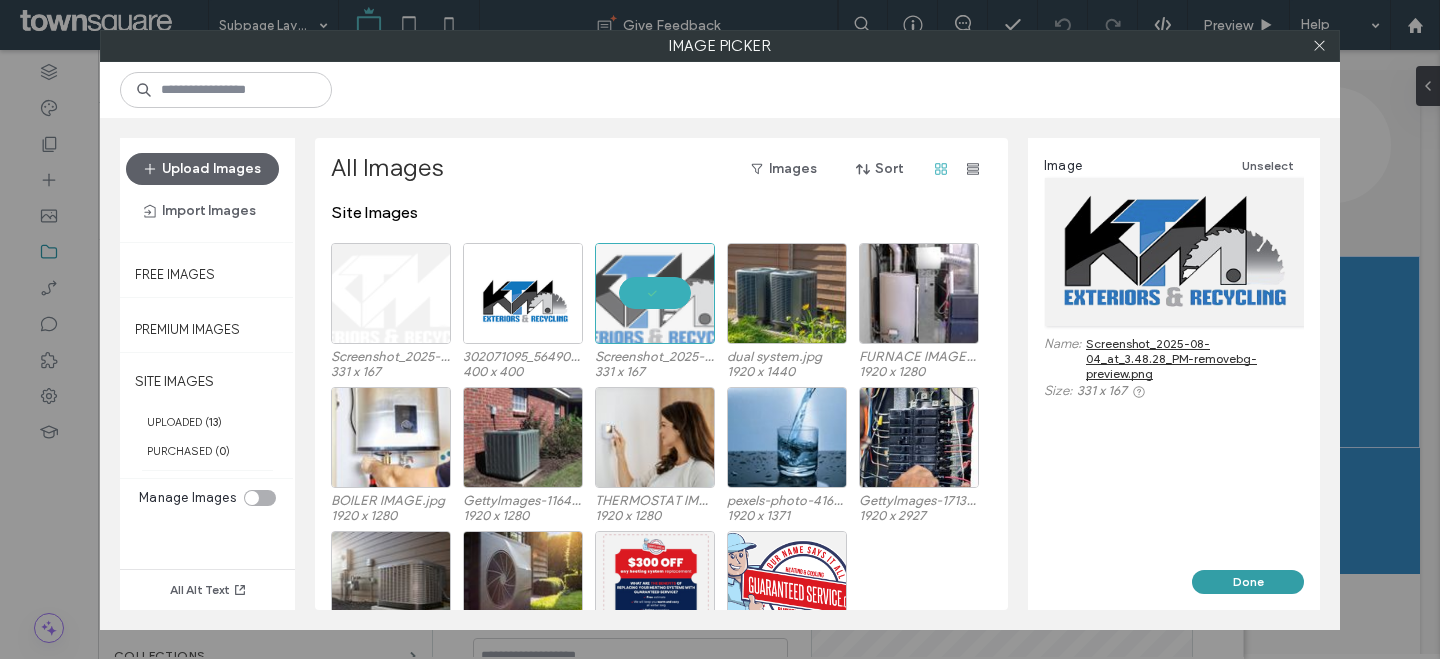 click on "Done" at bounding box center [1248, 582] 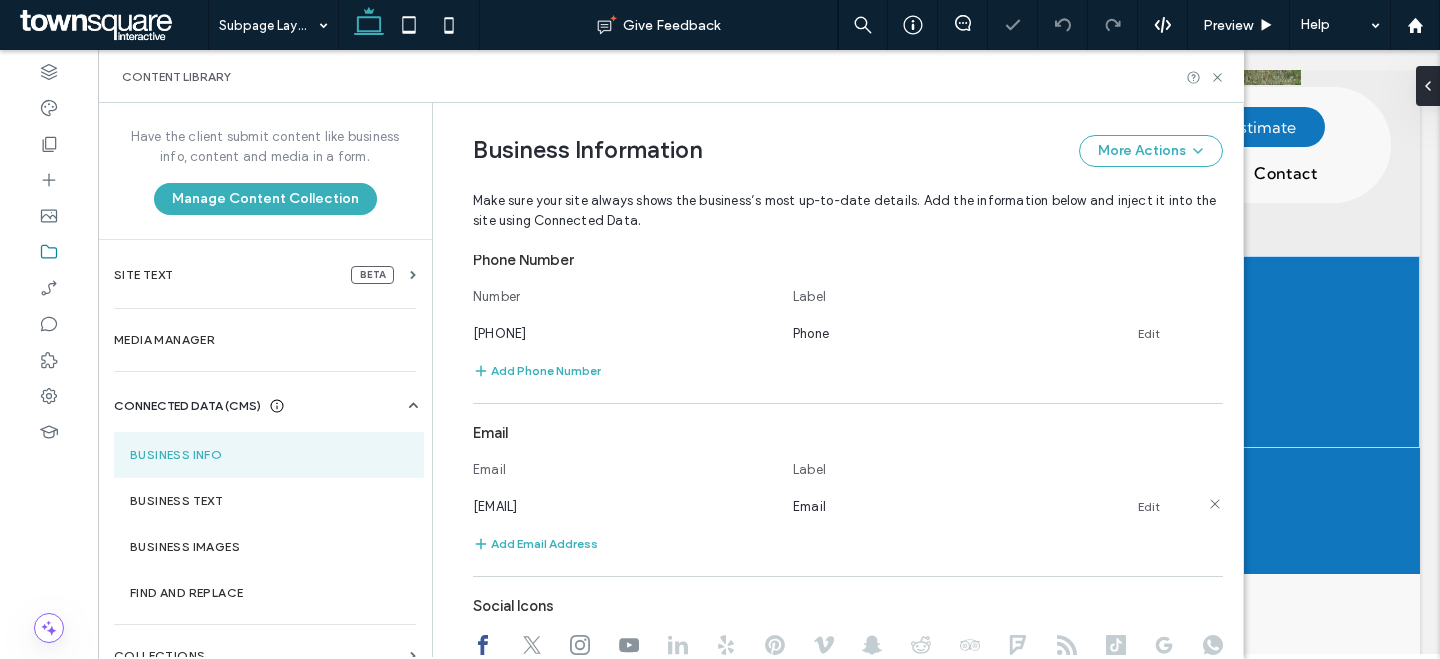 scroll, scrollTop: 691, scrollLeft: 0, axis: vertical 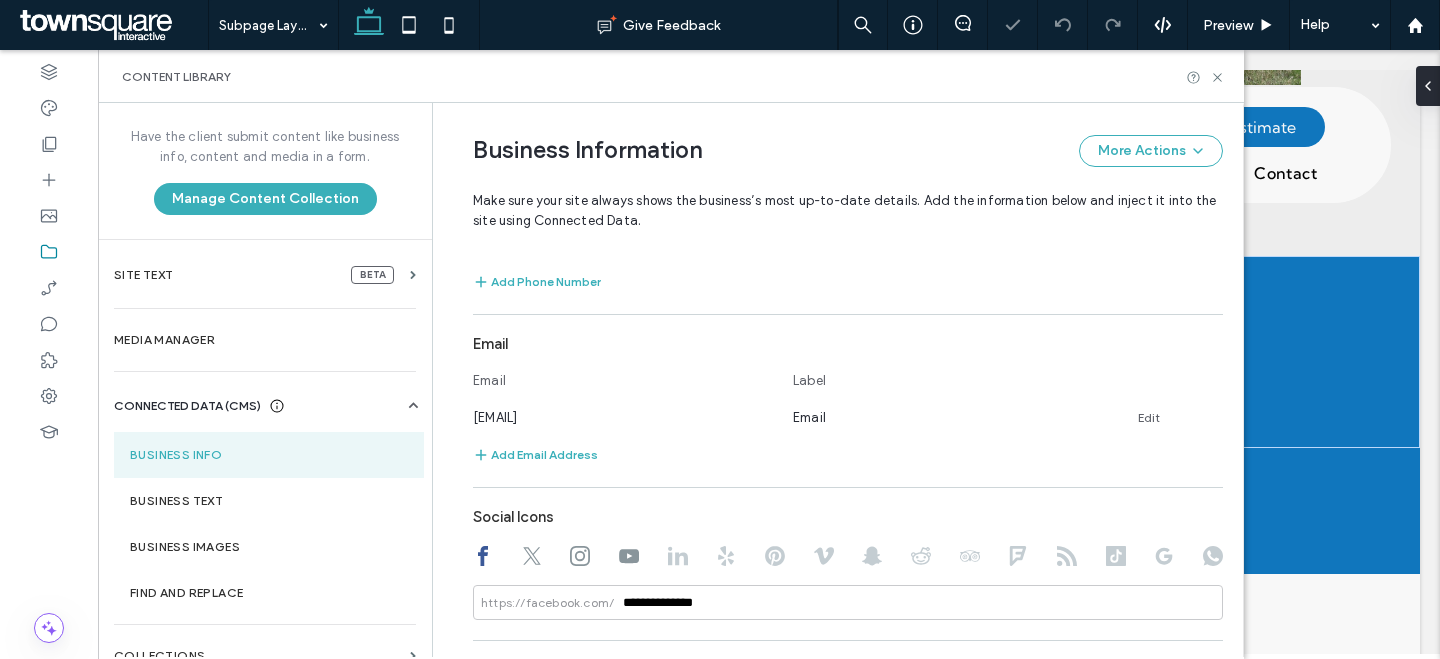 click on "Content Library" at bounding box center [671, 77] 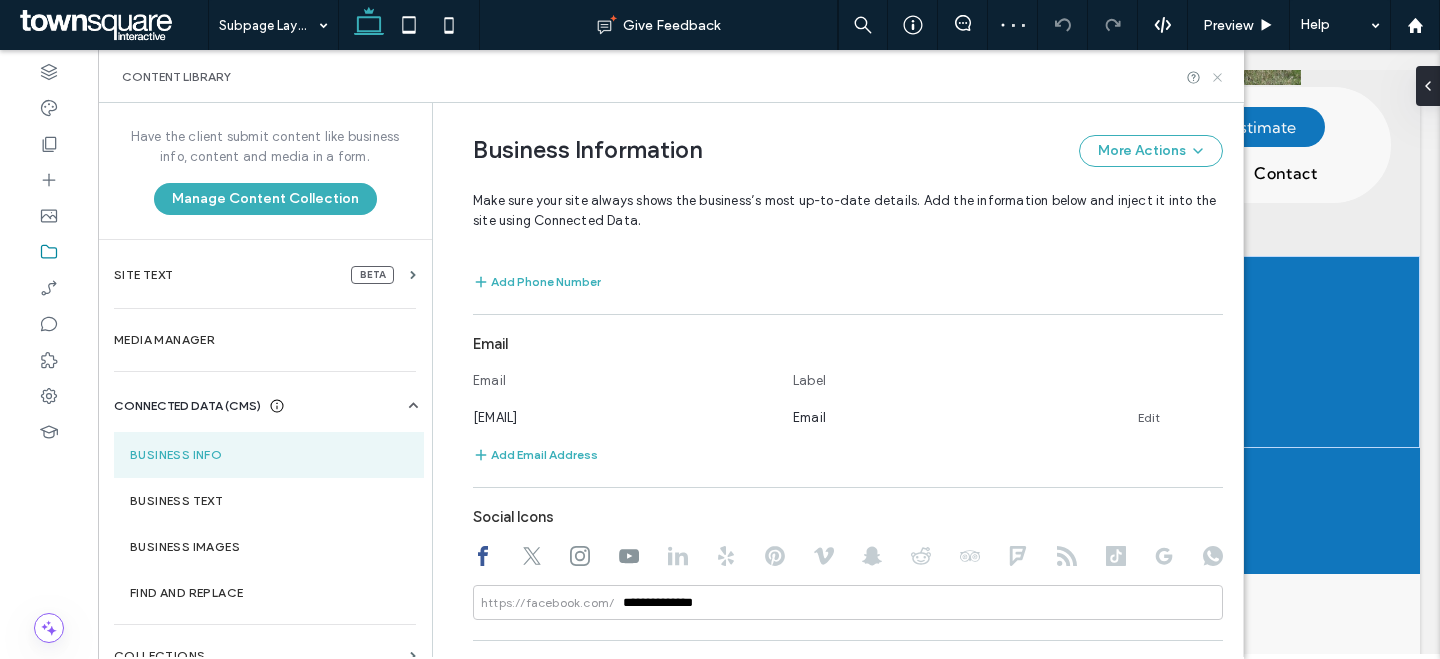 click 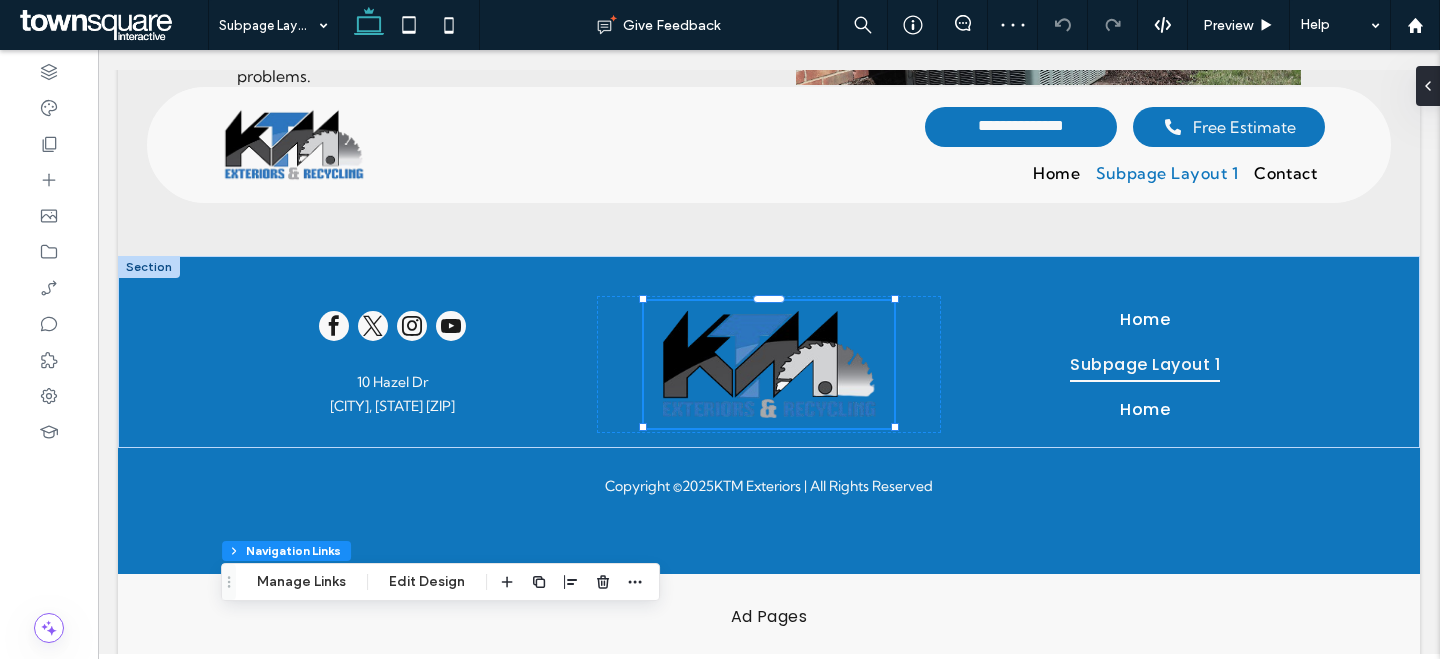 type on "*" 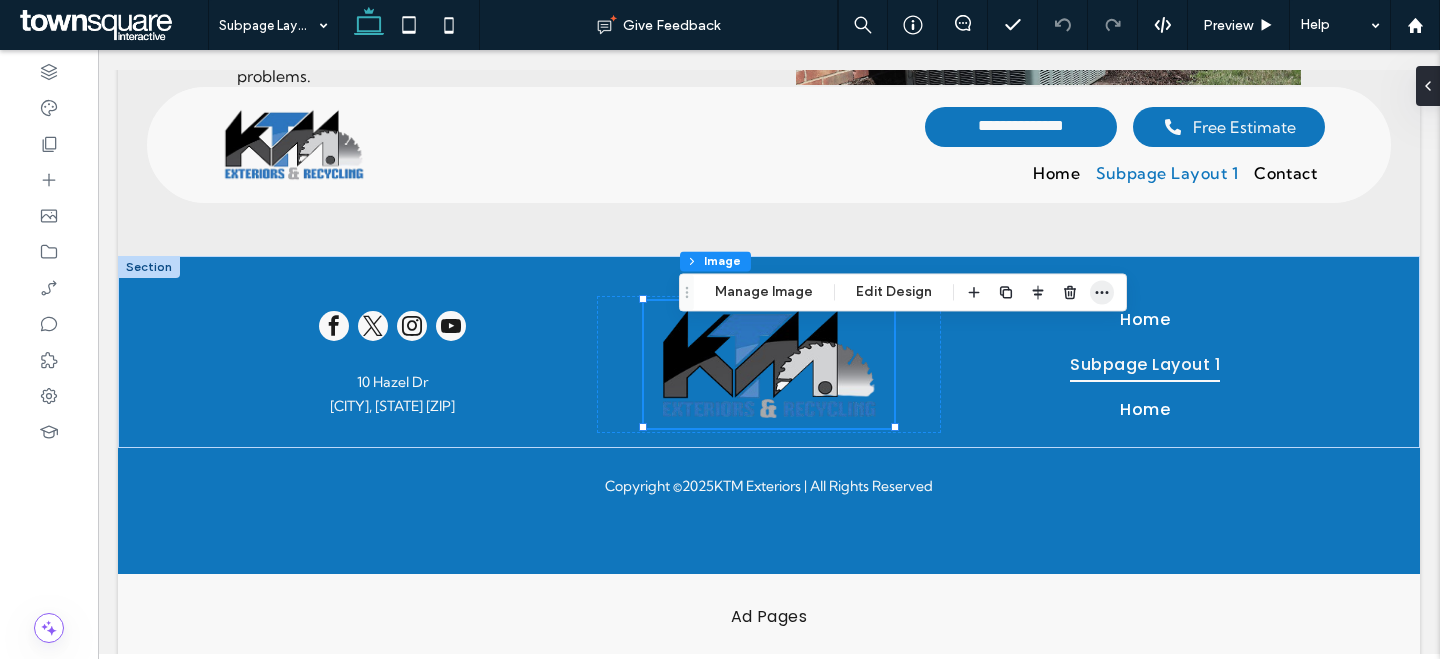 click at bounding box center (1102, 292) 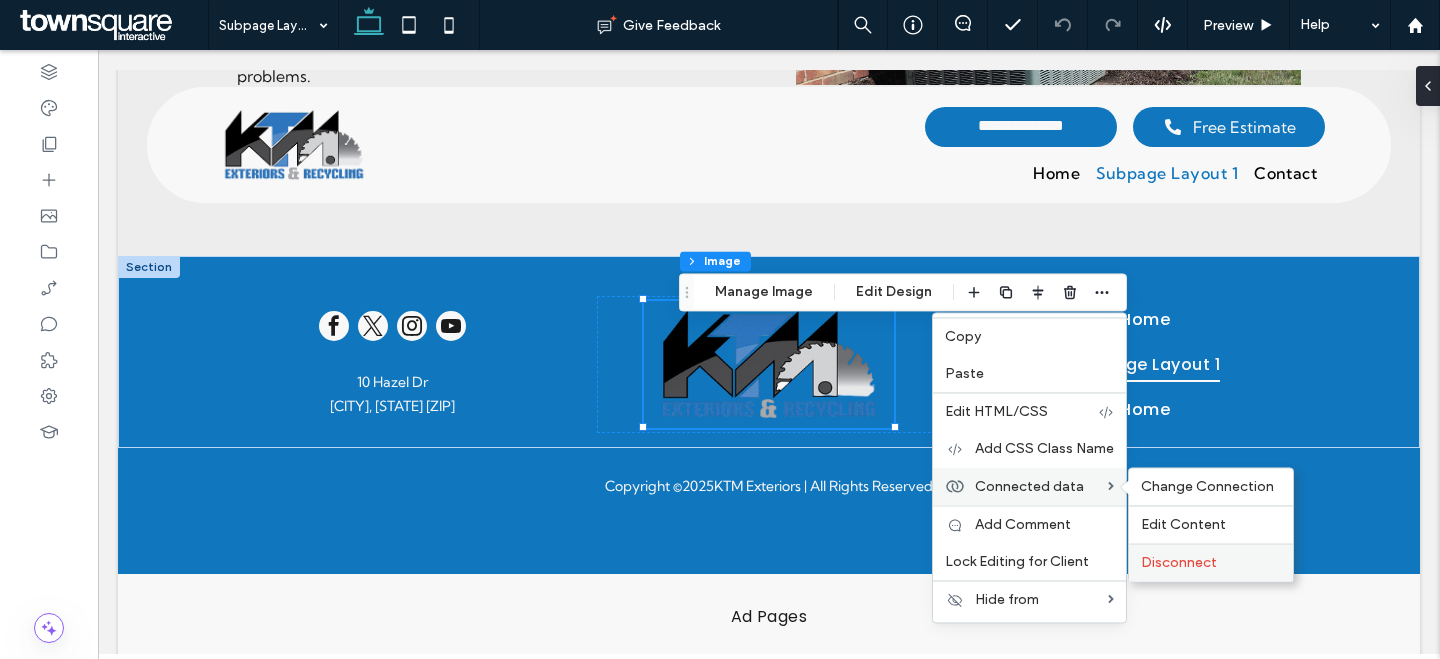 click on "Disconnect" at bounding box center (1179, 562) 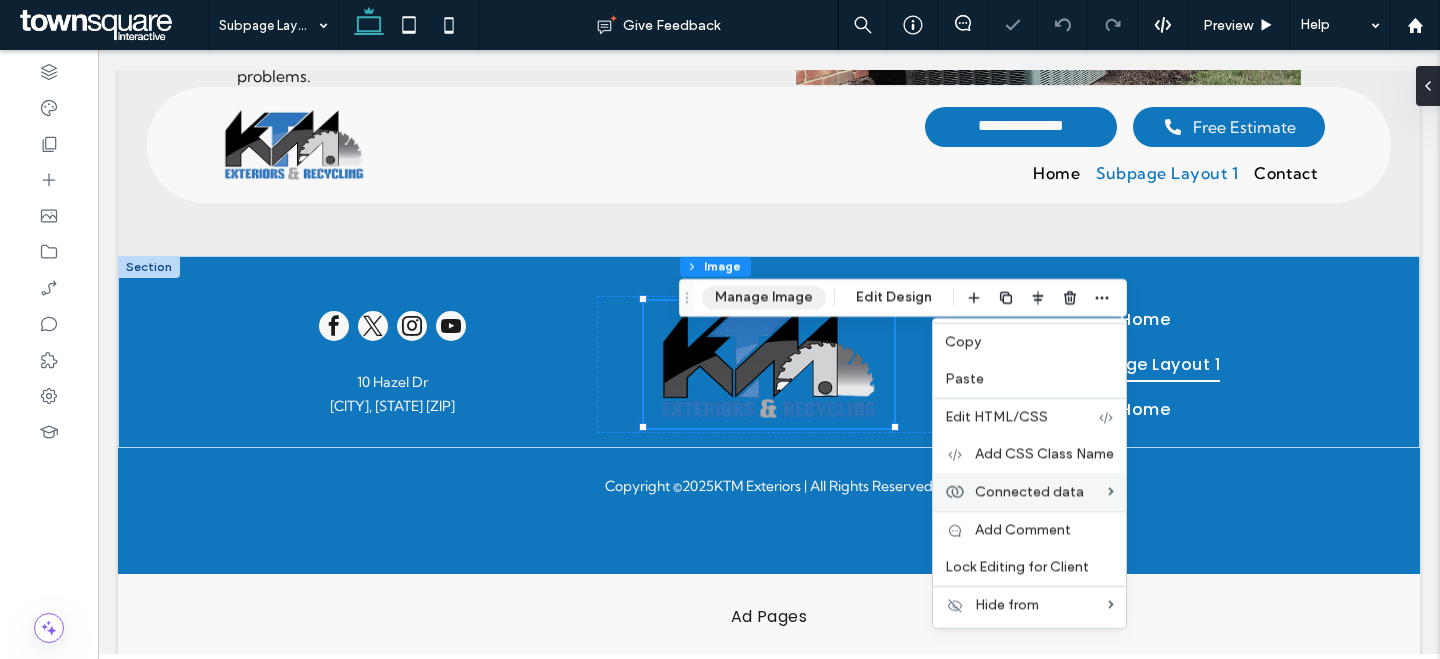 click on "Manage Image" at bounding box center [764, 298] 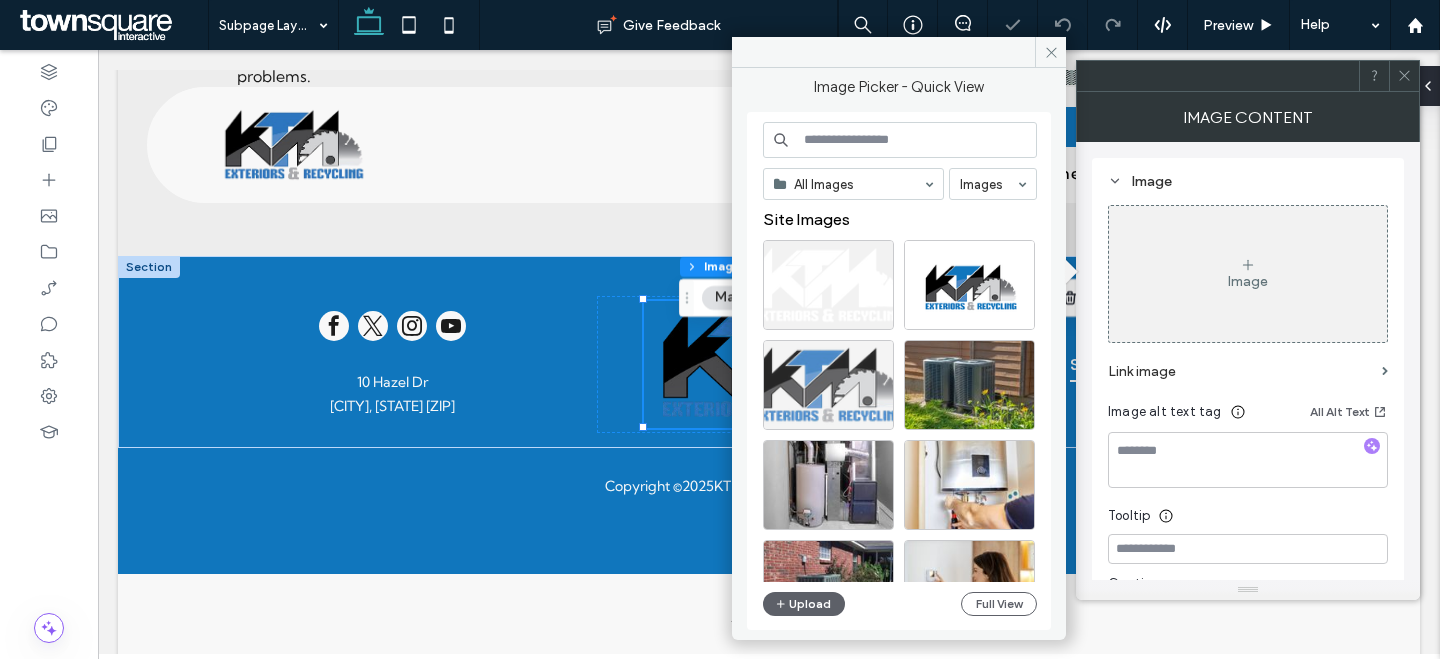 click at bounding box center (828, 385) 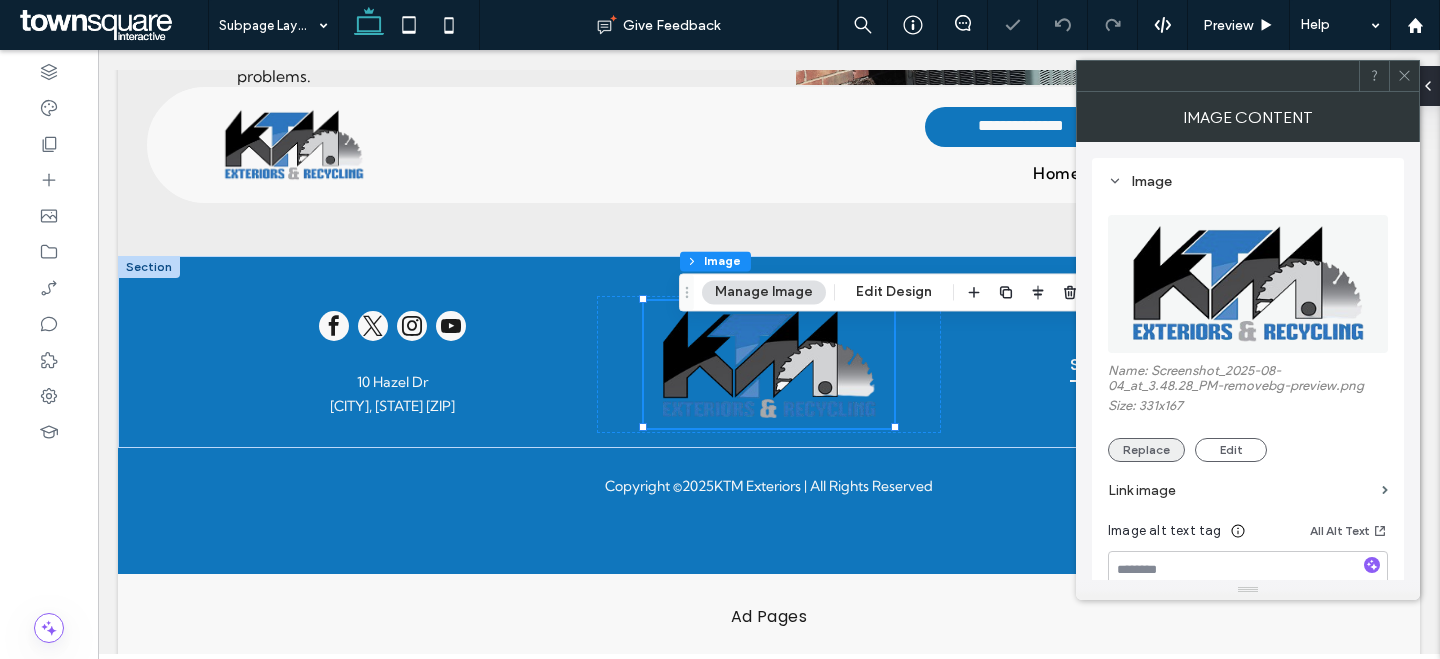 click on "Replace" at bounding box center [1146, 450] 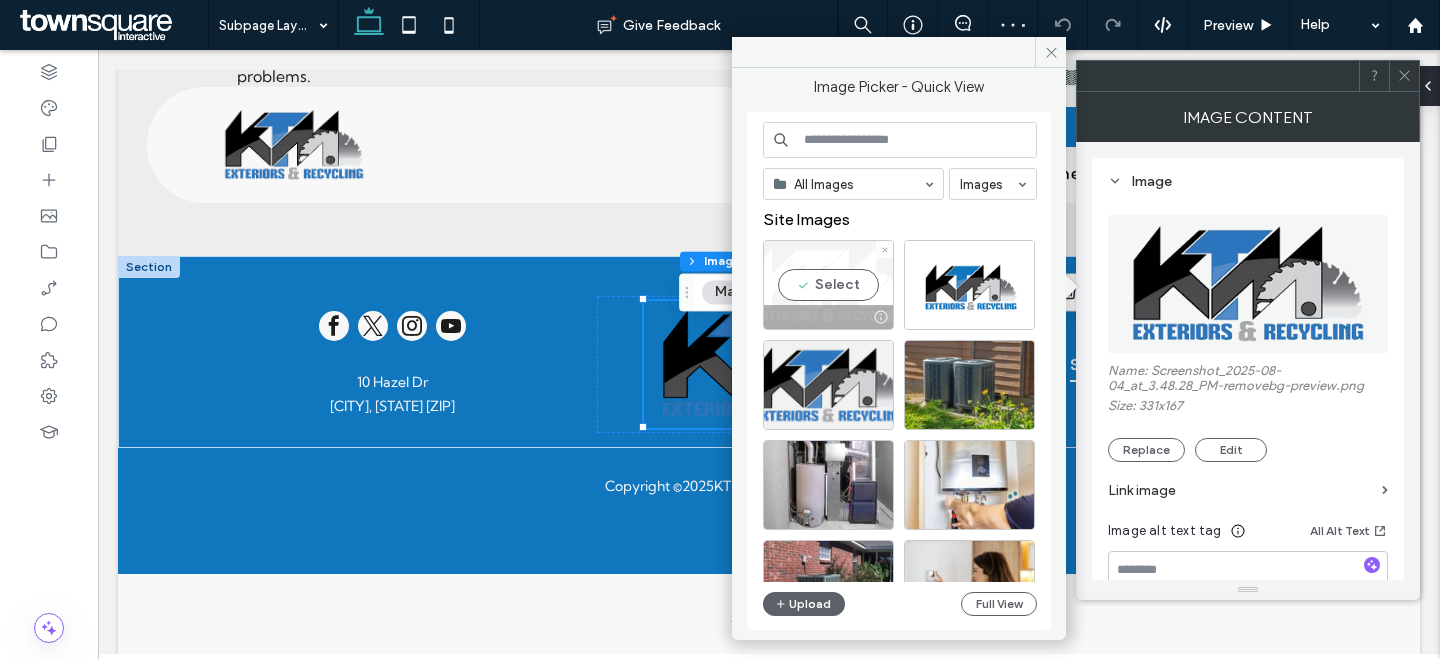 click at bounding box center (828, 317) 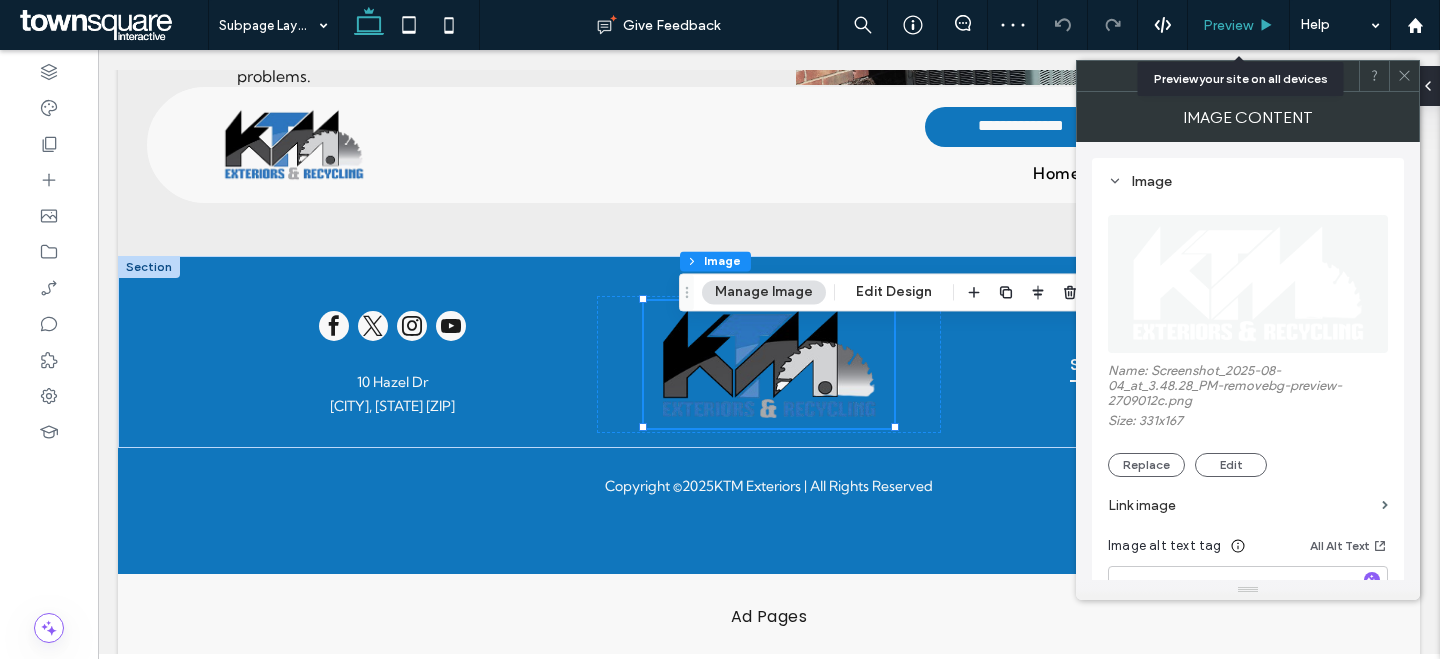 click 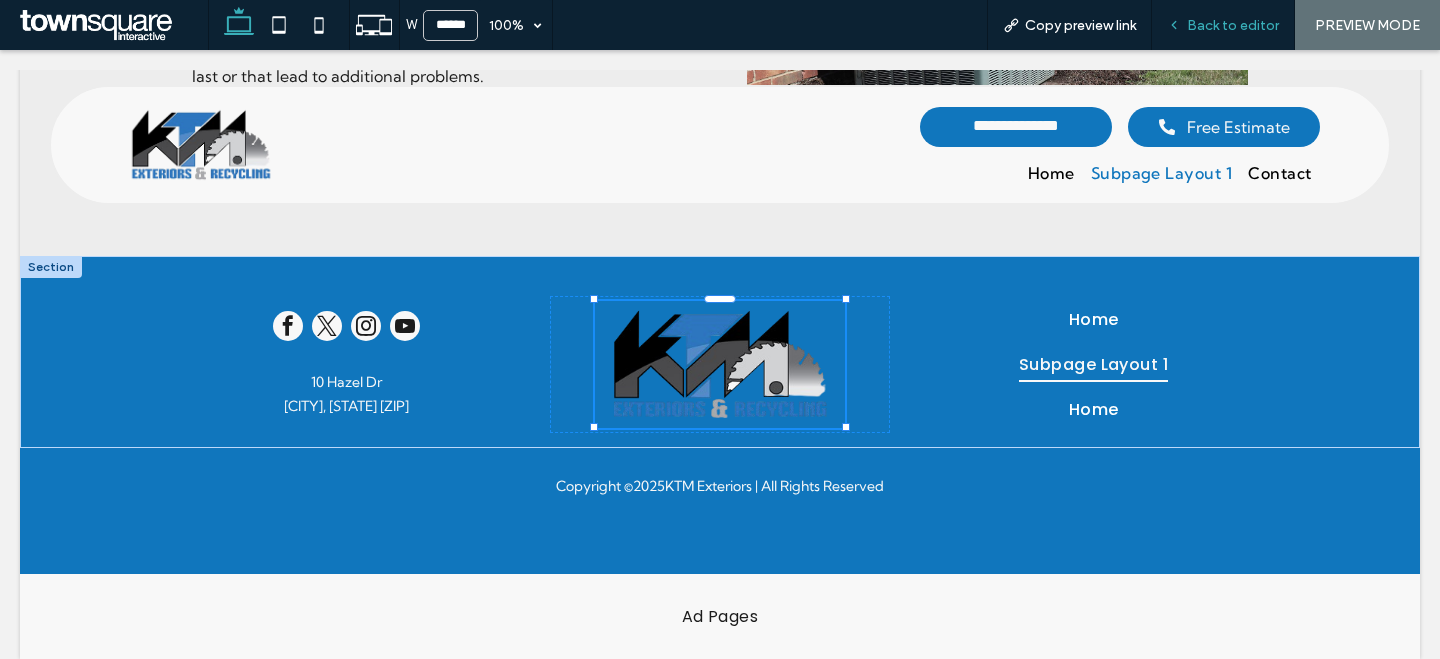 click on "Back to editor" at bounding box center (1223, 25) 